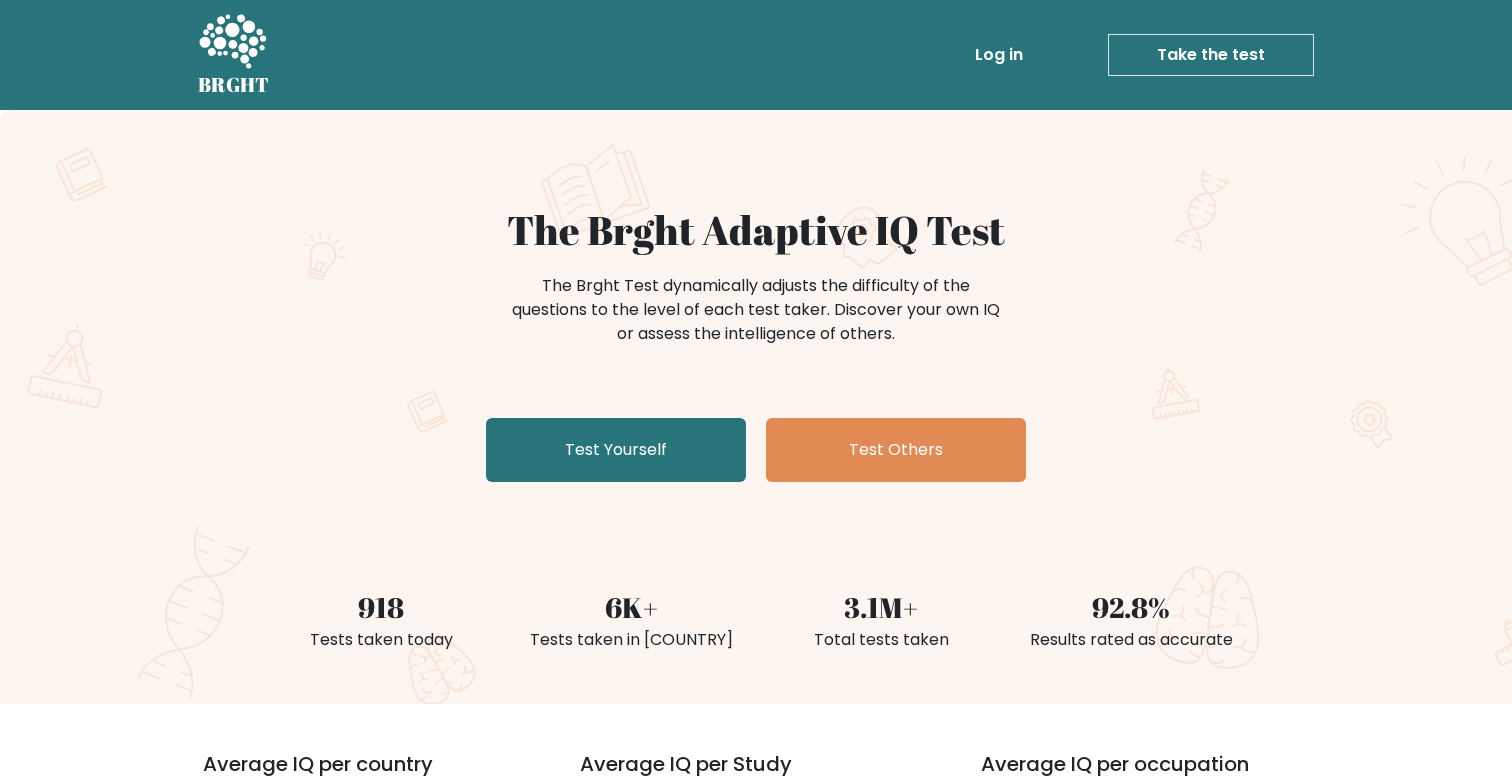 scroll, scrollTop: 0, scrollLeft: 0, axis: both 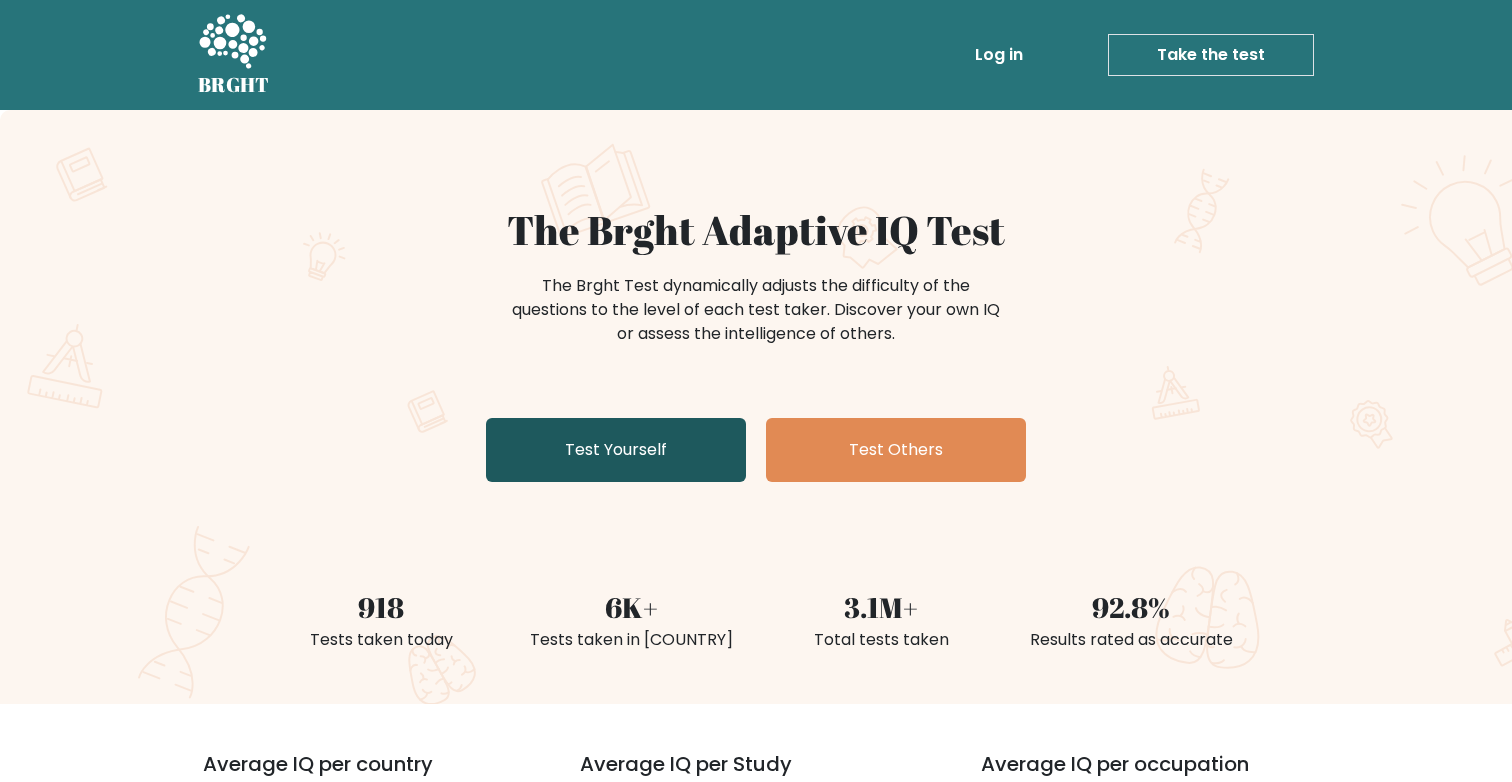 click on "Test Yourself" at bounding box center [616, 450] 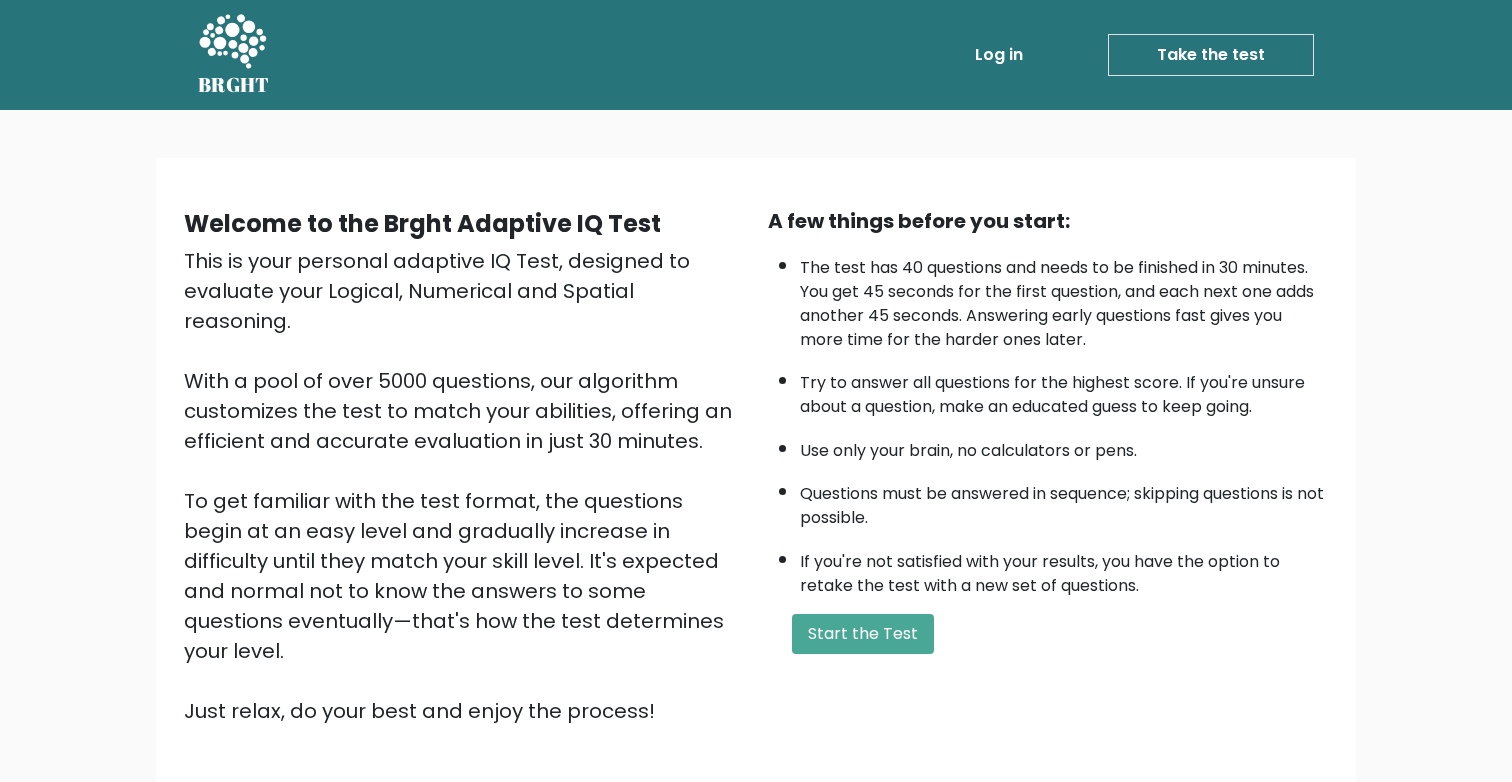 scroll, scrollTop: 0, scrollLeft: 0, axis: both 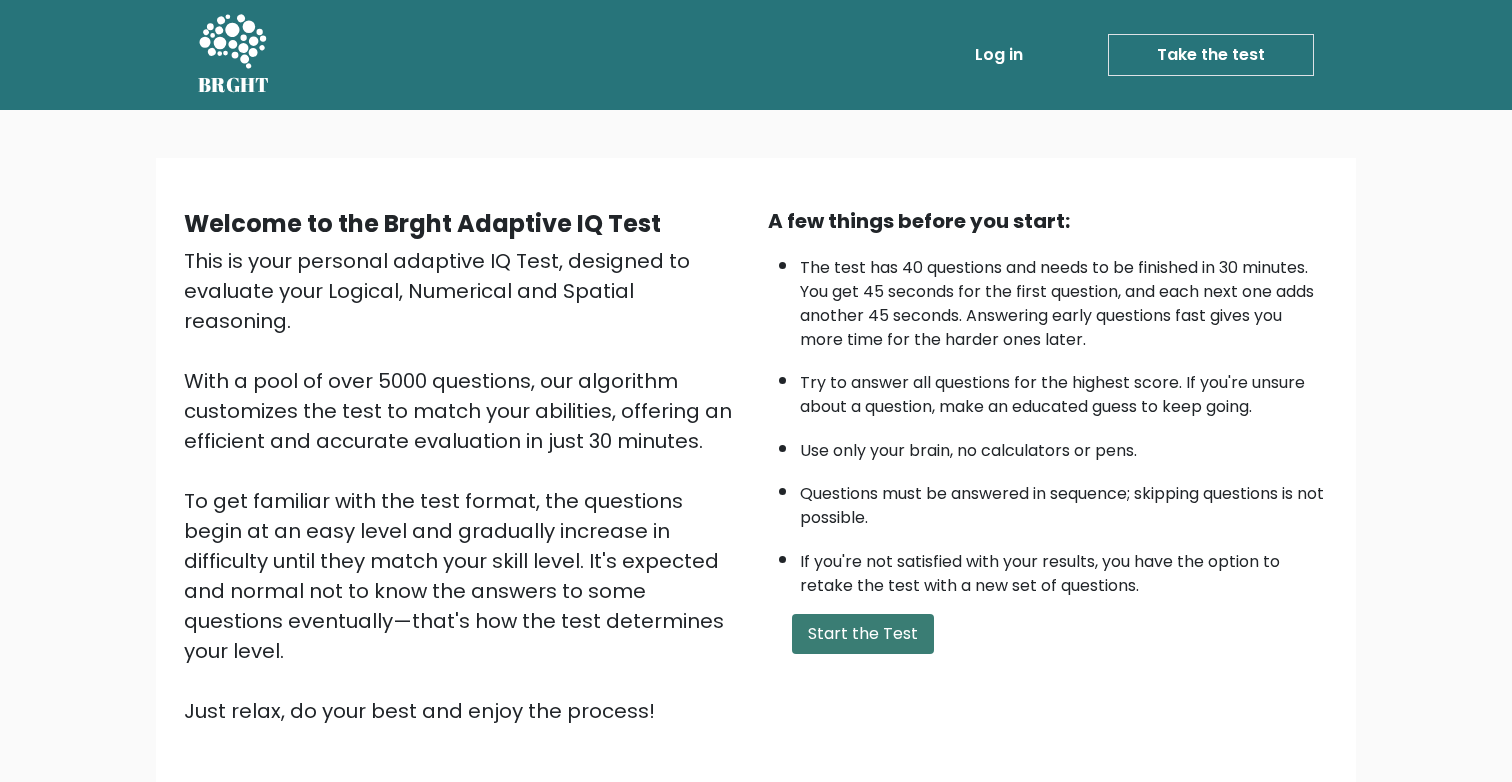 click on "A few things before you start:
The test has 40 questions and needs to be finished in 30 minutes. You get 45 seconds for the first question, and each next one adds another 45 seconds. Answering early questions fast gives you more time for the harder ones later.
Try to answer all questions for the highest score. If you're unsure about a question, make an educated guess to keep going.
Use only your brain, no calculators or pens.
Questions must be answered in sequence; skipping questions is not possible.
If you're not satisfied with your results, you have the option to retake the test with a new set of questions.
Start the Test" at bounding box center (1048, 466) 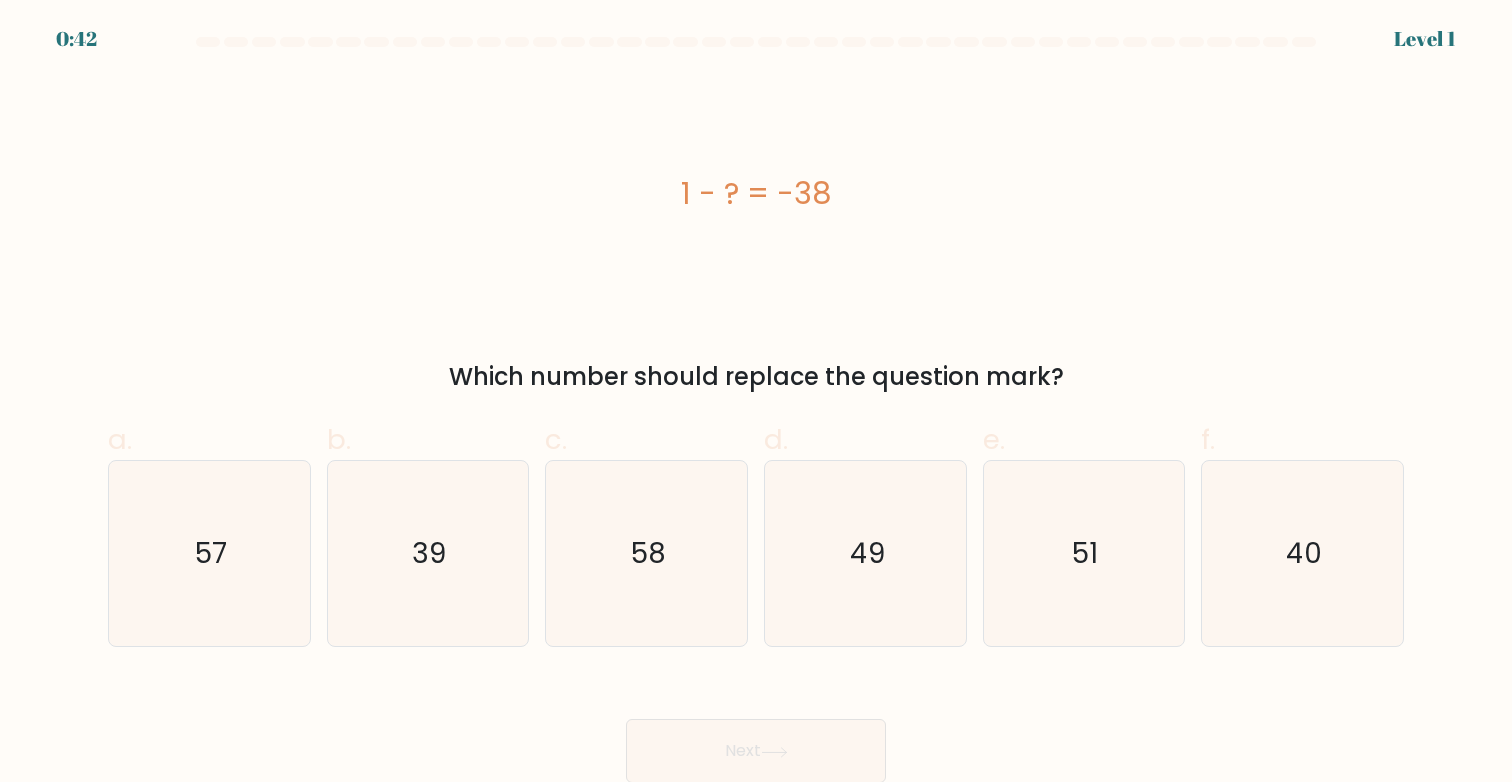 scroll, scrollTop: 1, scrollLeft: 0, axis: vertical 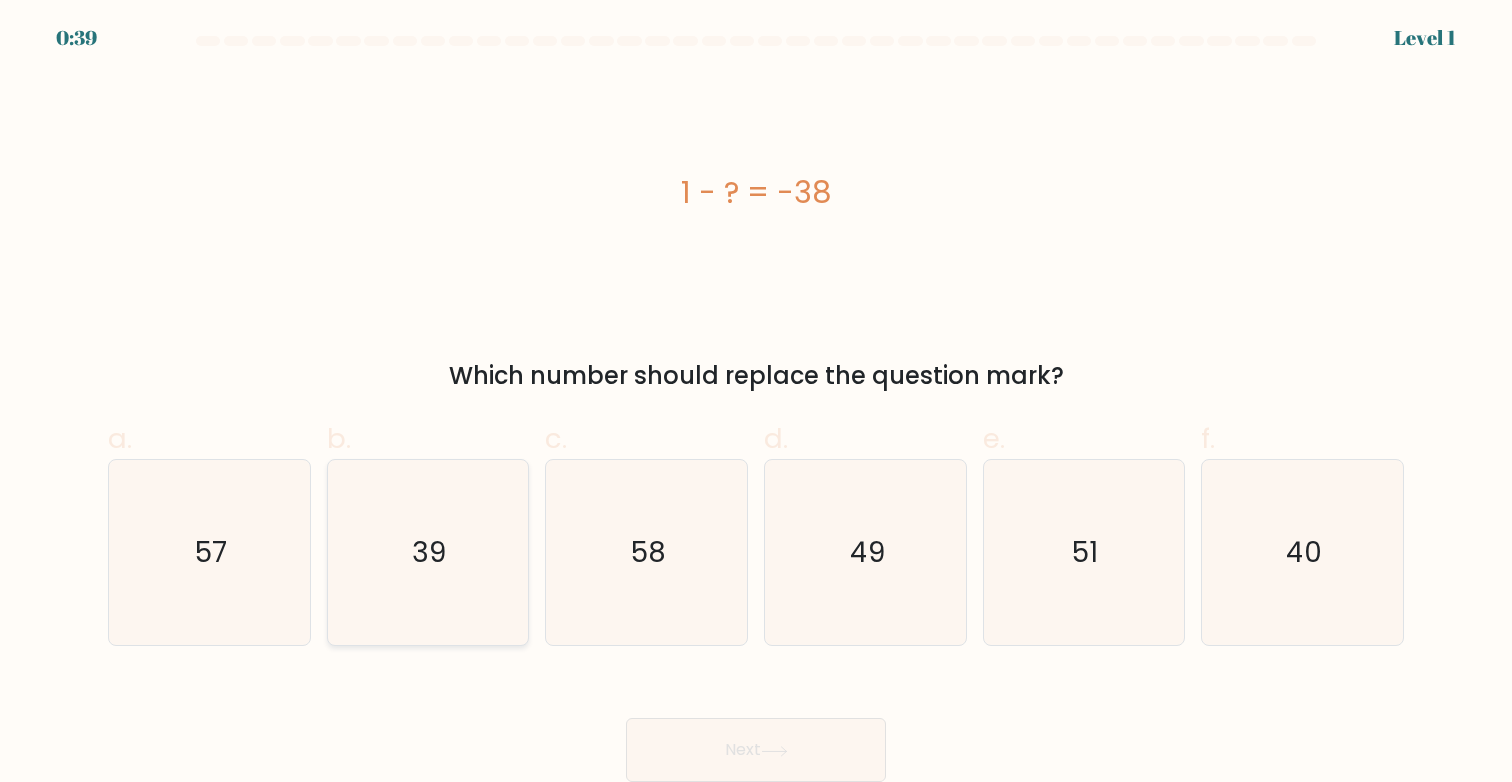 click on "39" 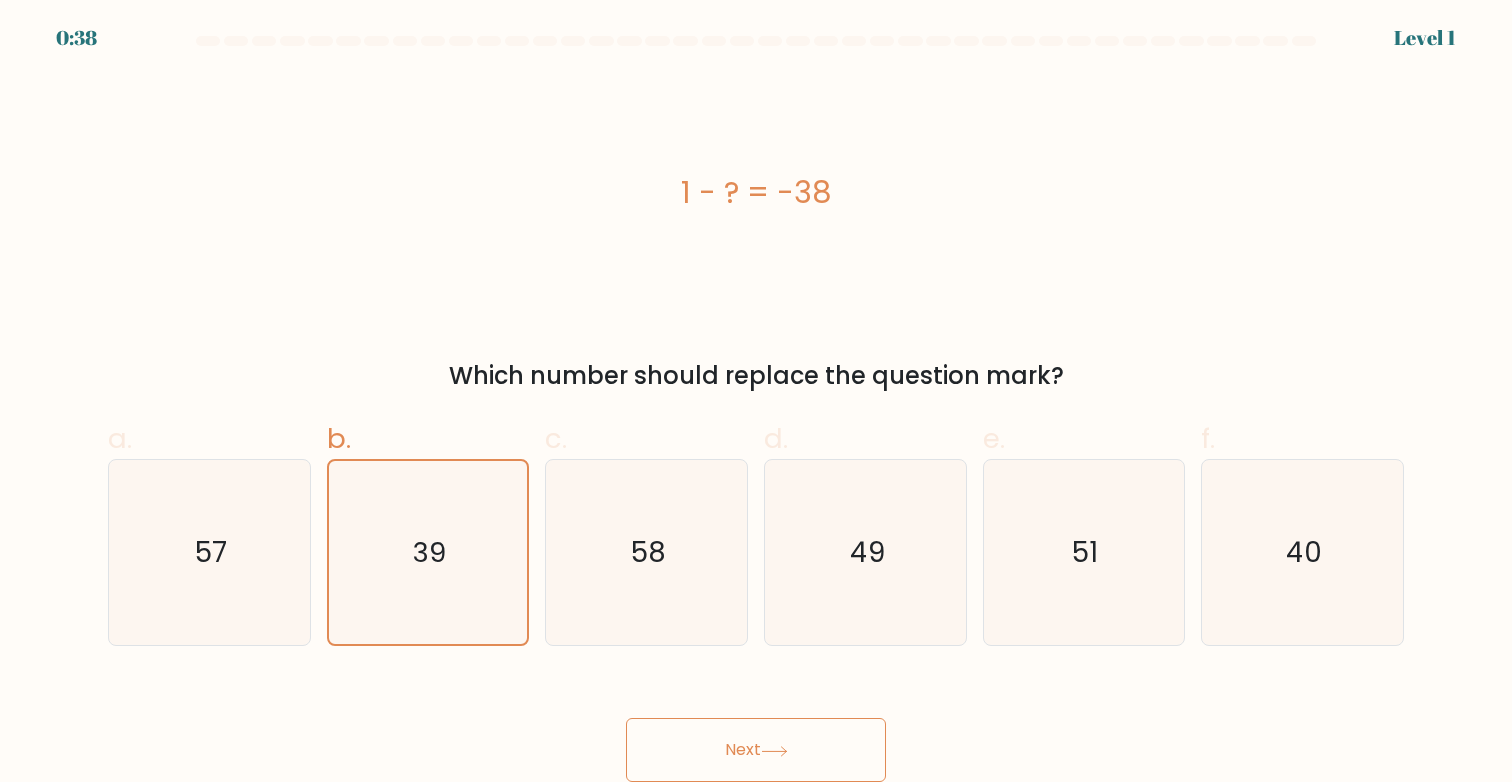 click 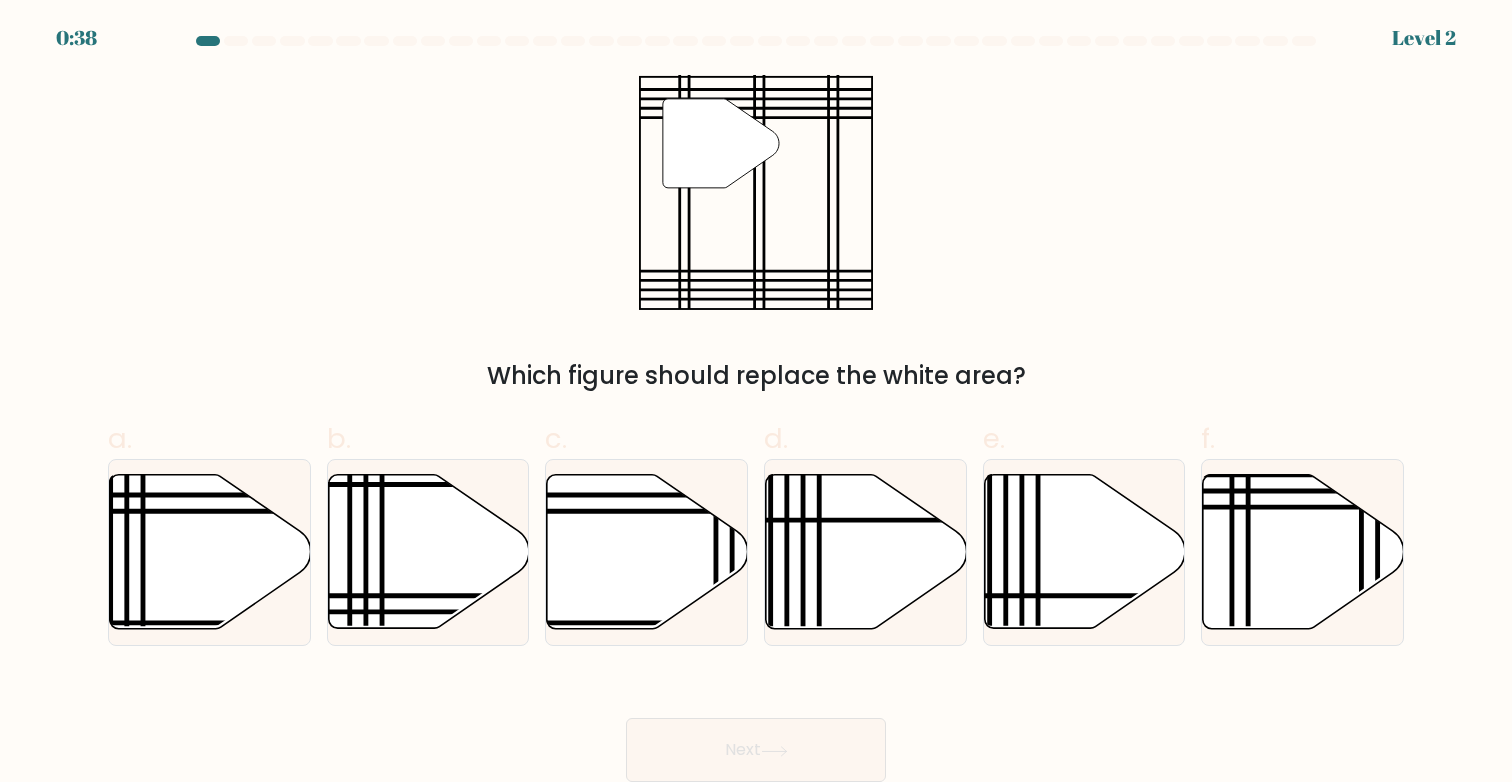scroll, scrollTop: 0, scrollLeft: 0, axis: both 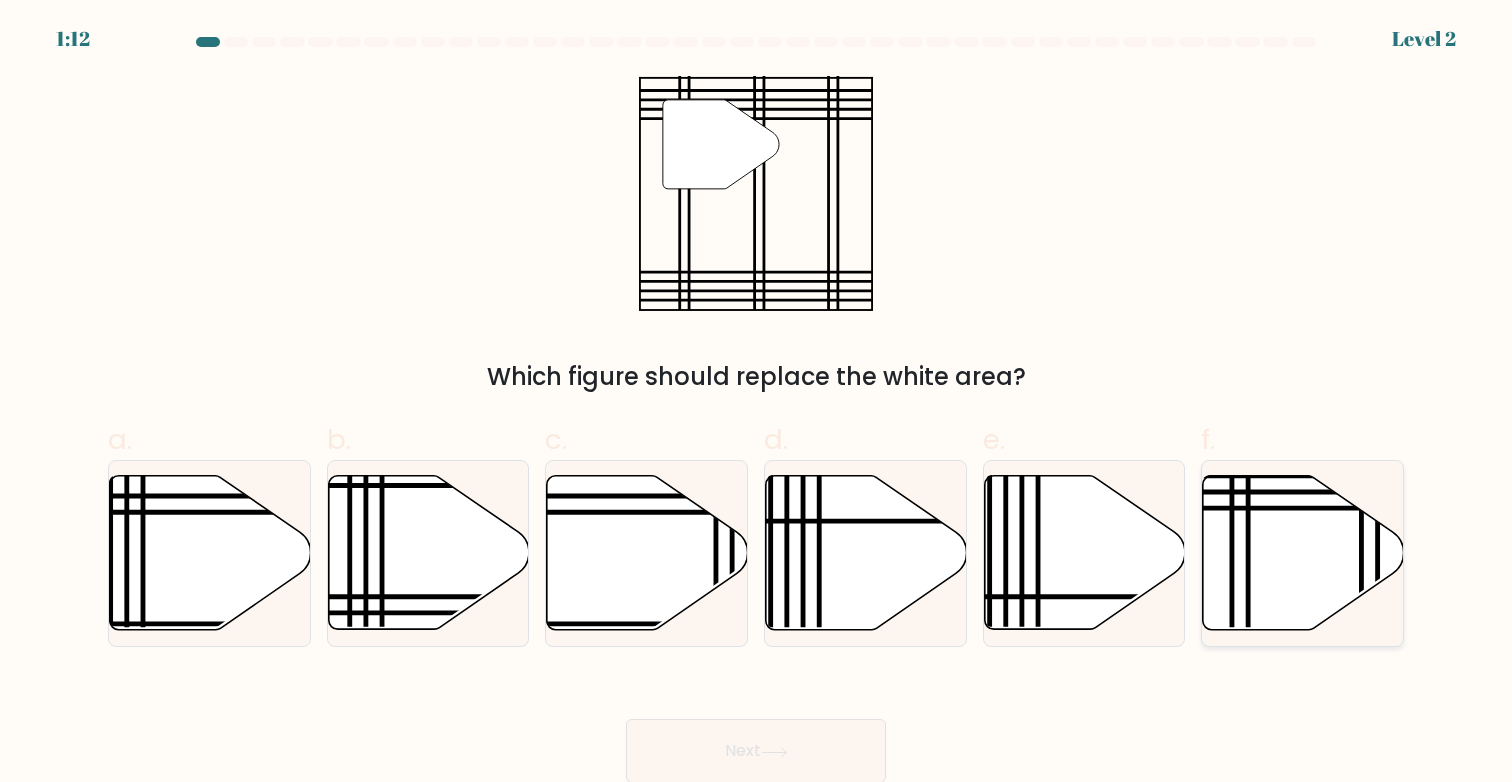 click 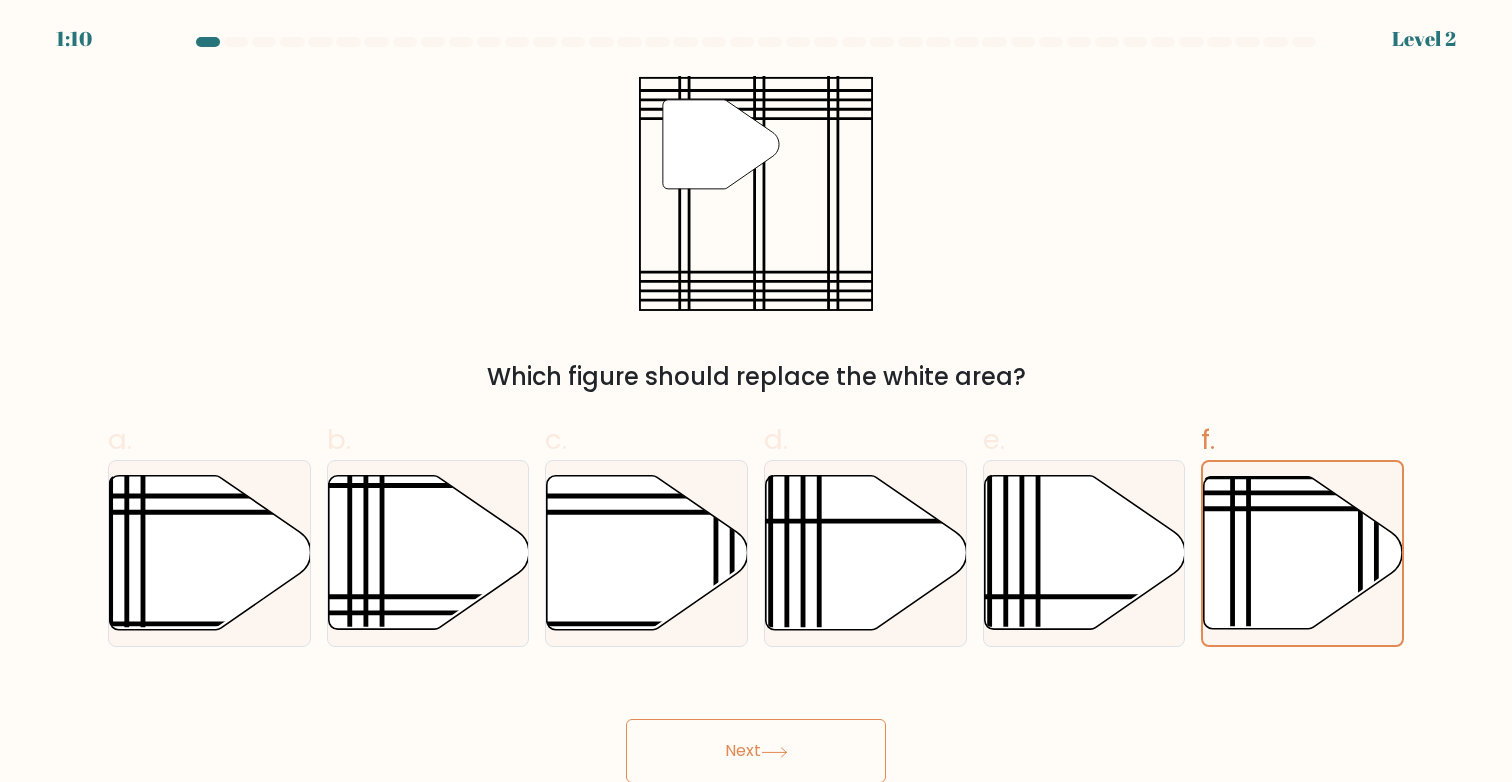 click on "Next" at bounding box center [756, 751] 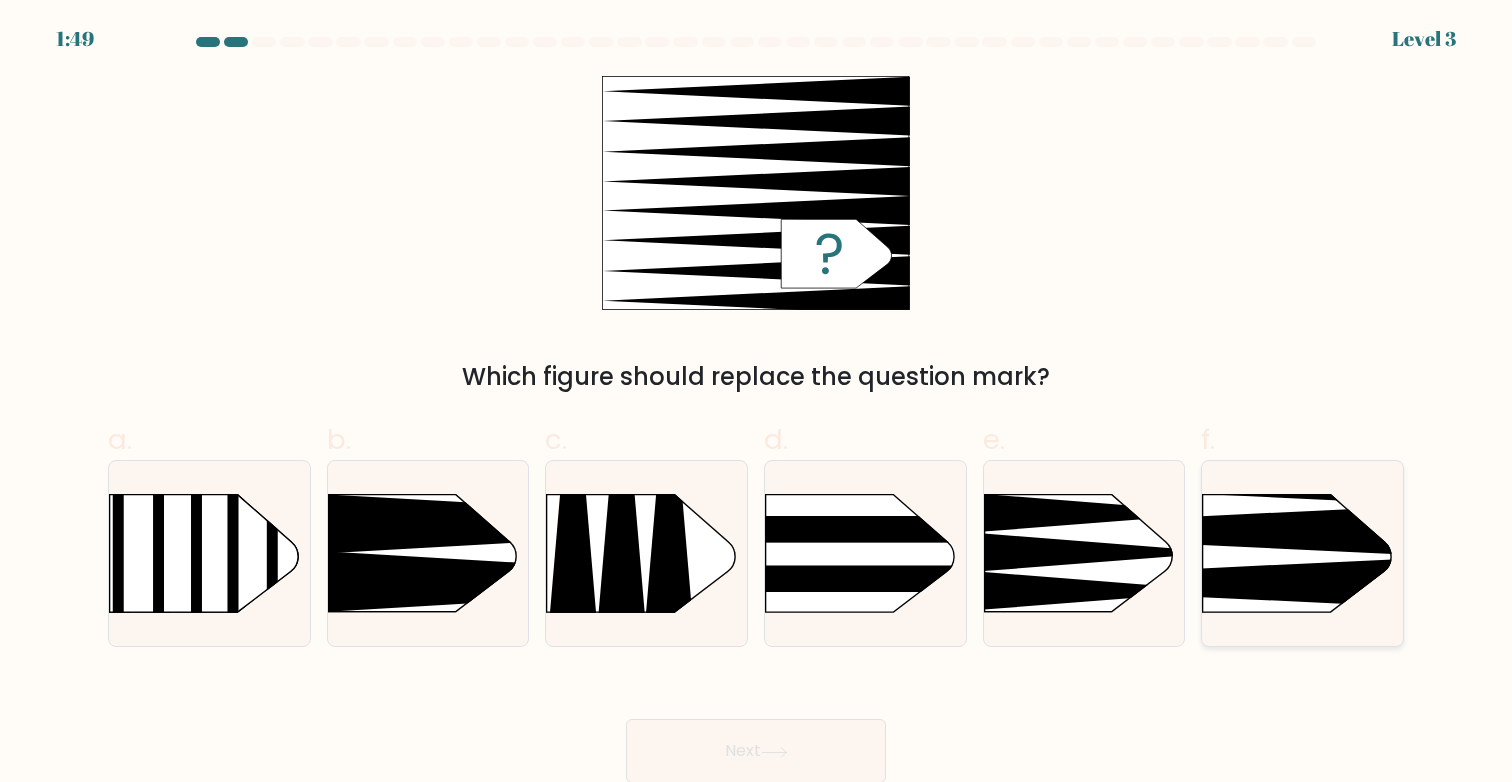 click 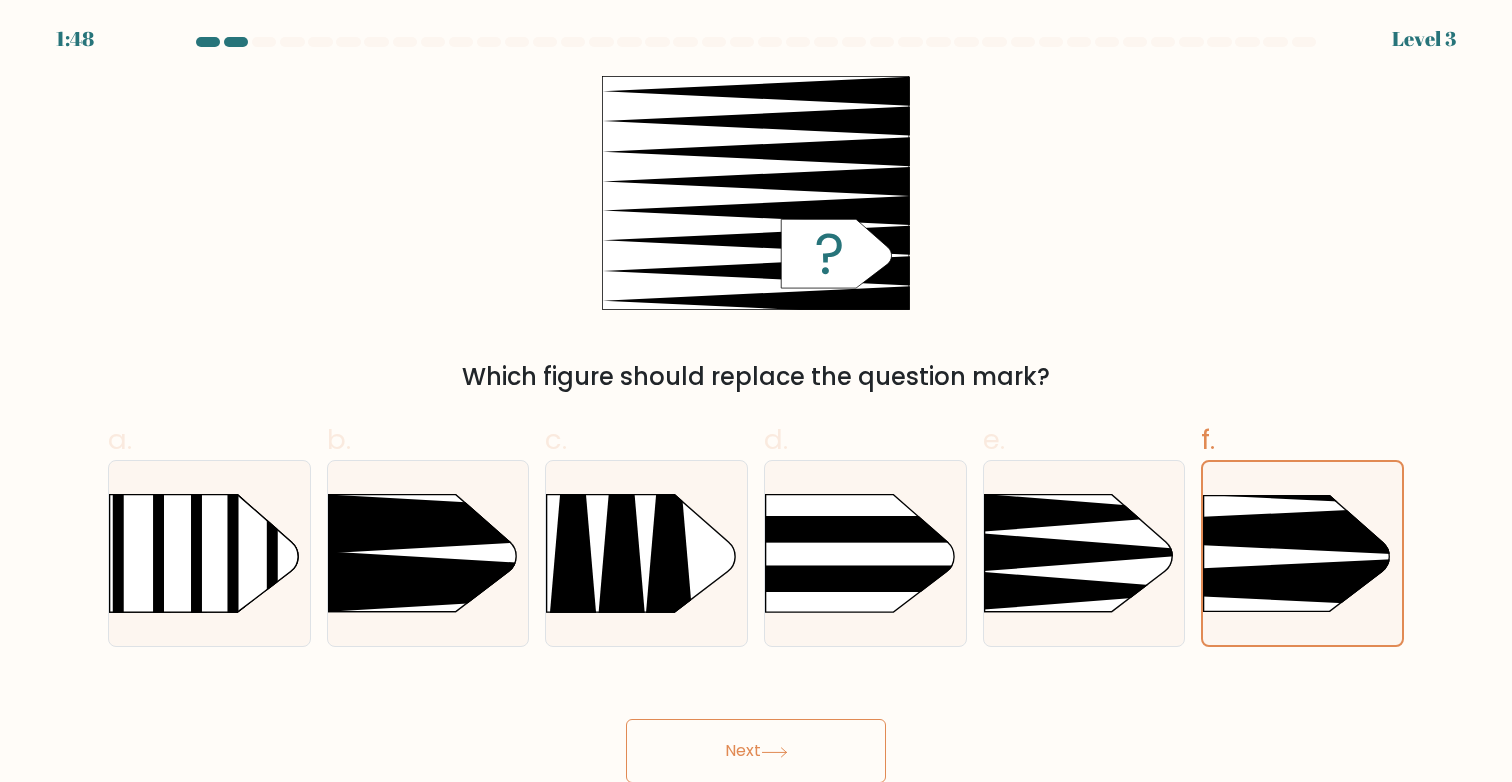 click on "Next" at bounding box center (756, 751) 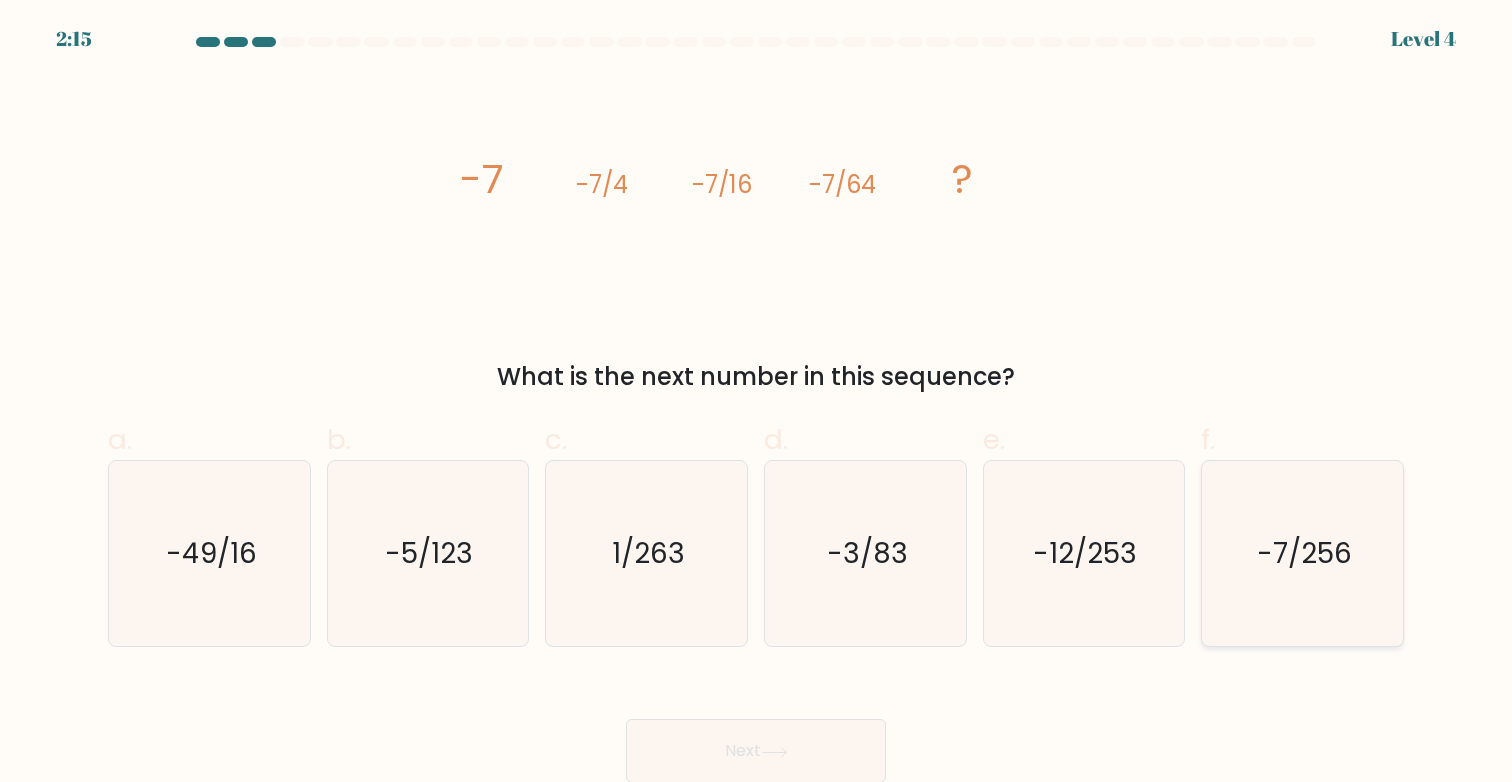 click on "-7/256" 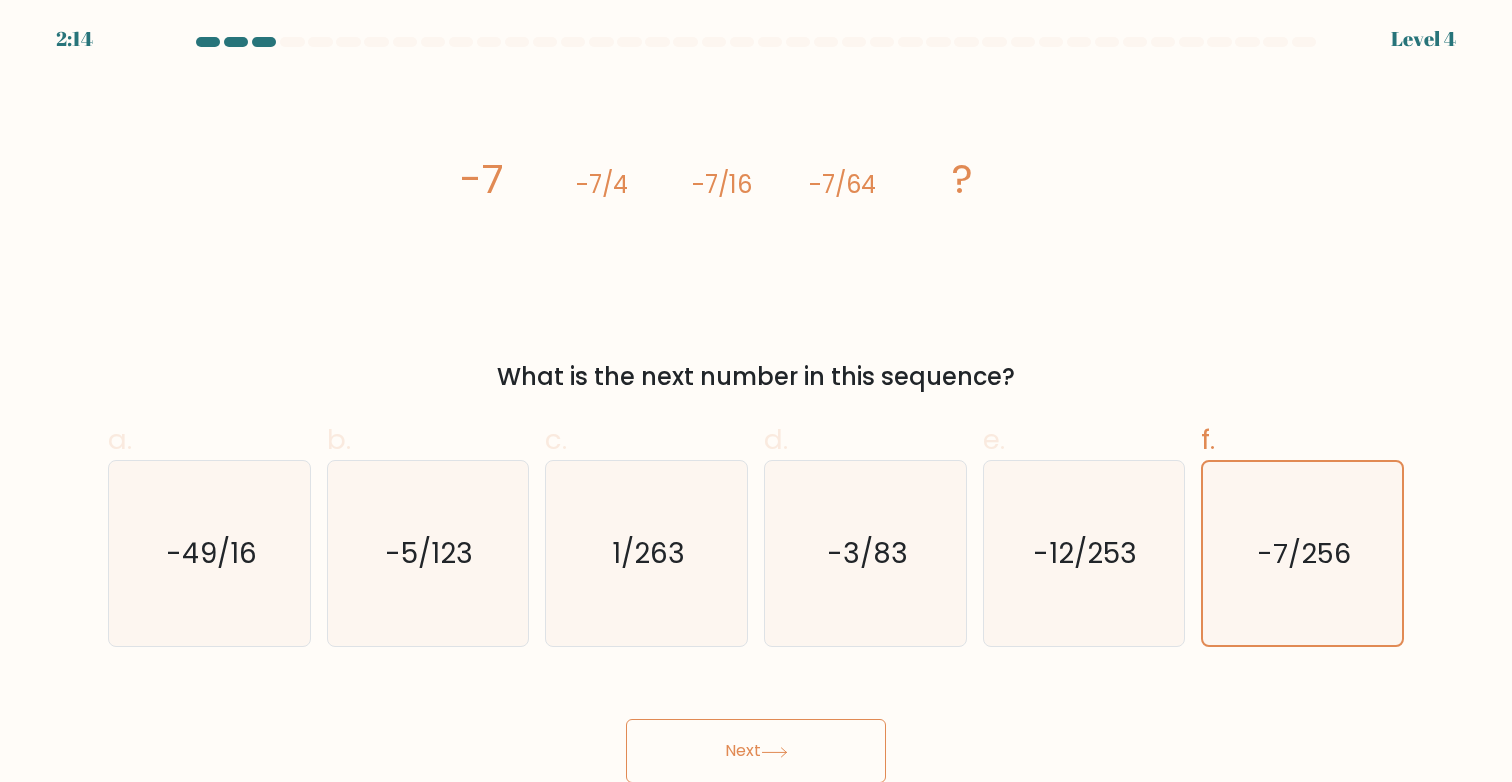 click on "Next" at bounding box center [756, 751] 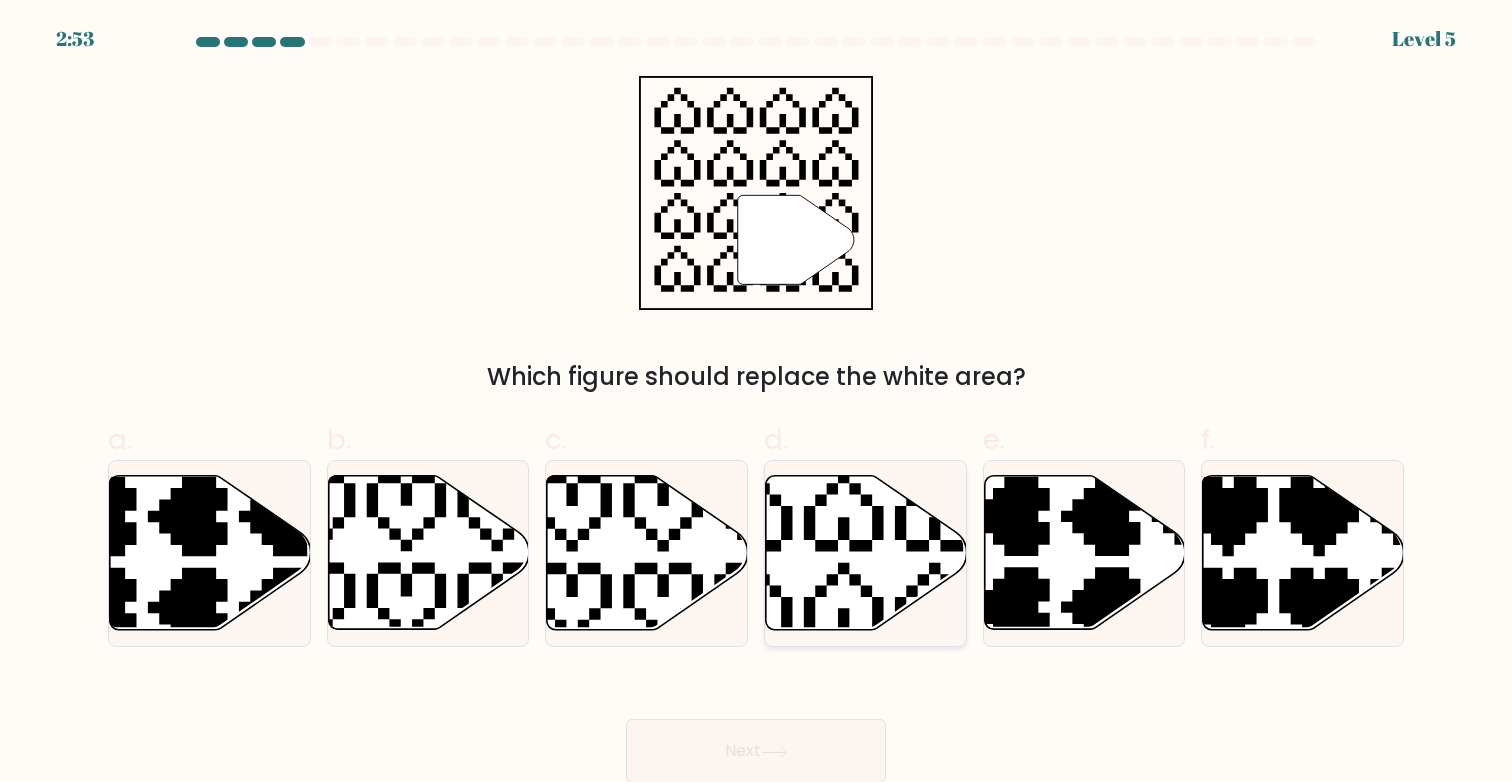 click 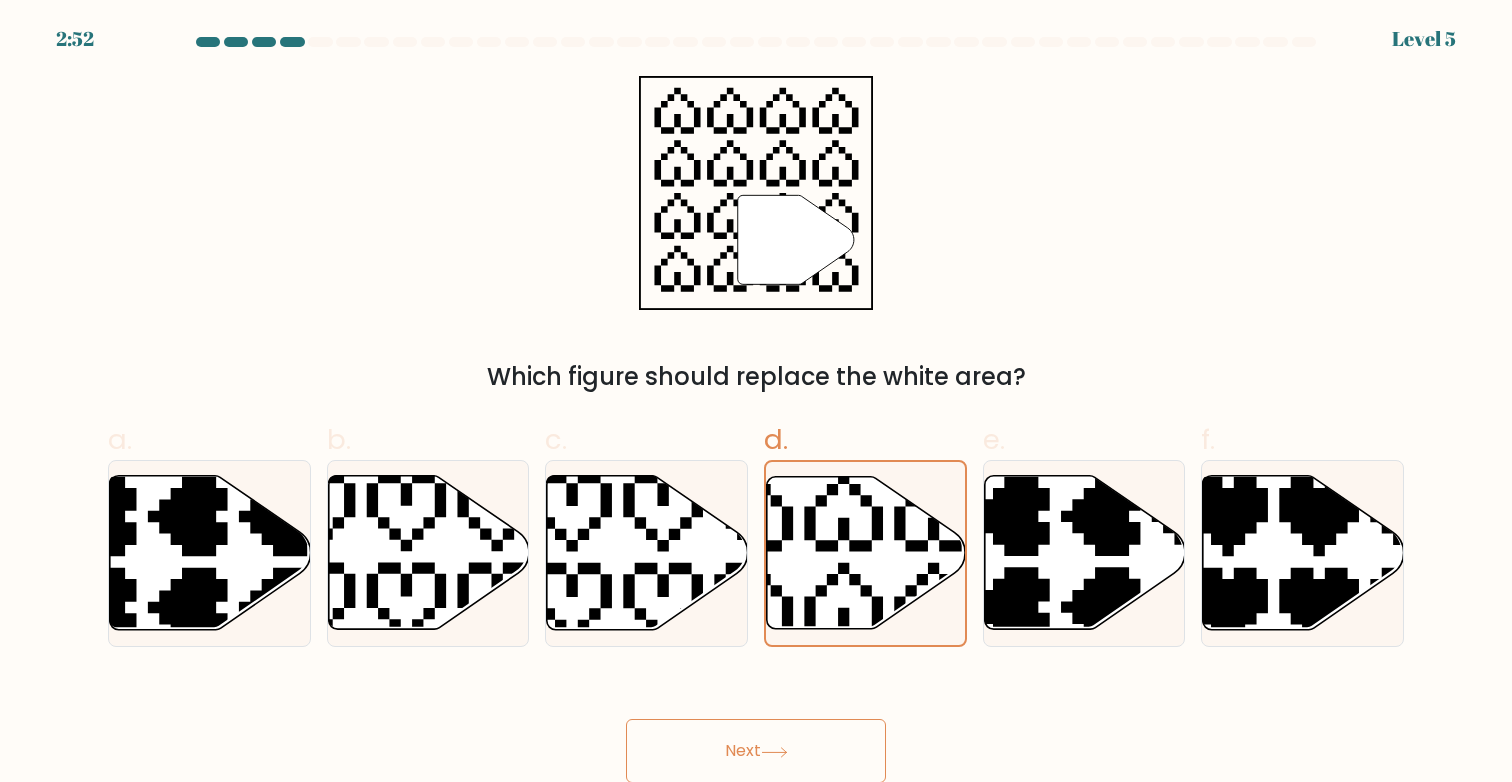 click on "Next" at bounding box center (756, 751) 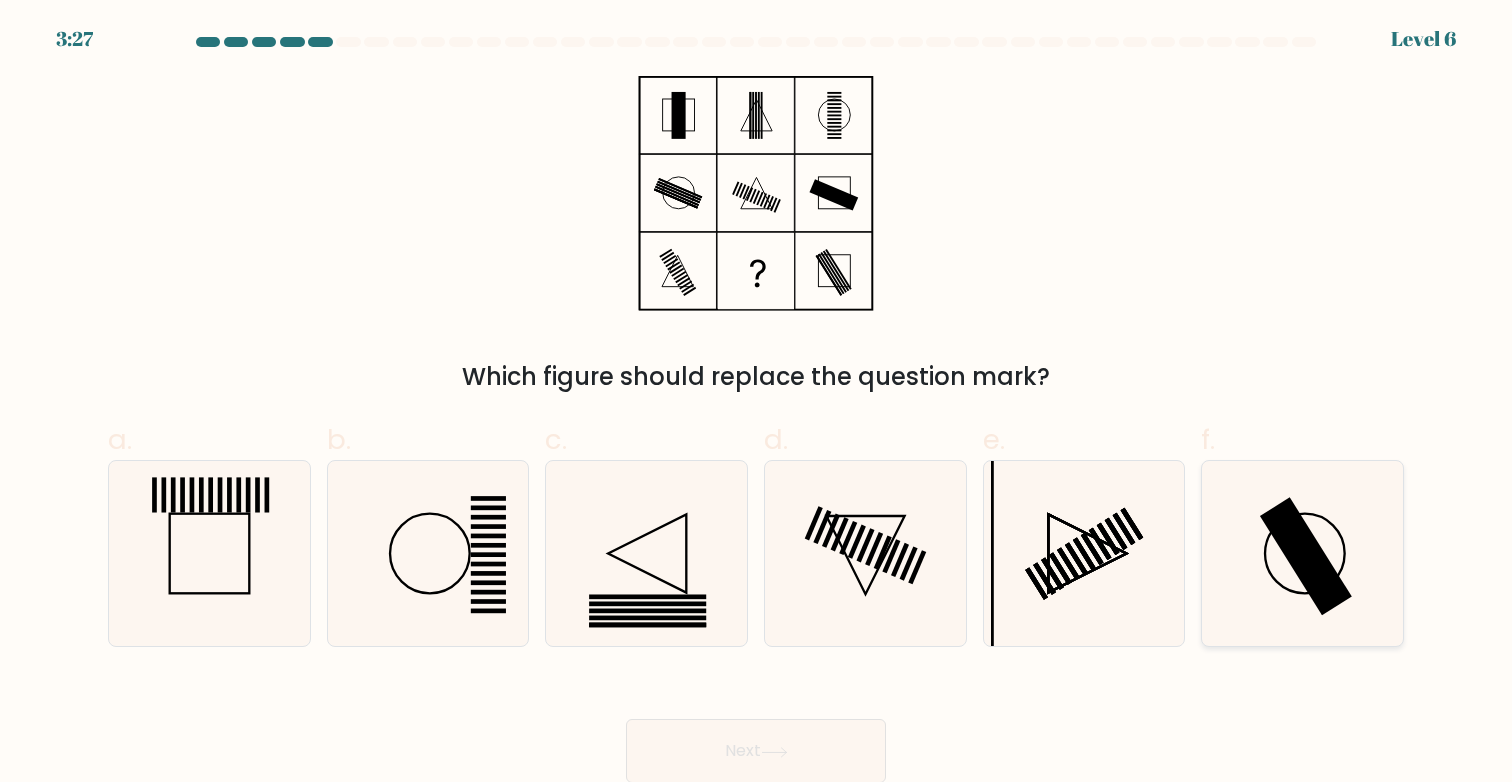 click 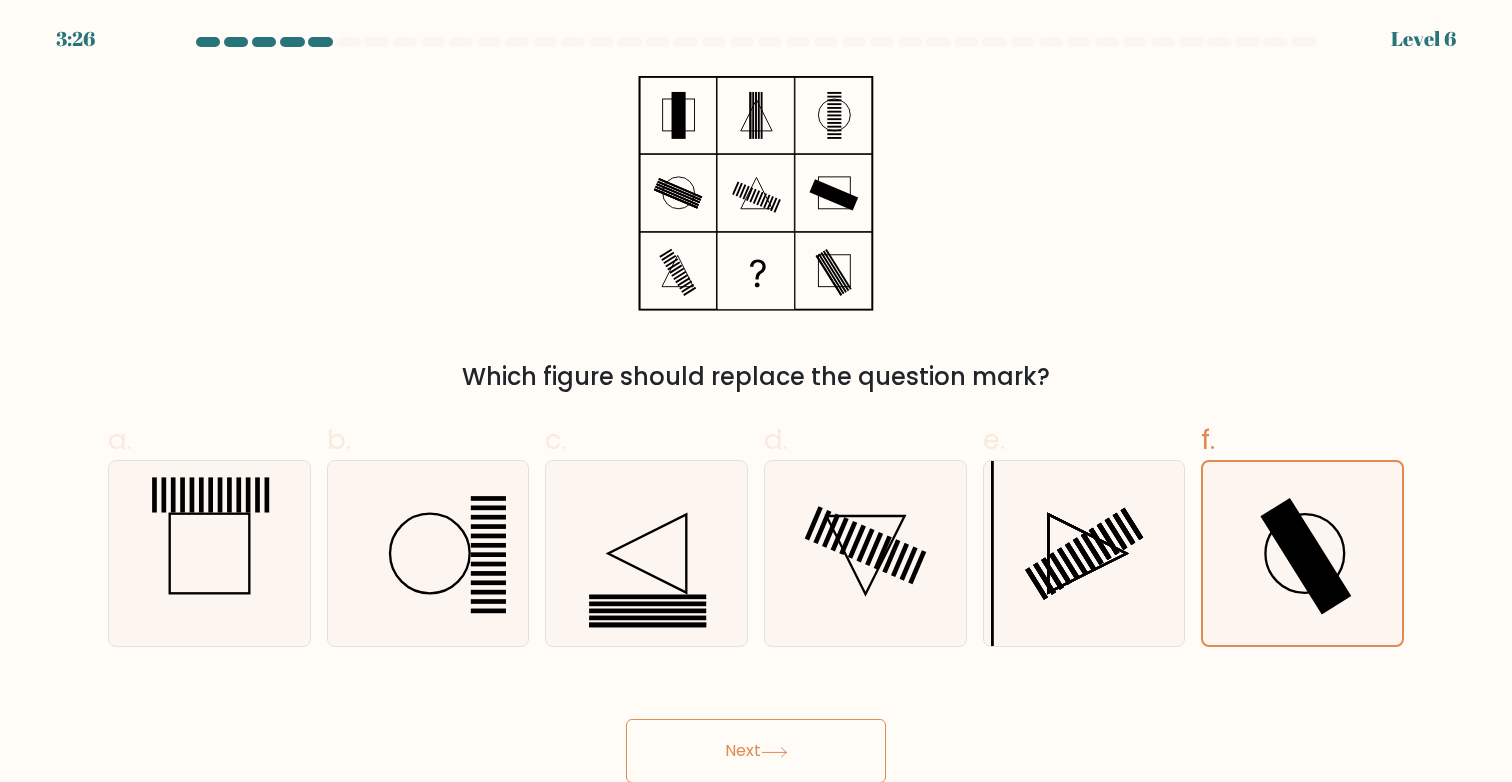 click on "Next" at bounding box center [756, 751] 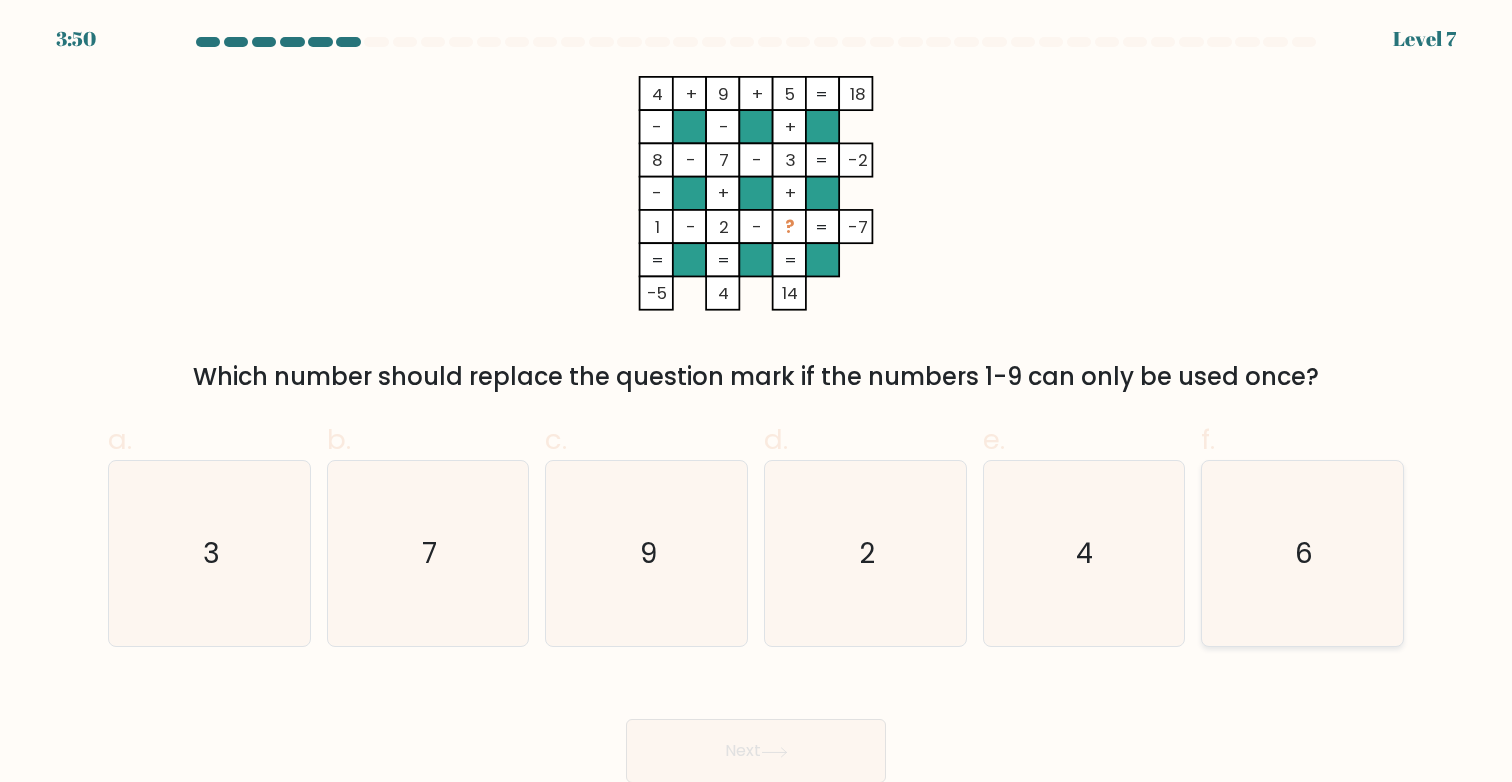 click on "6" 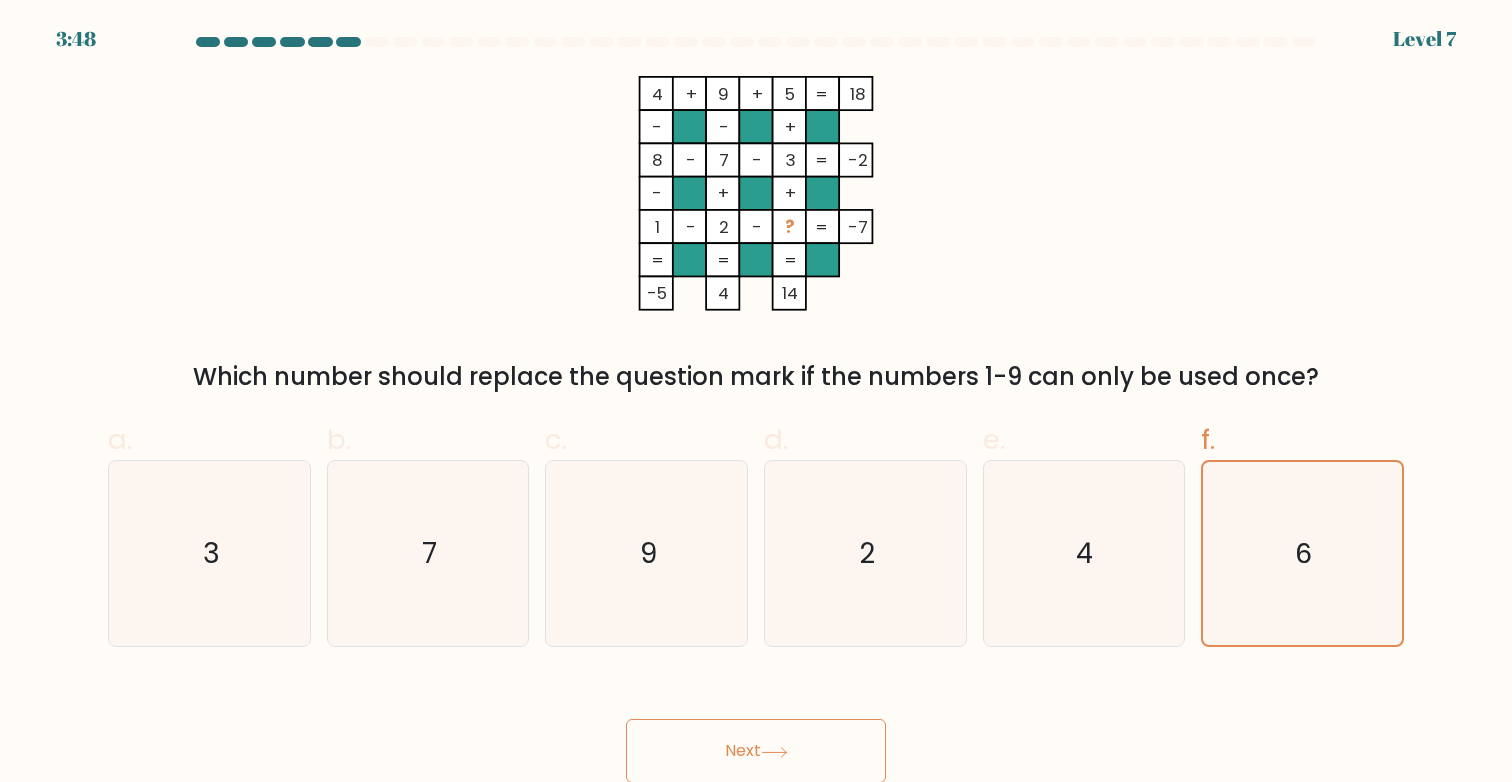 click on "Next" at bounding box center [756, 751] 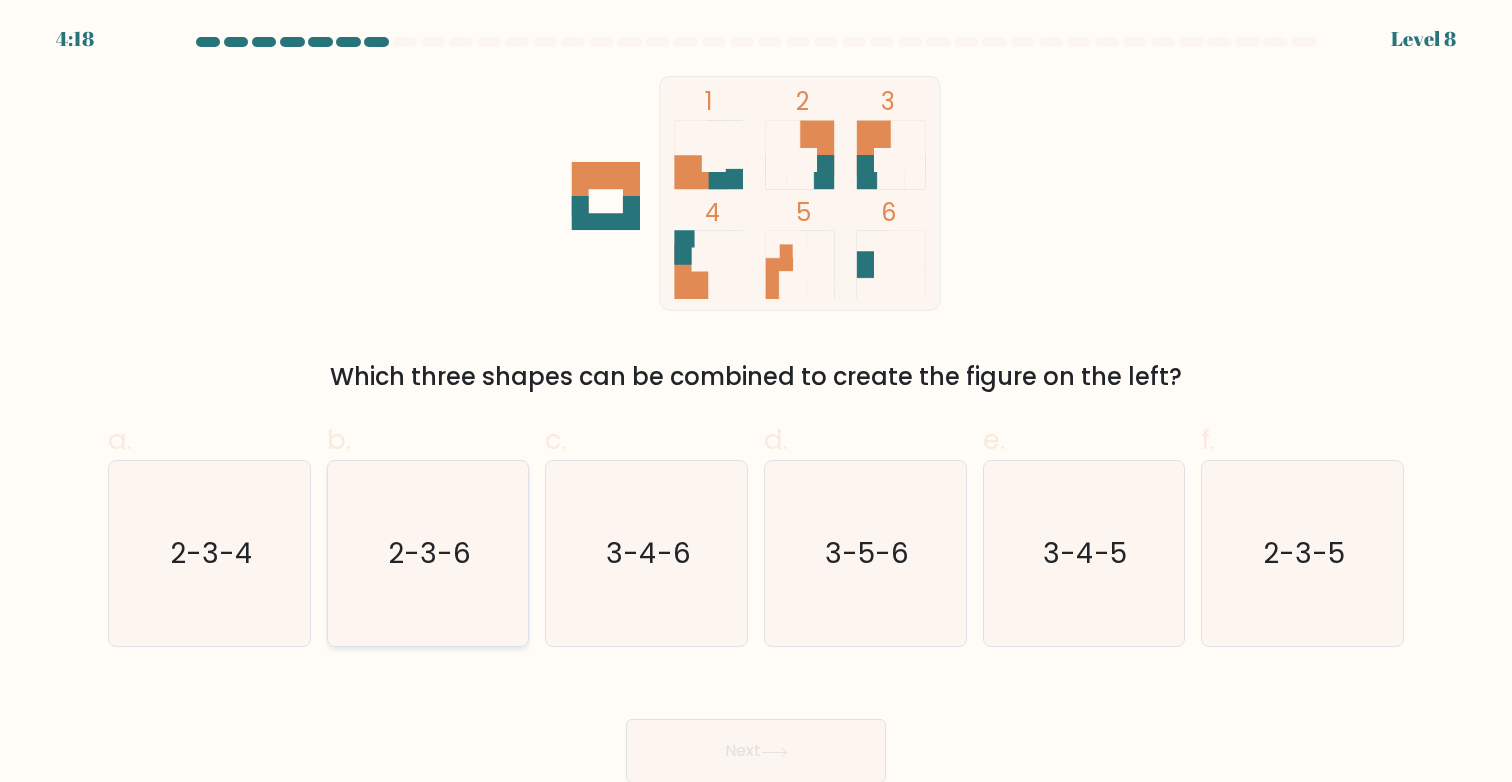 click on "2-3-6" 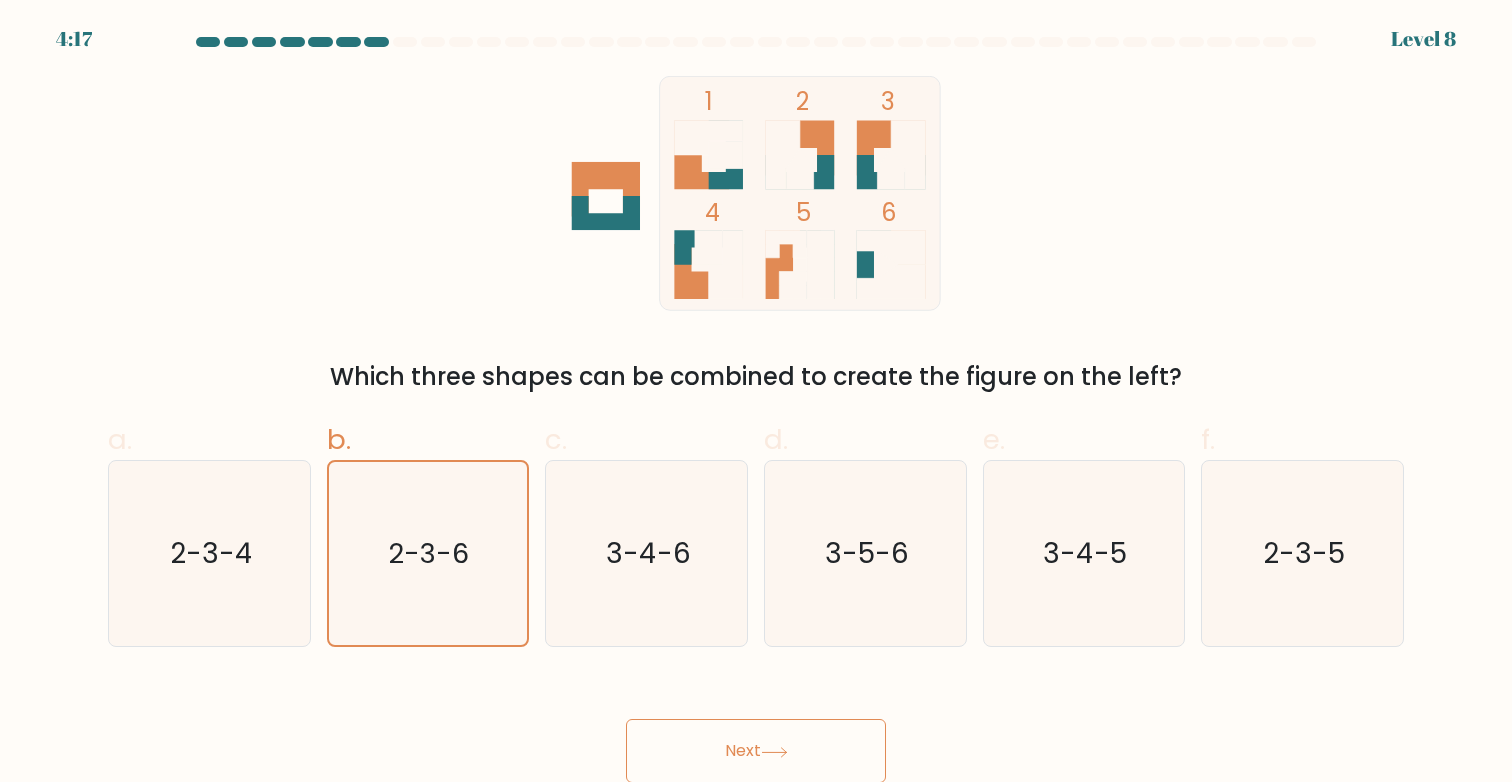 click on "Next" at bounding box center (756, 751) 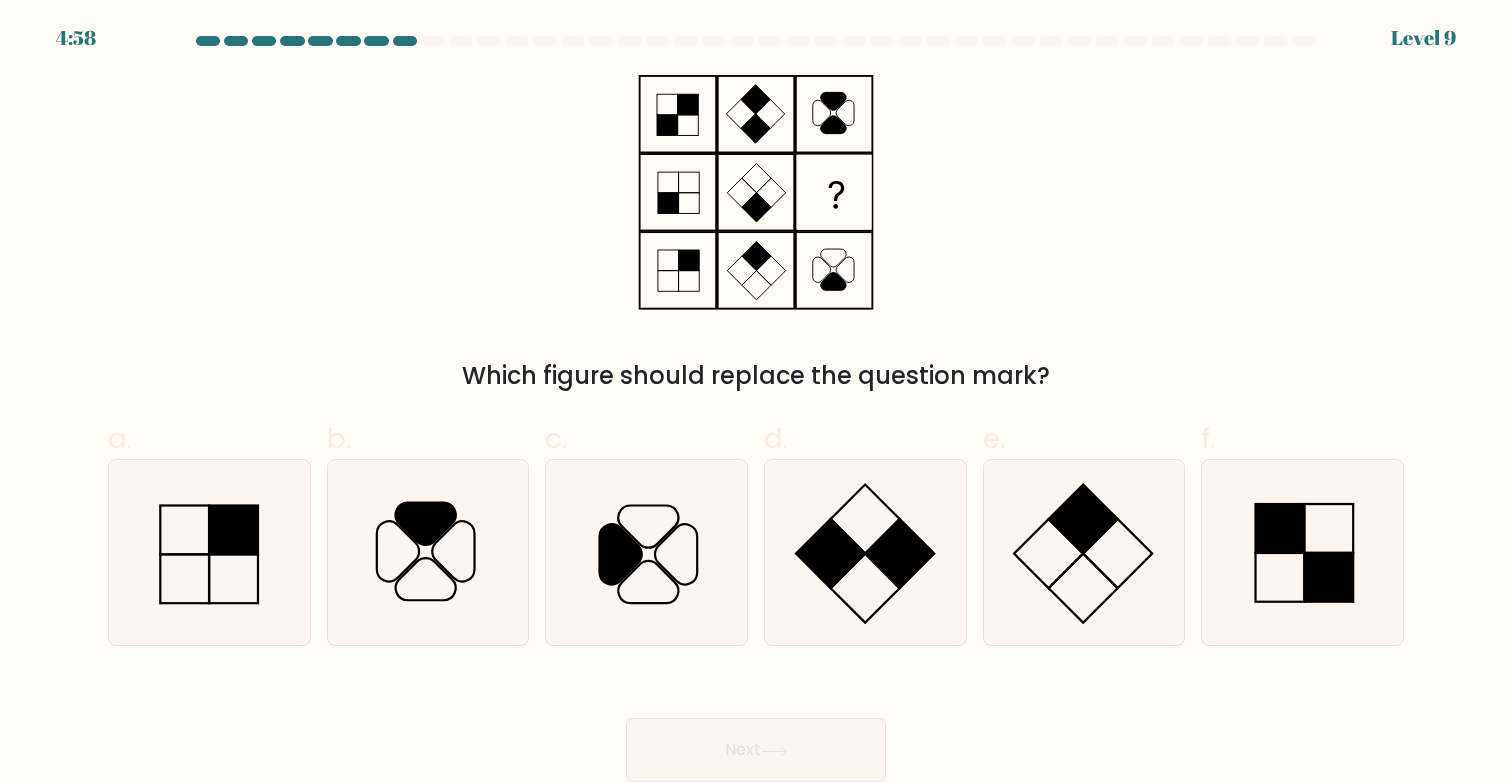 scroll, scrollTop: 0, scrollLeft: 0, axis: both 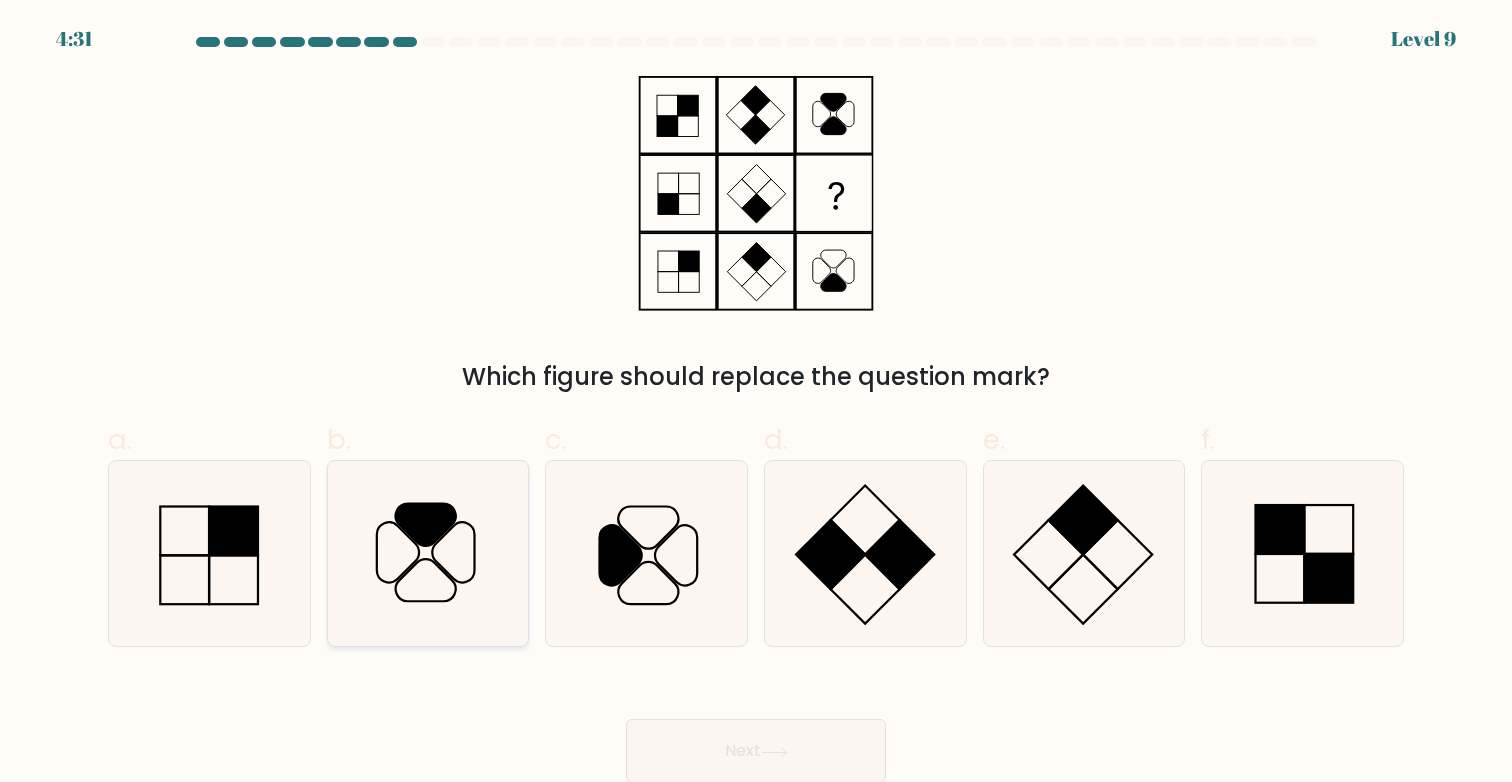 click 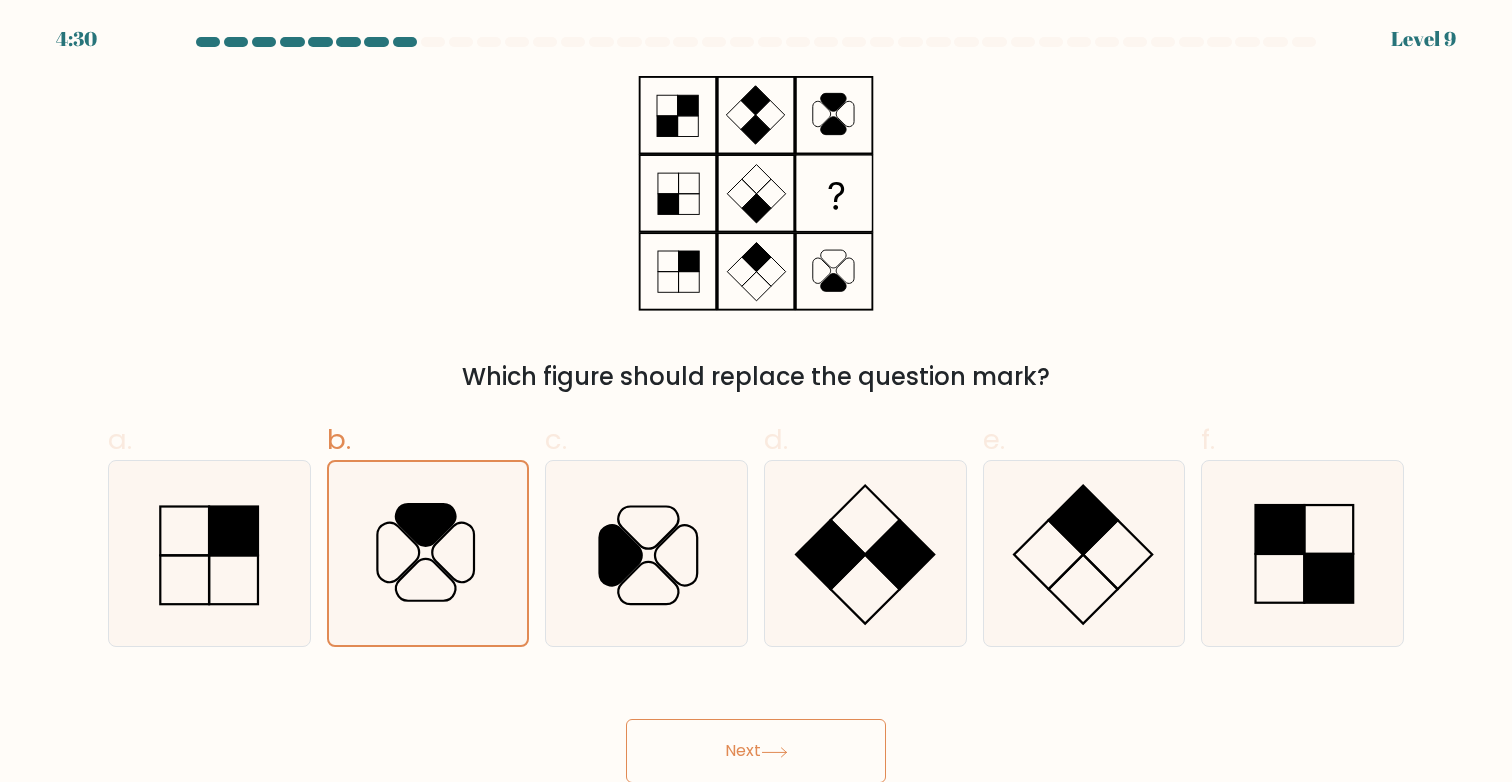 click on "Next" at bounding box center [756, 751] 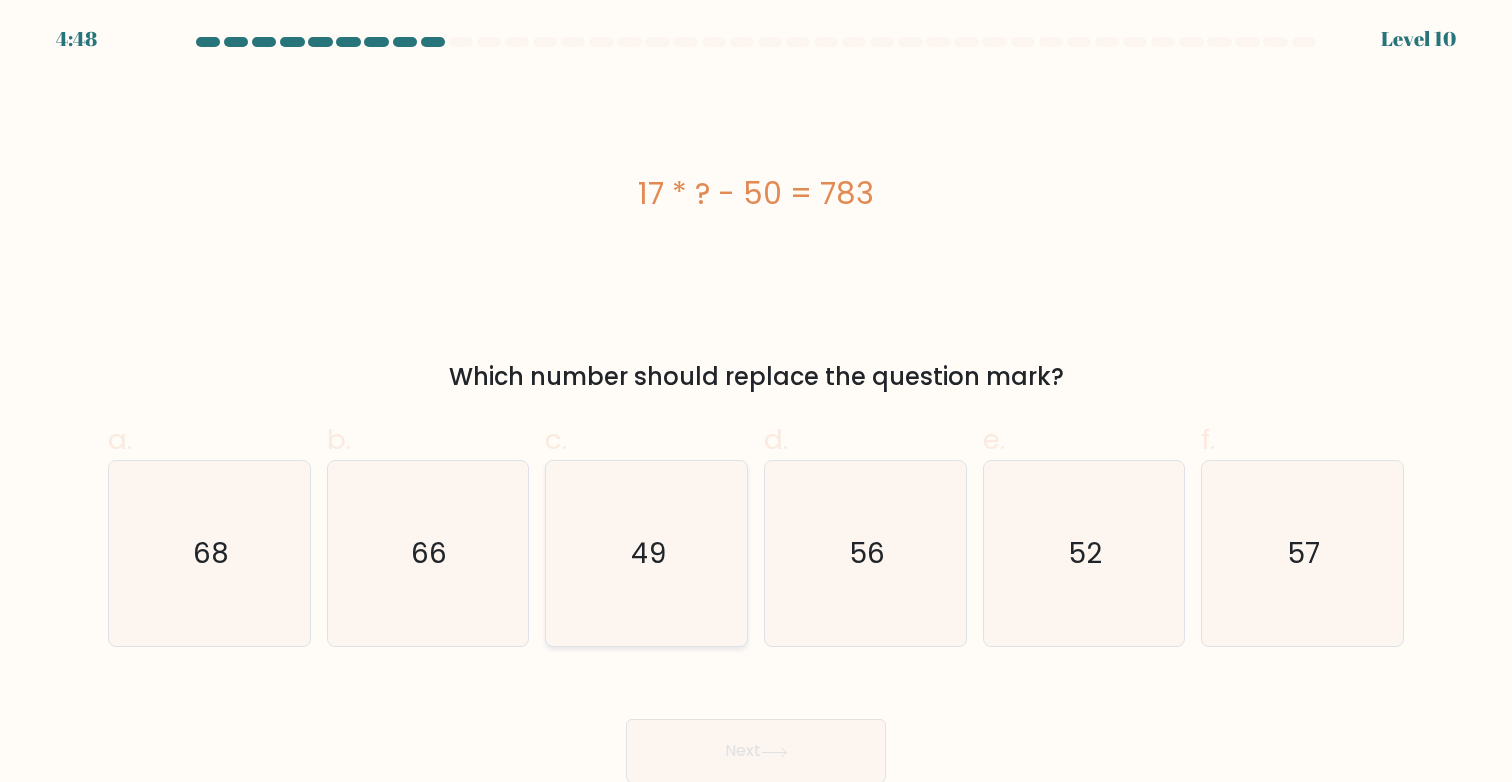 click on "49" 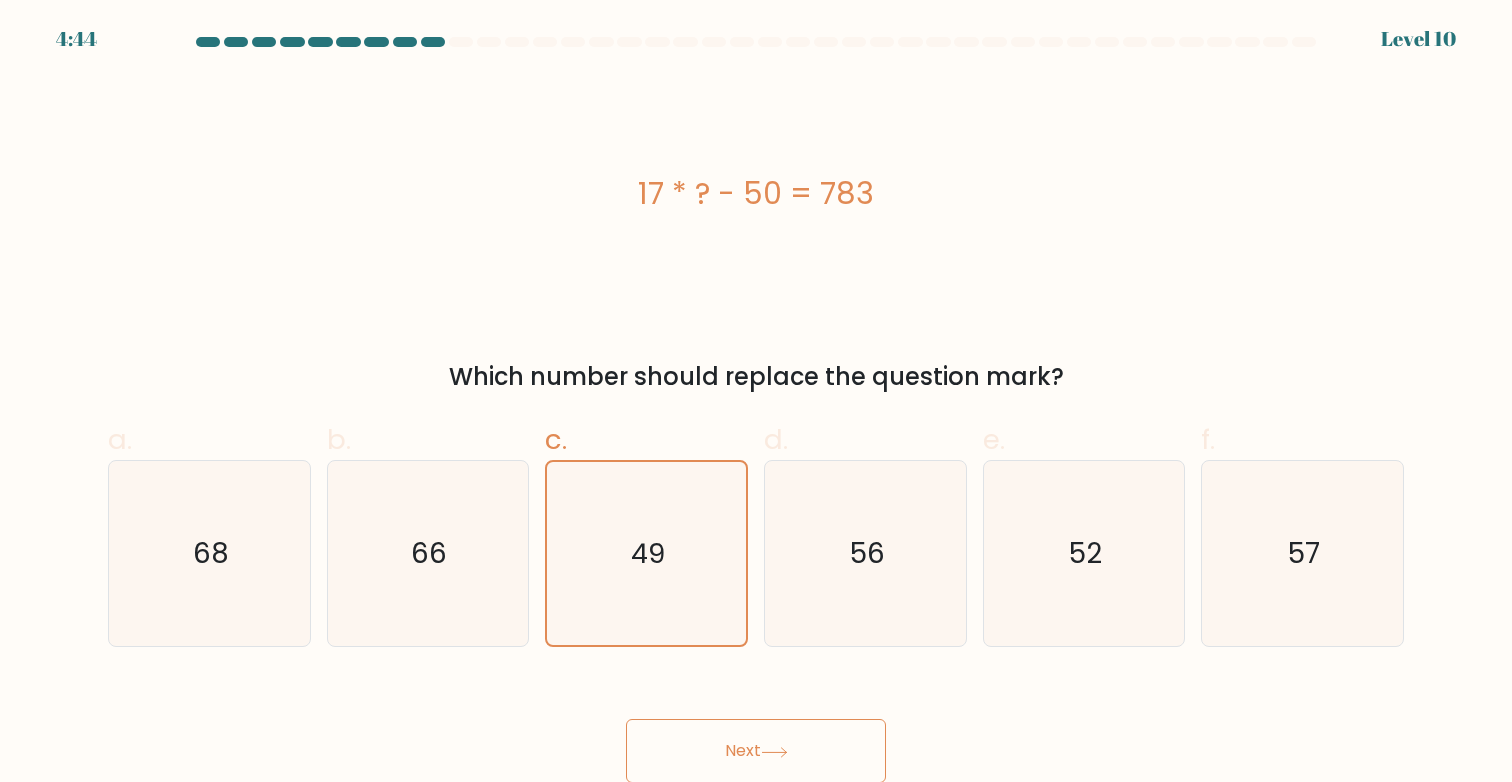 click on "Next" at bounding box center [756, 751] 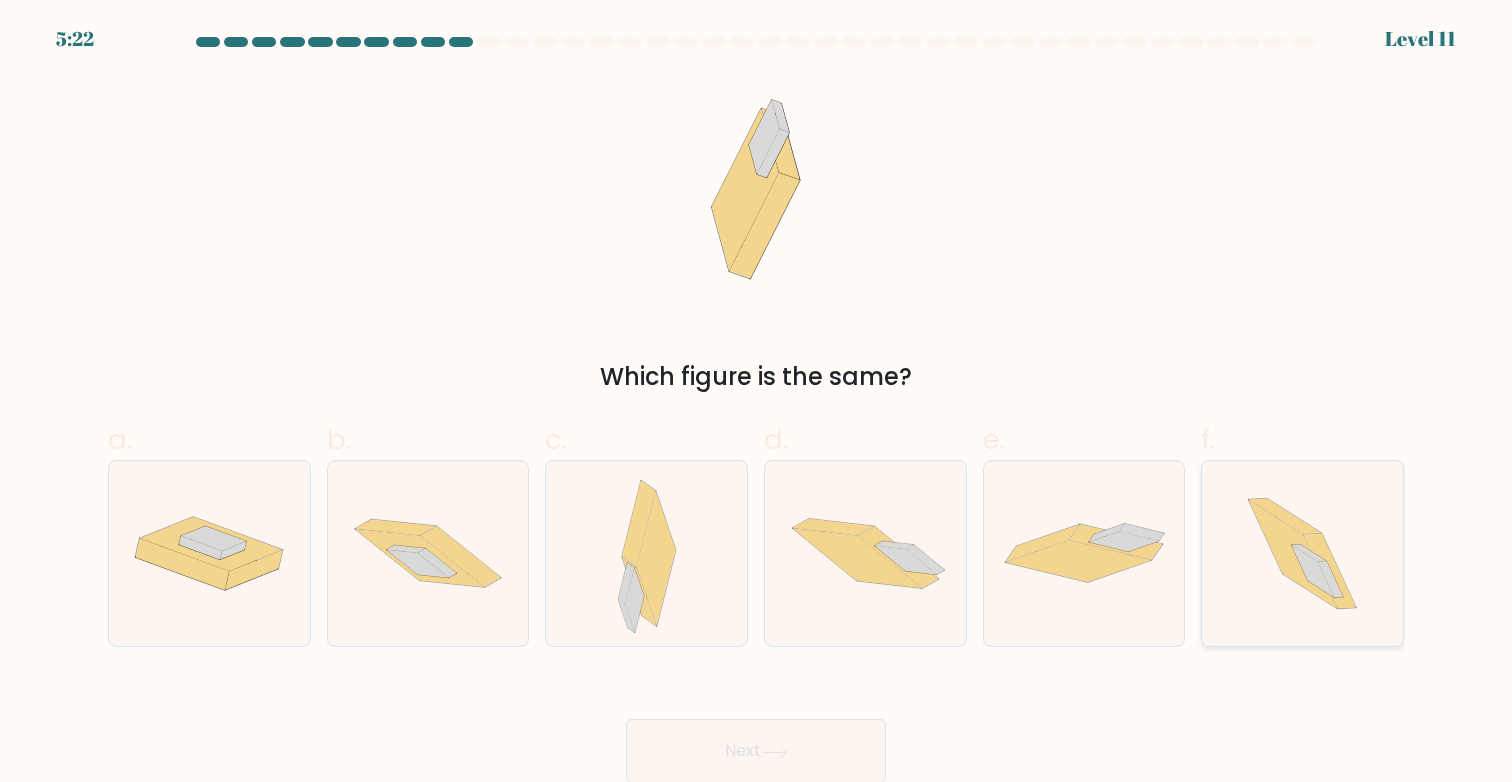 click 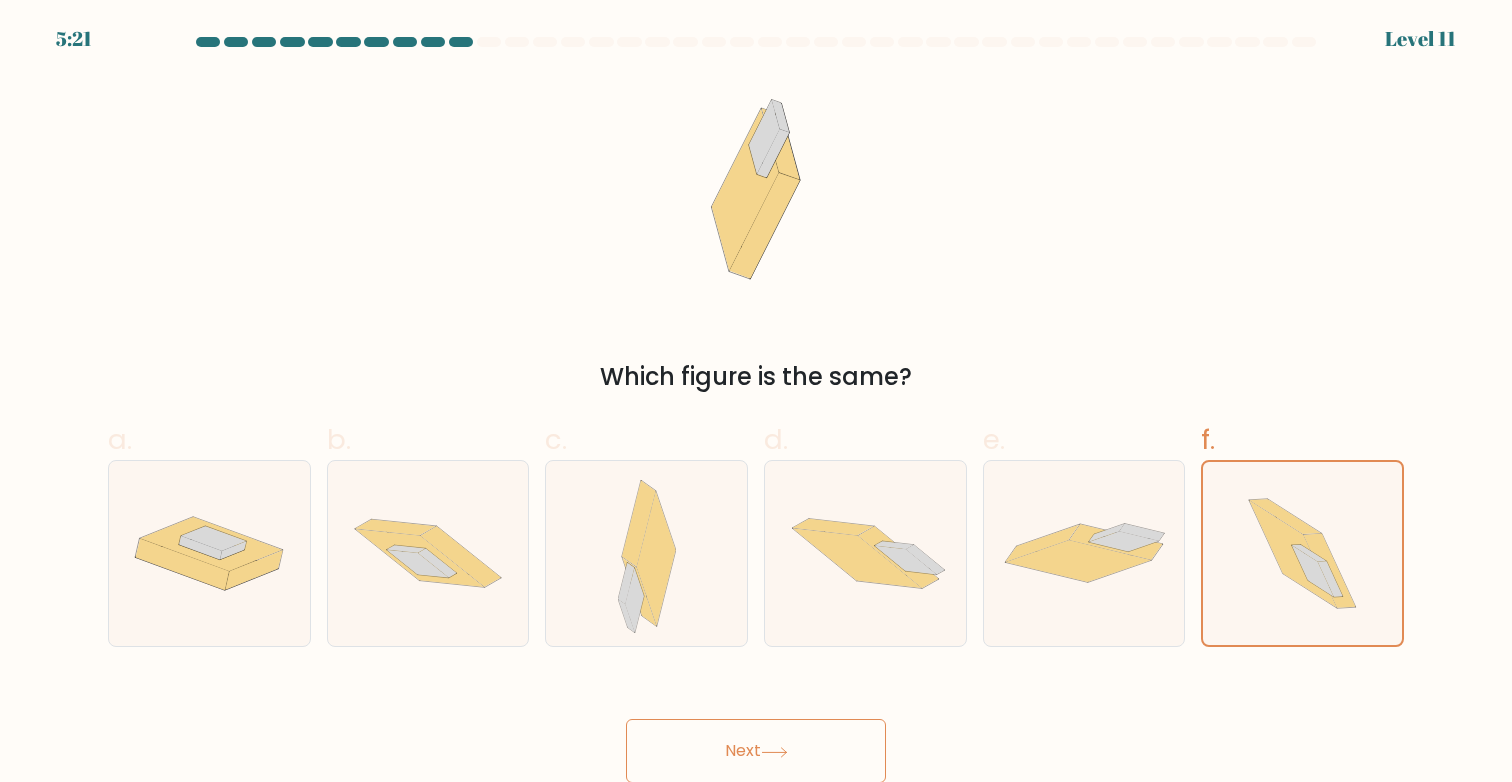 click on "Next" at bounding box center [756, 751] 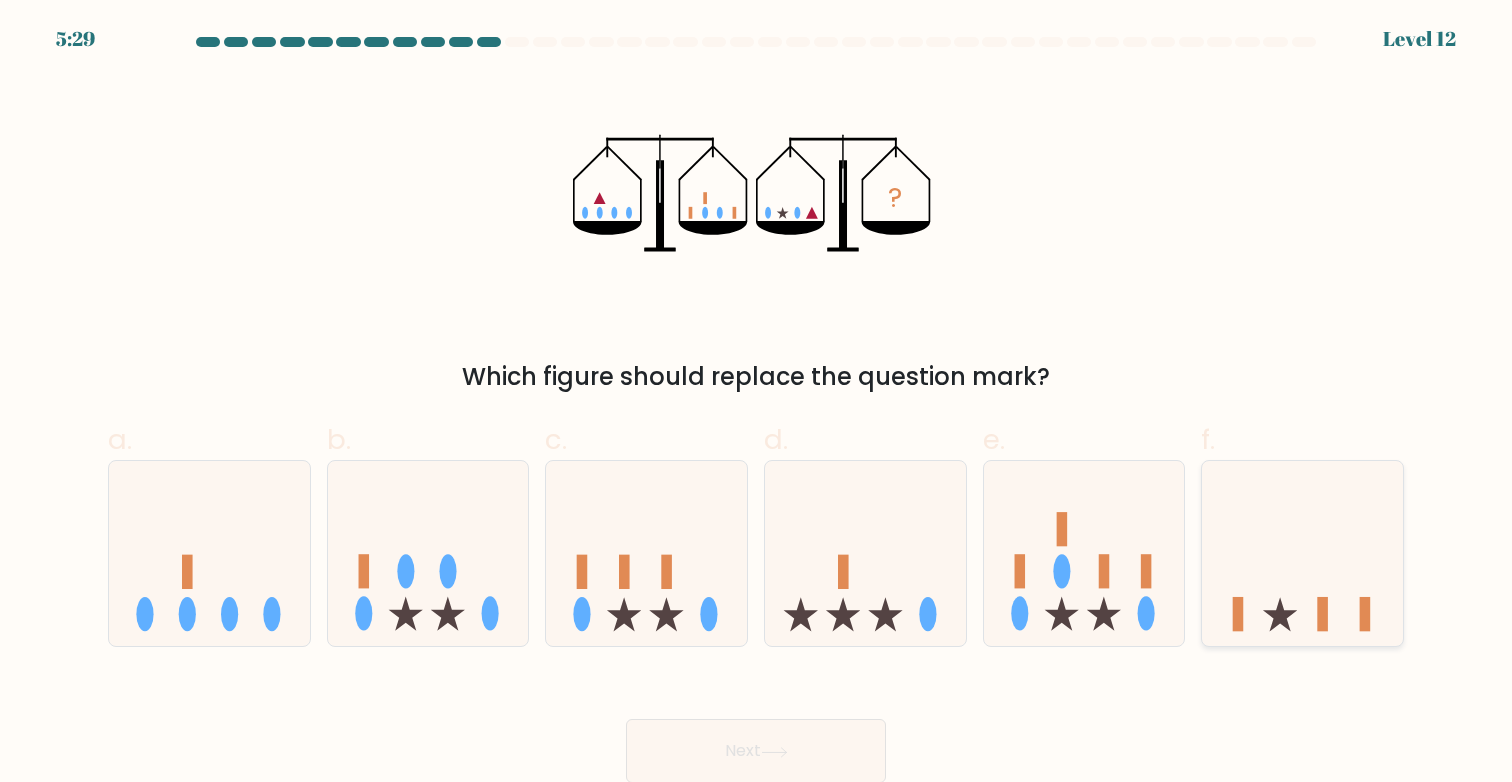 scroll, scrollTop: 1, scrollLeft: 0, axis: vertical 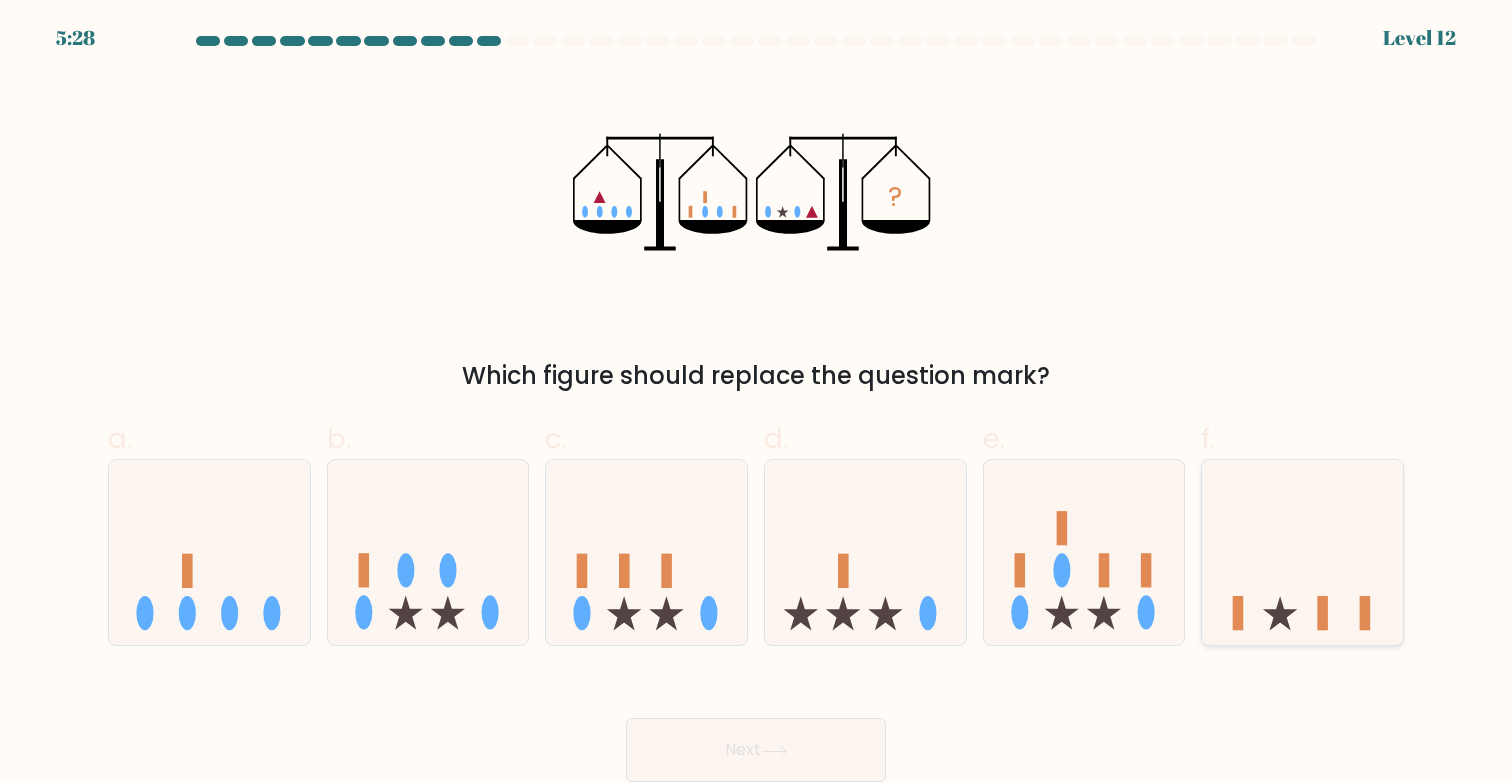 click 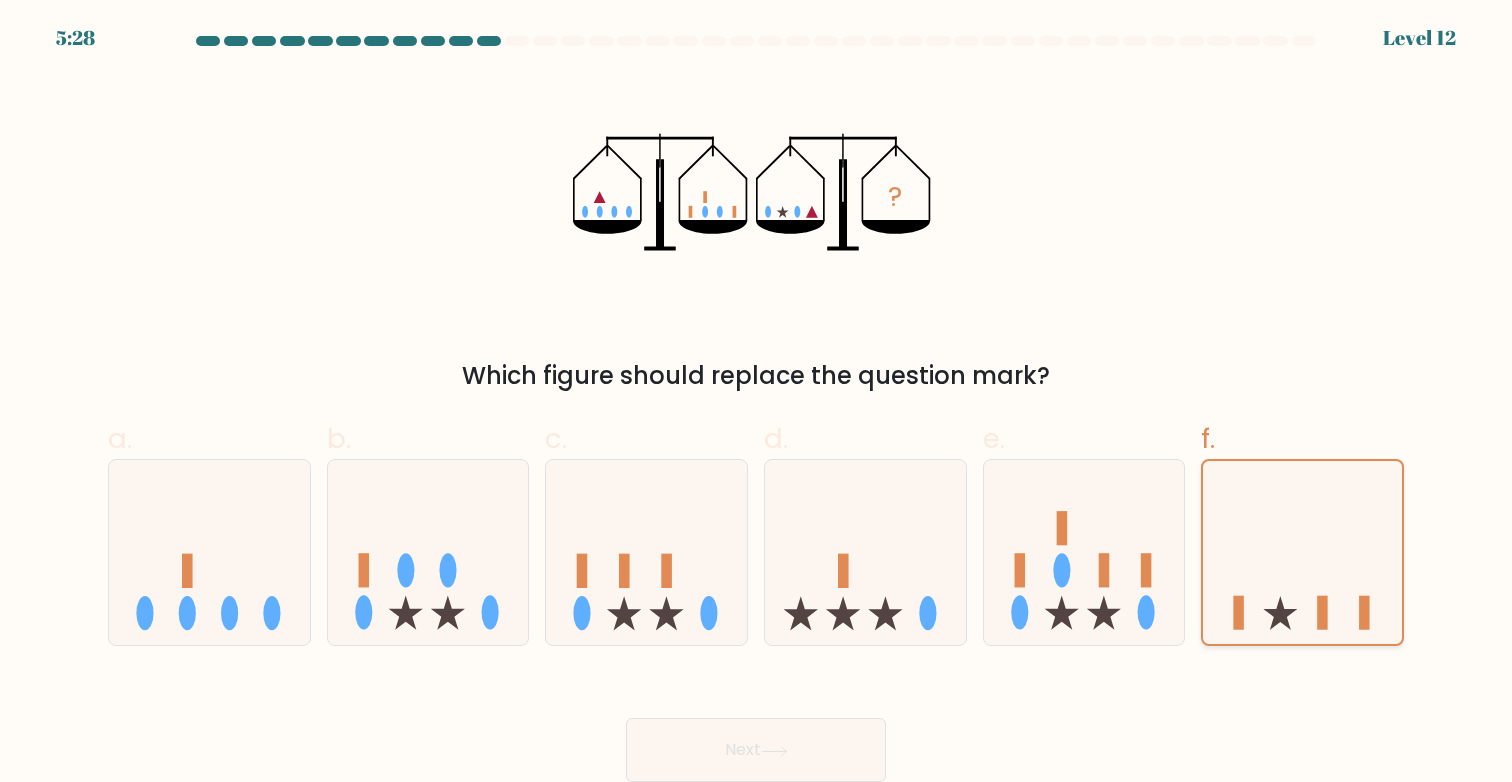 scroll, scrollTop: 0, scrollLeft: 0, axis: both 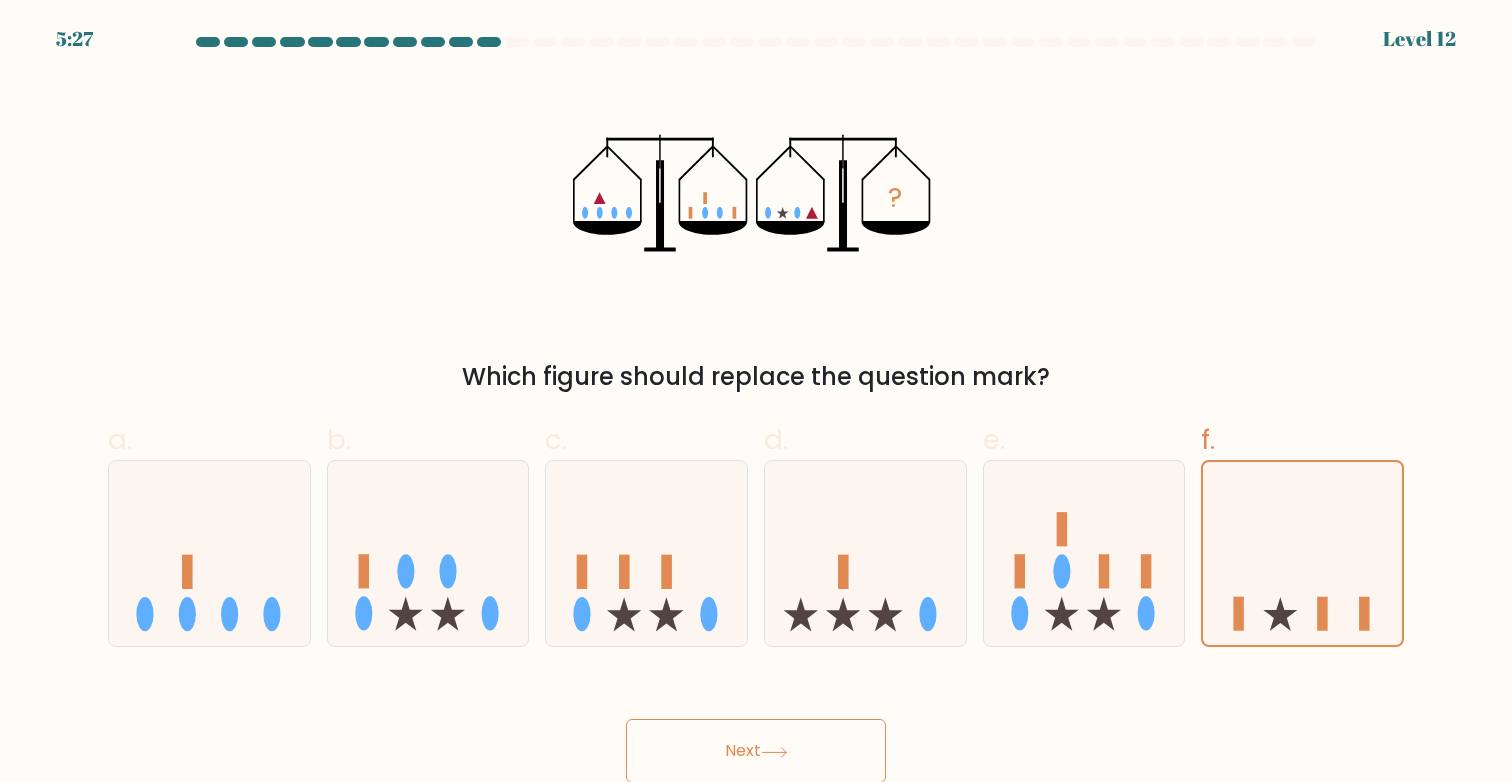 click on "Next" at bounding box center [756, 751] 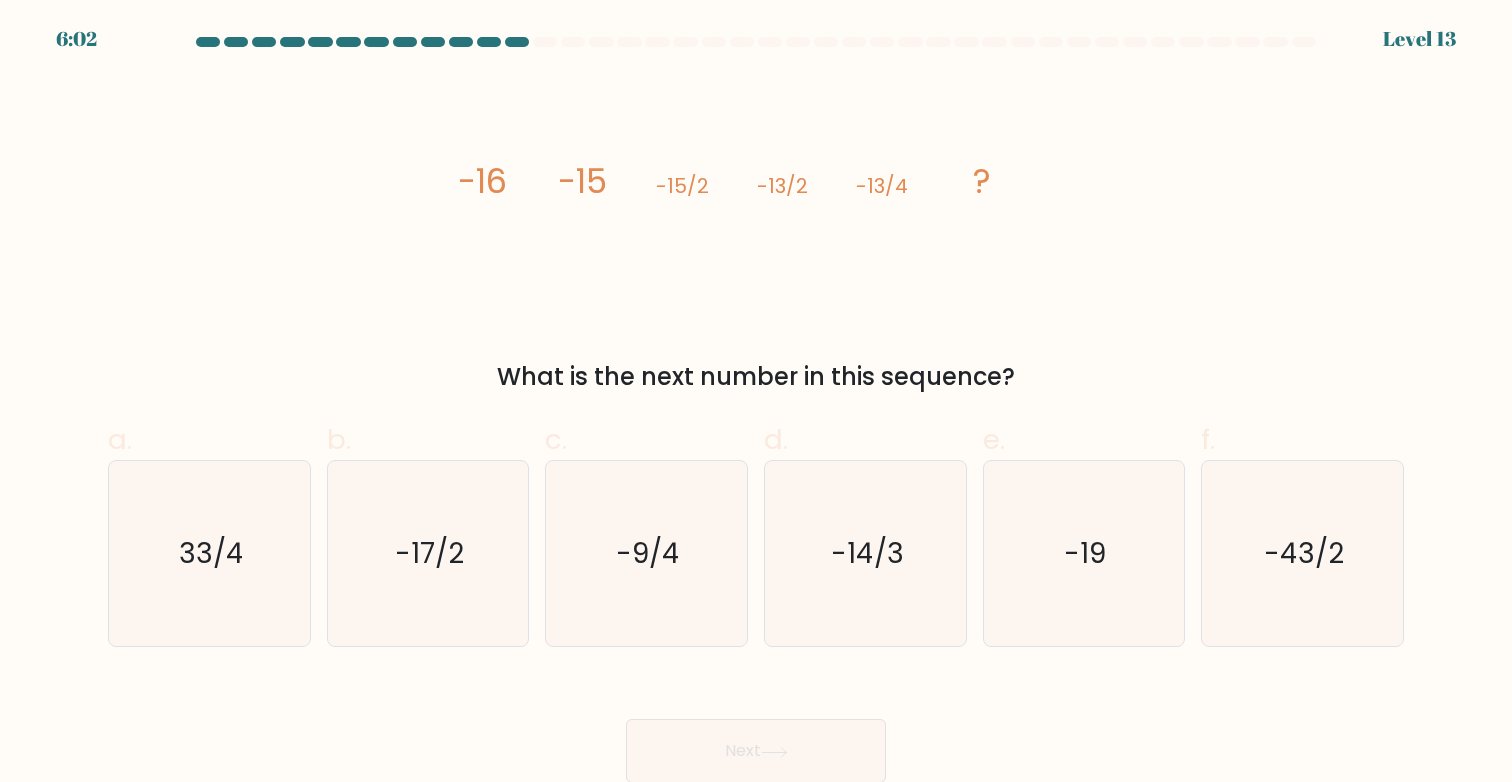 scroll, scrollTop: 1, scrollLeft: 0, axis: vertical 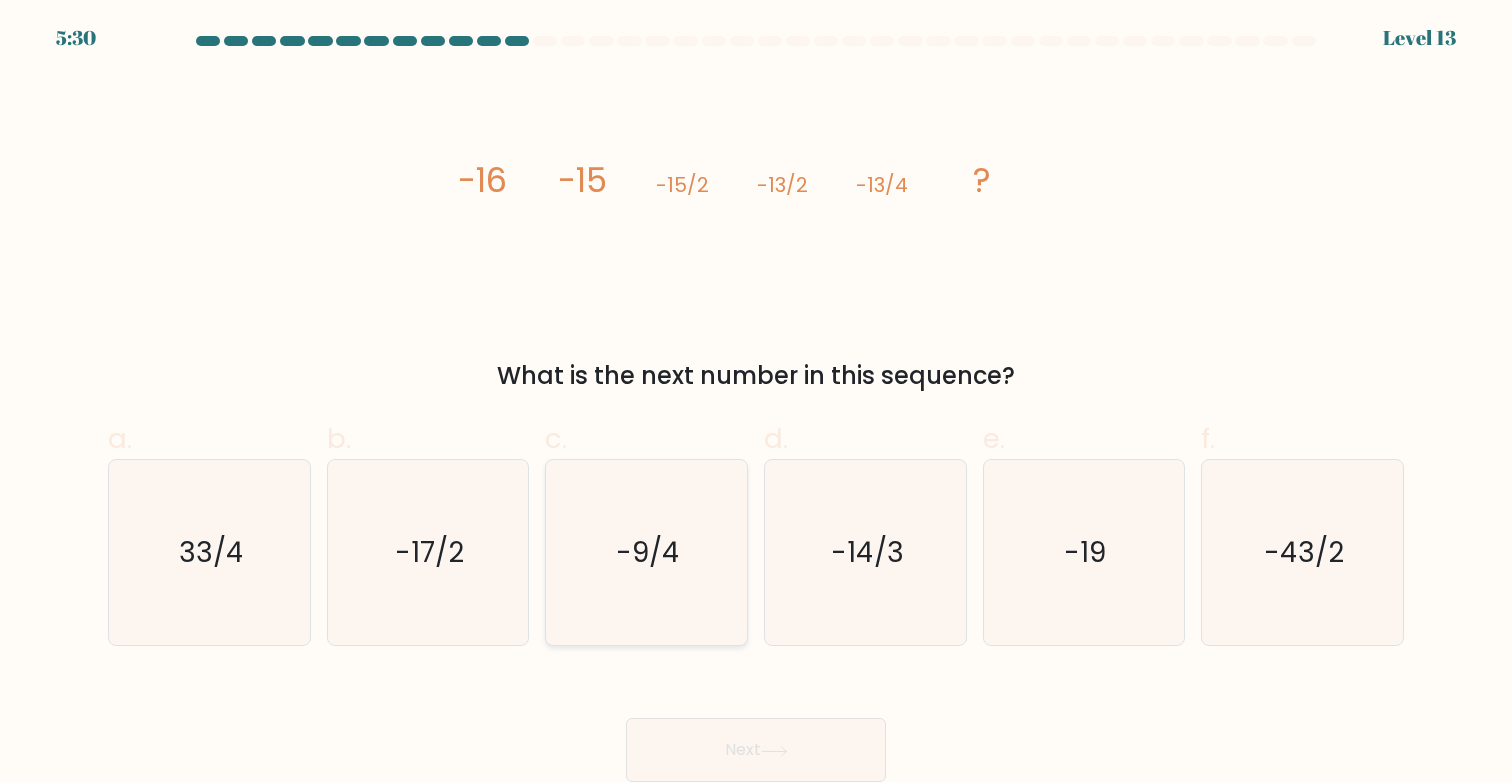 click on "-9/4" 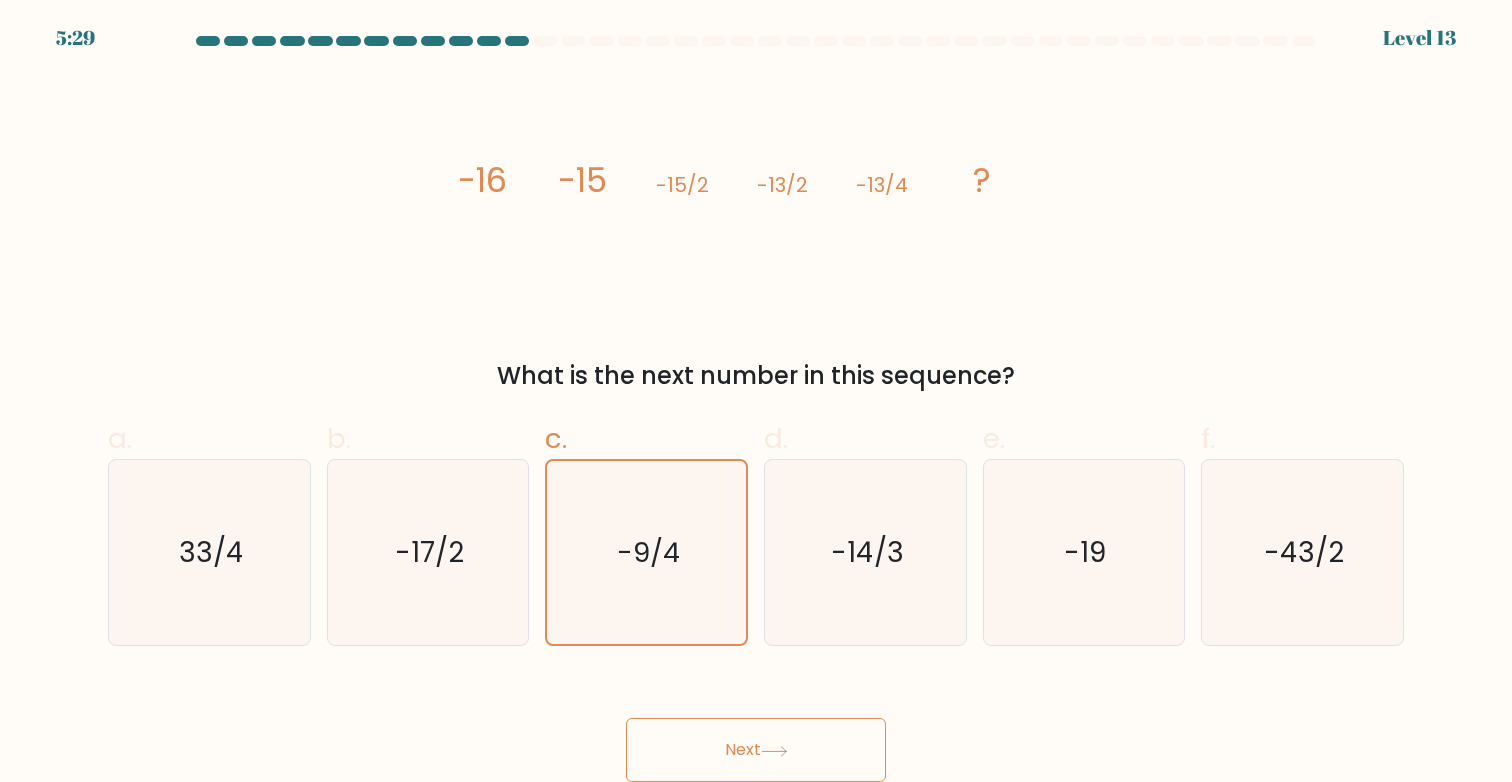 click on "Next" at bounding box center [756, 750] 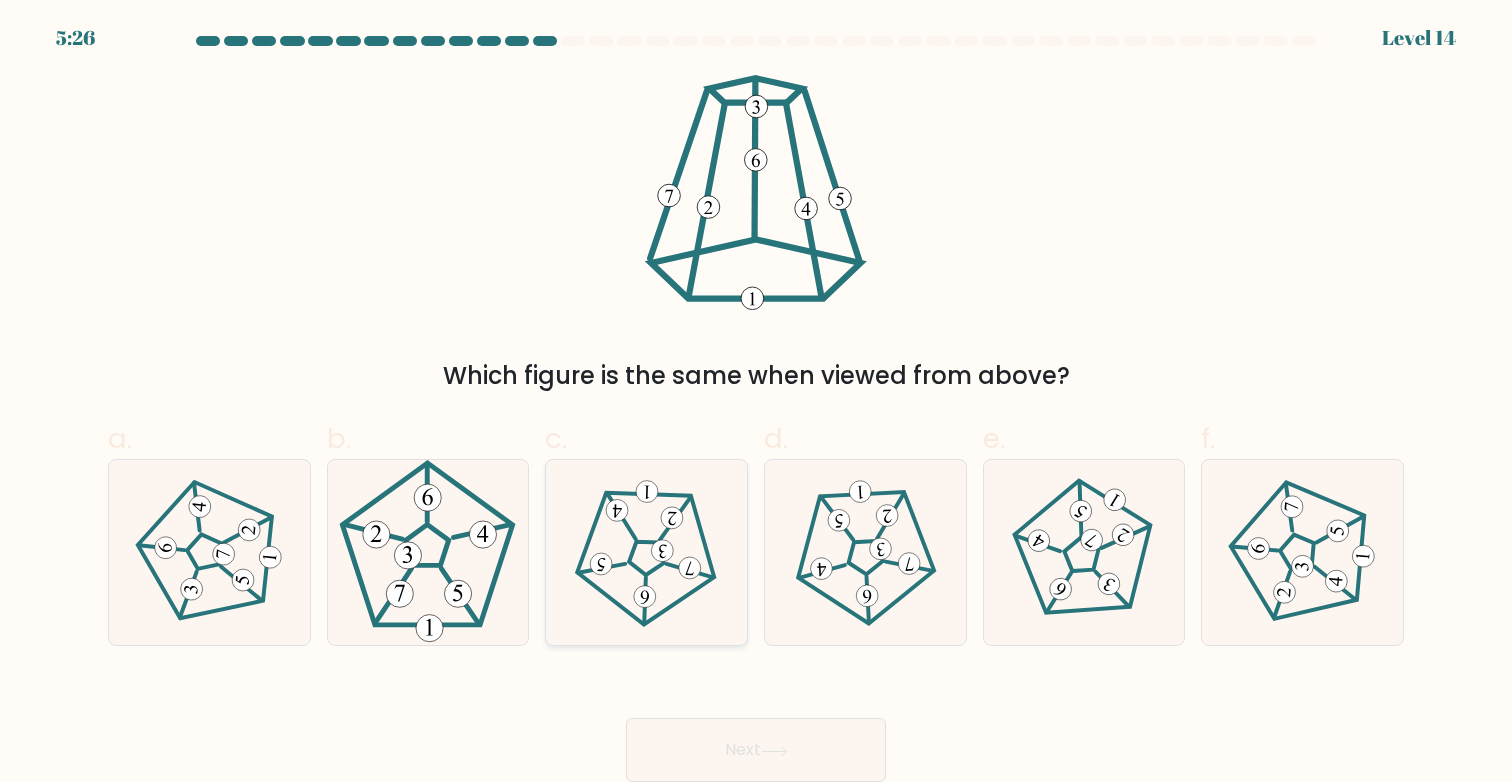 click 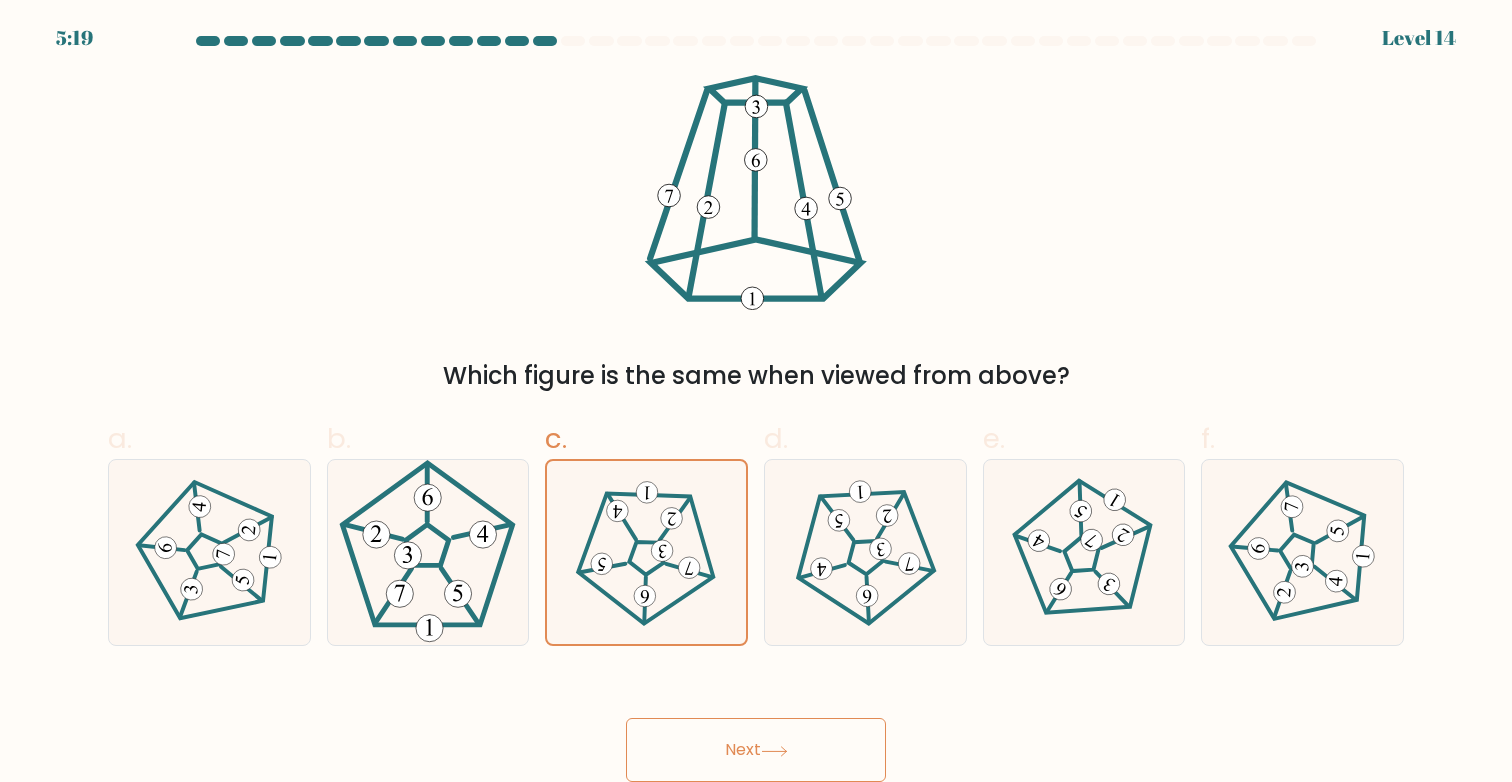 click 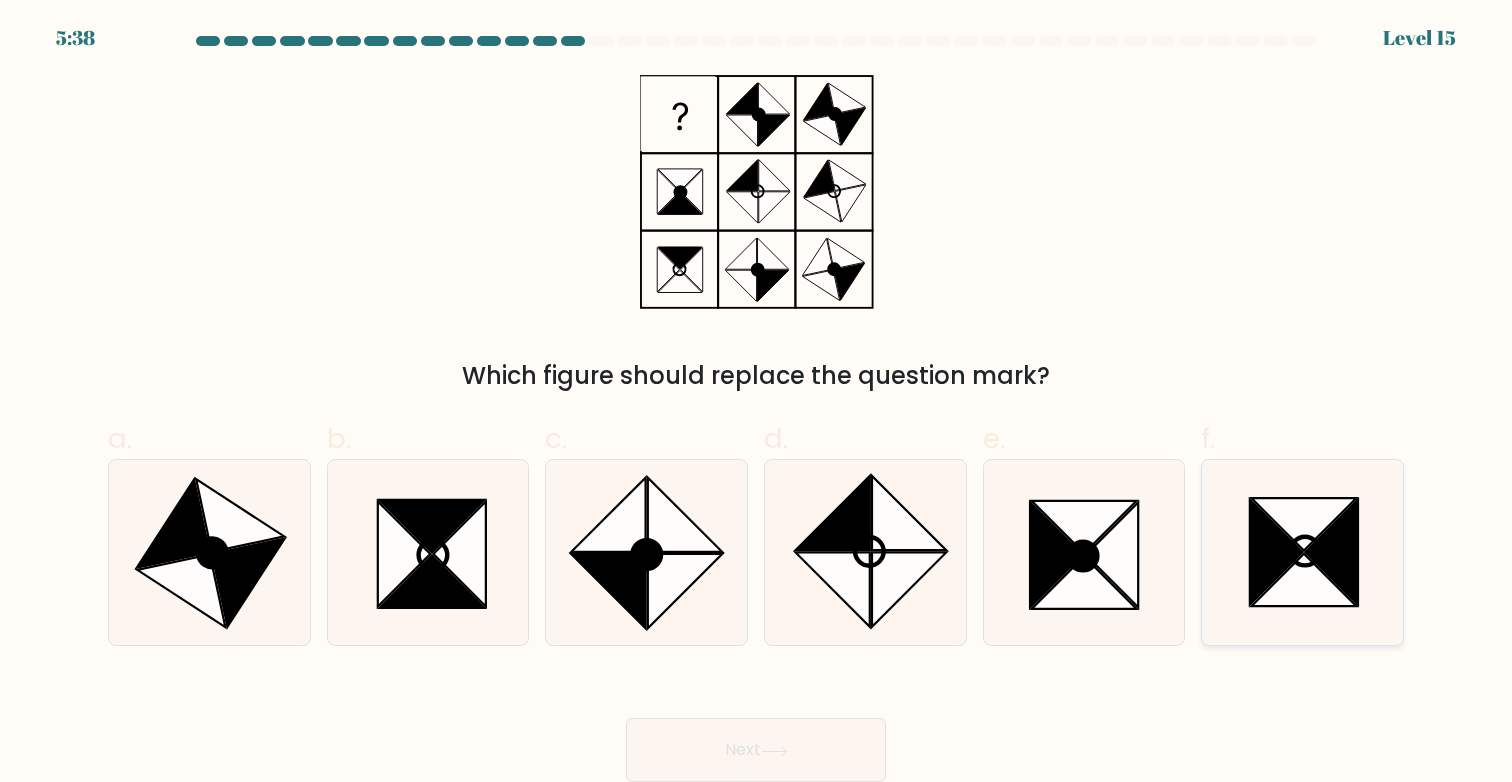 click 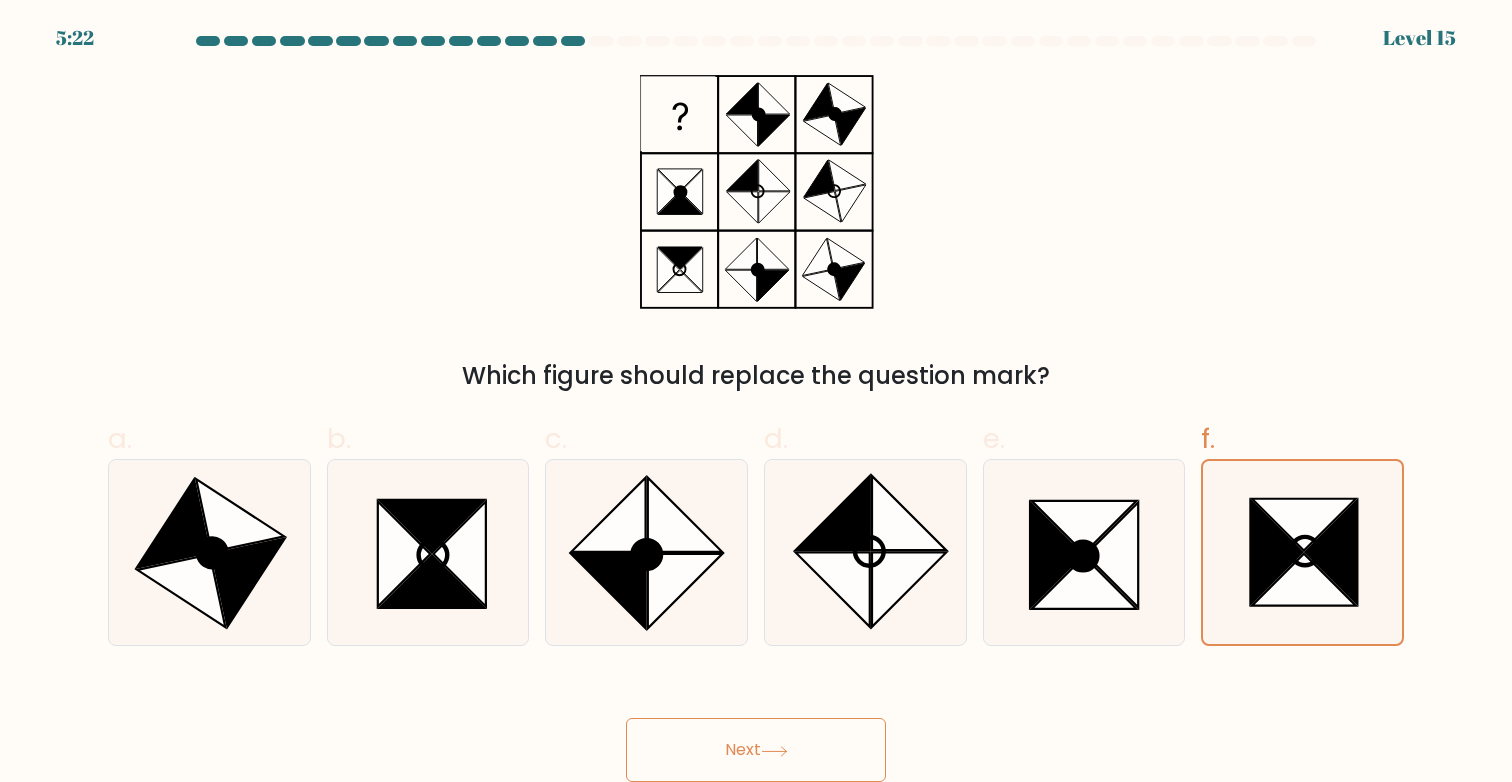 click on "Next" at bounding box center (756, 750) 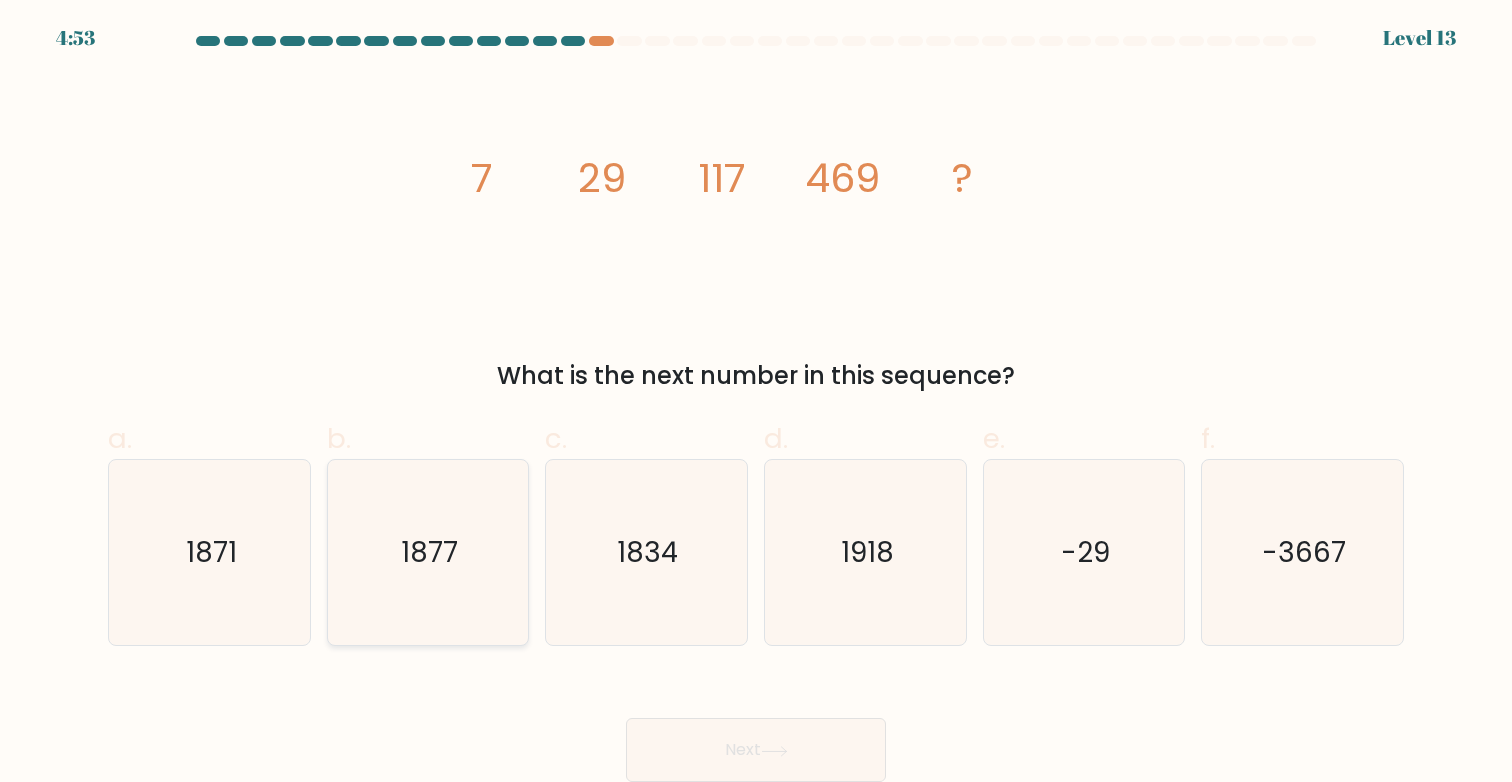 click on "1877" 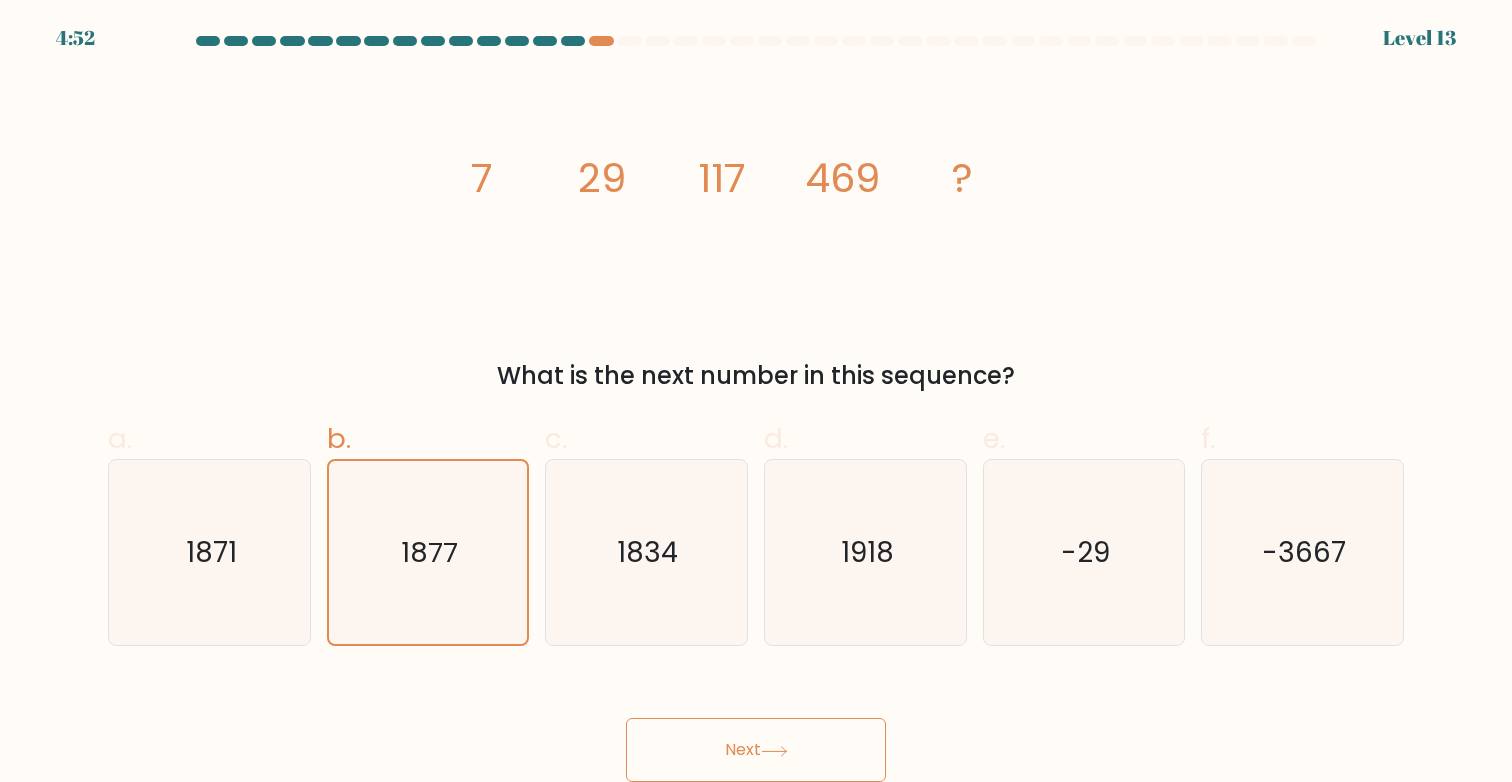 click on "Next" at bounding box center (756, 750) 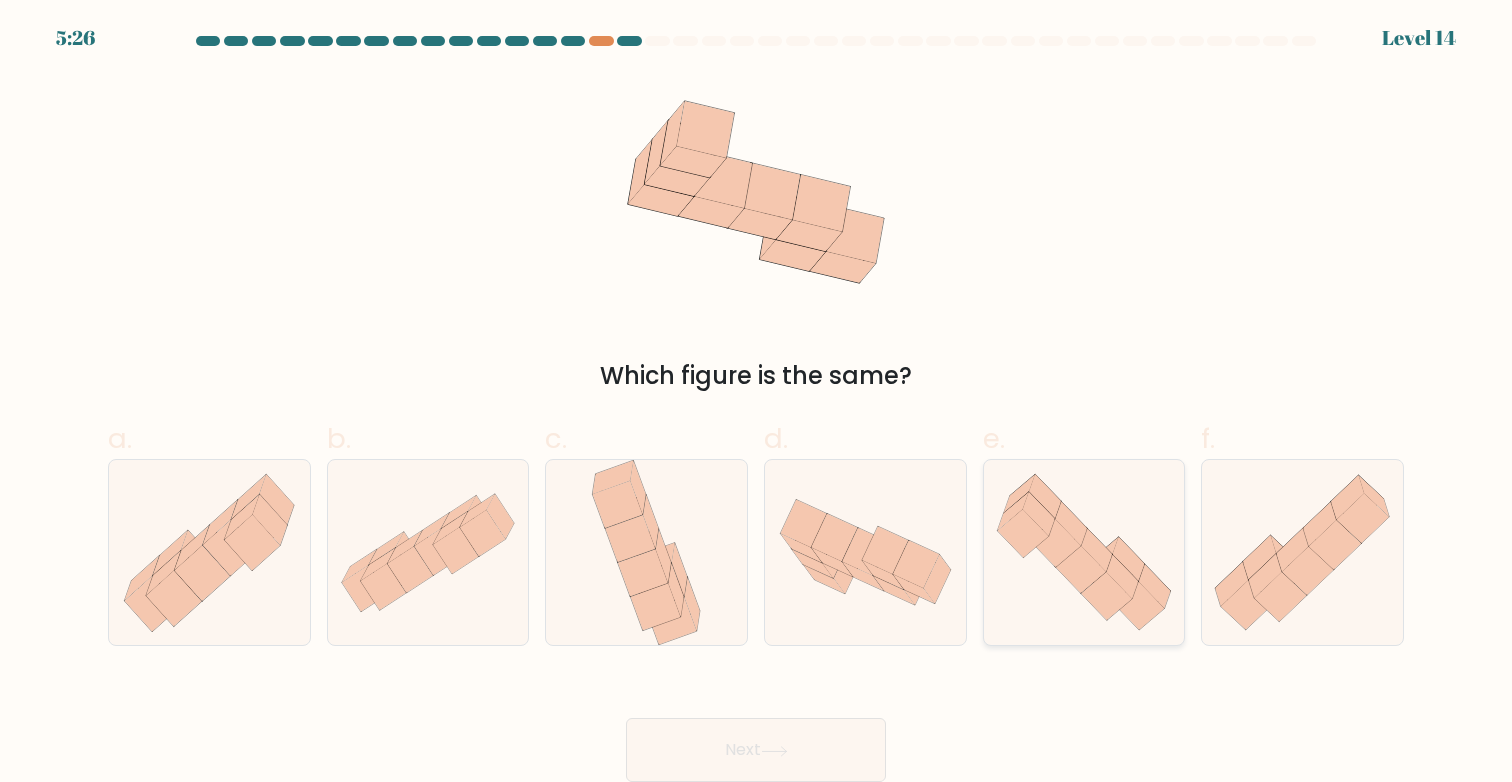 click 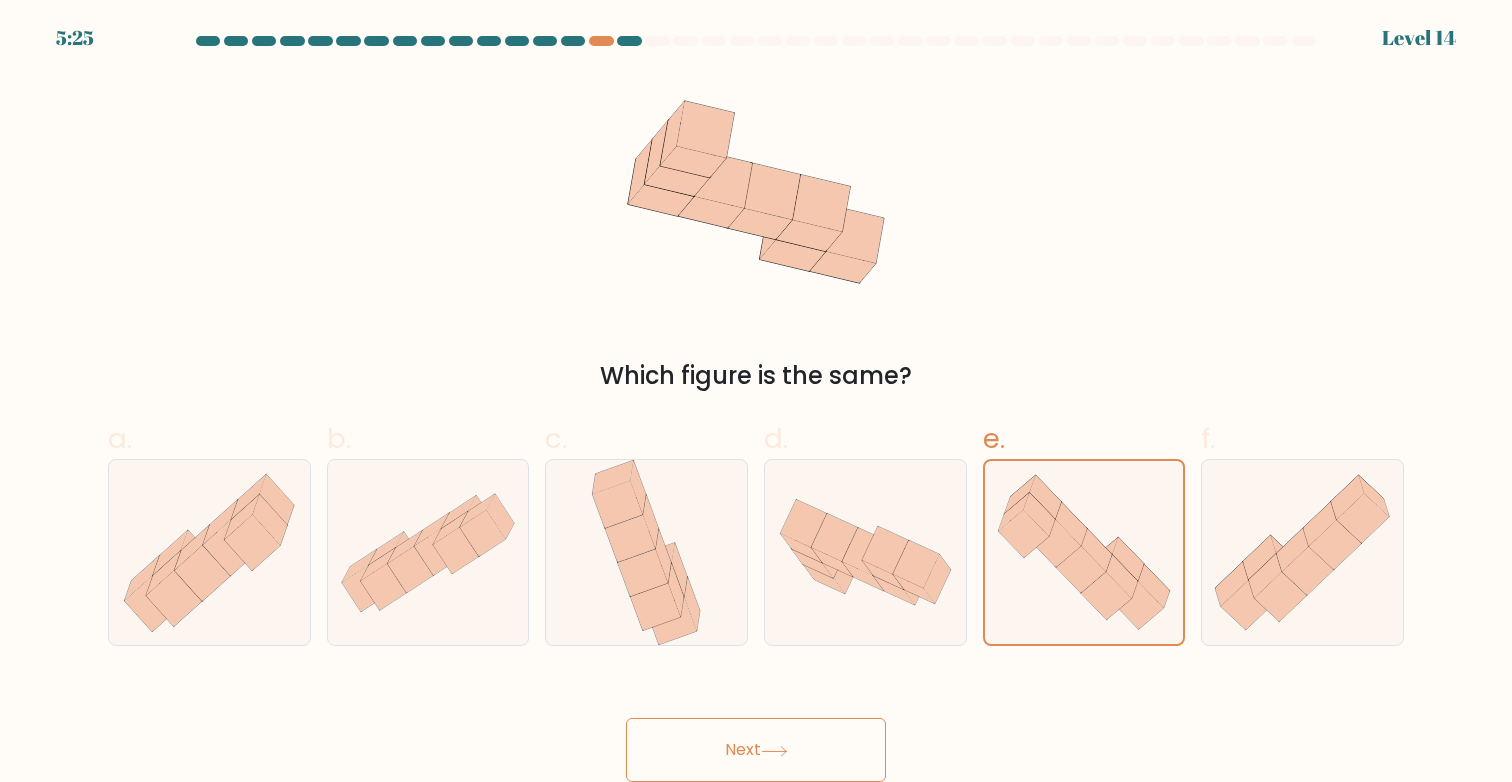 click on "Next" at bounding box center (756, 750) 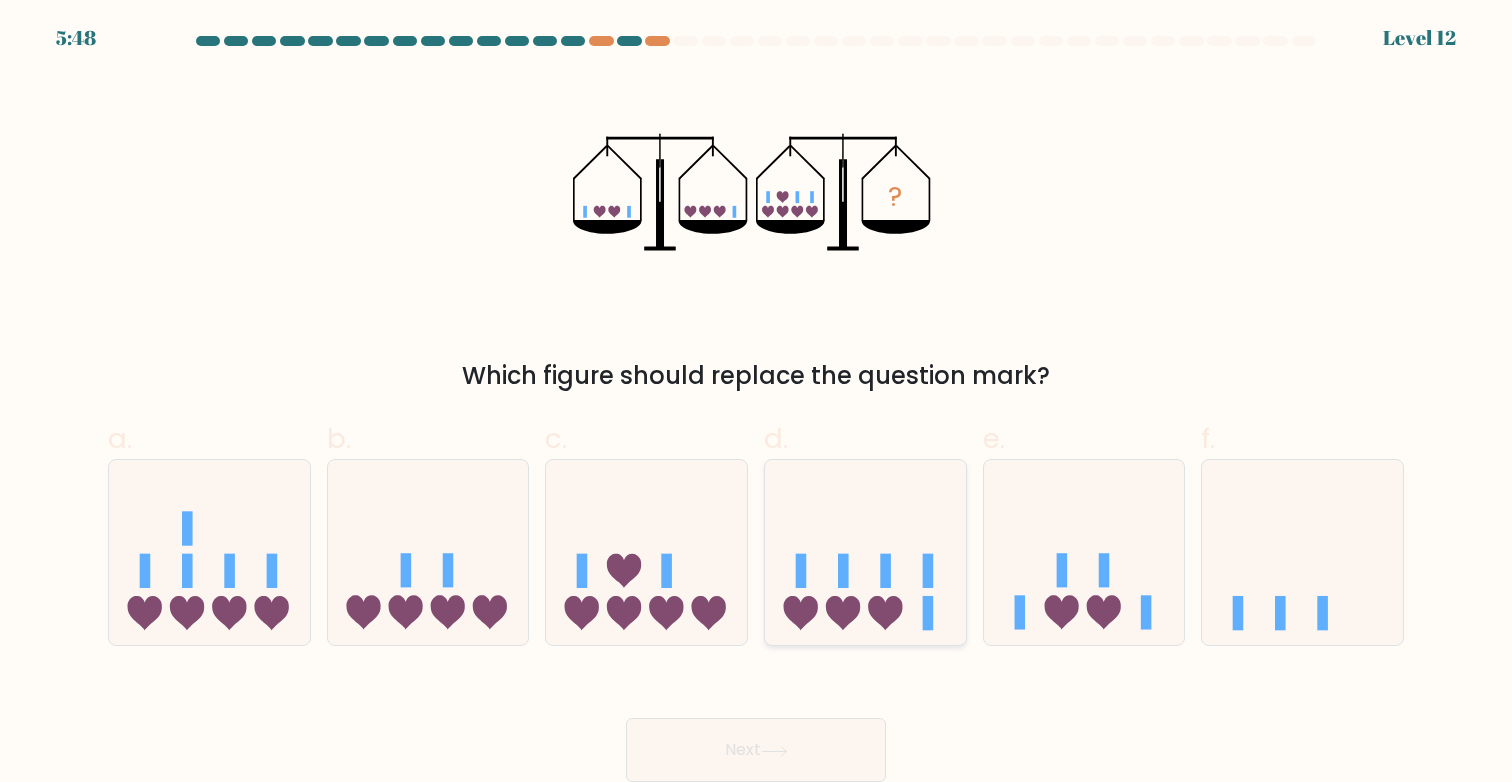 click 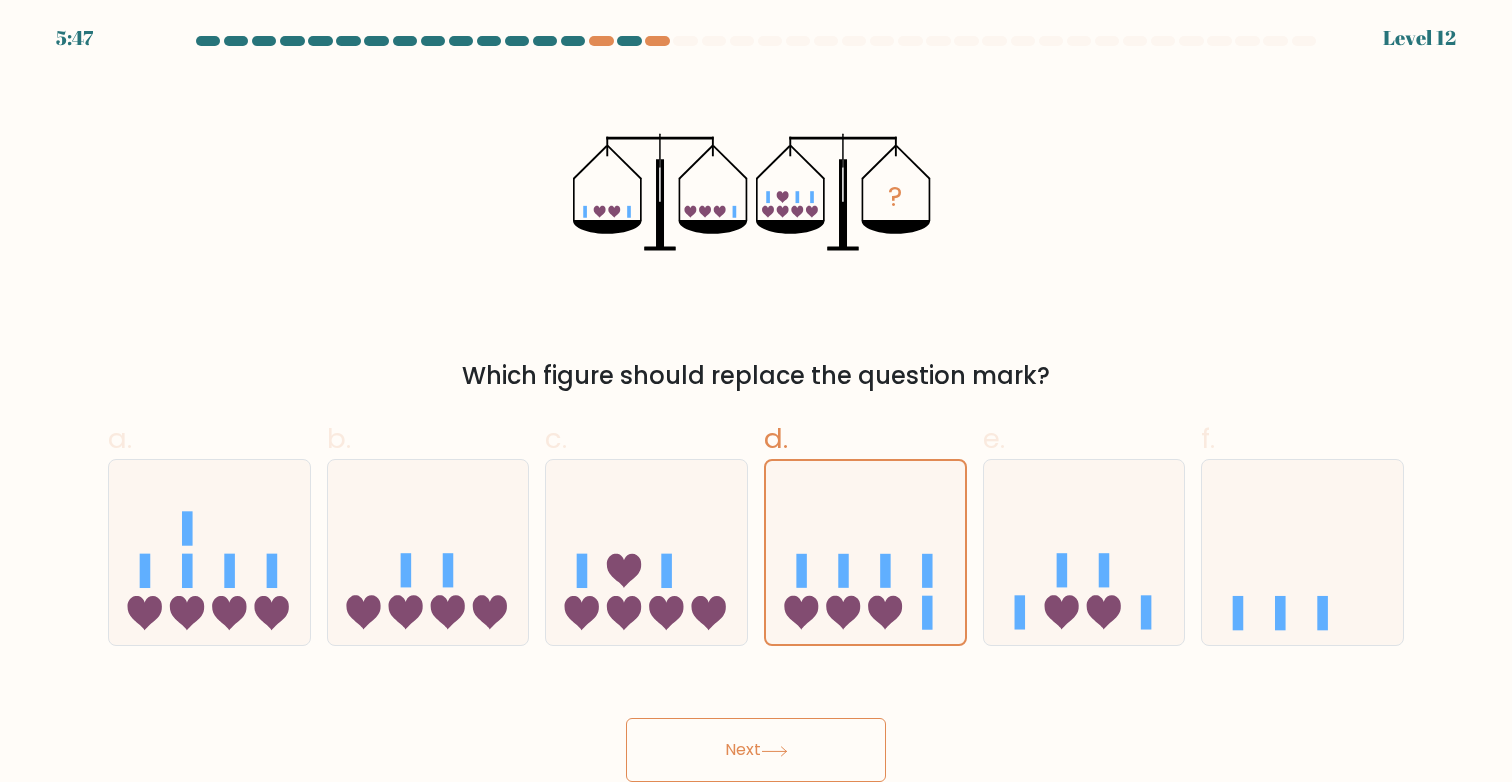 click on "Next" at bounding box center [756, 750] 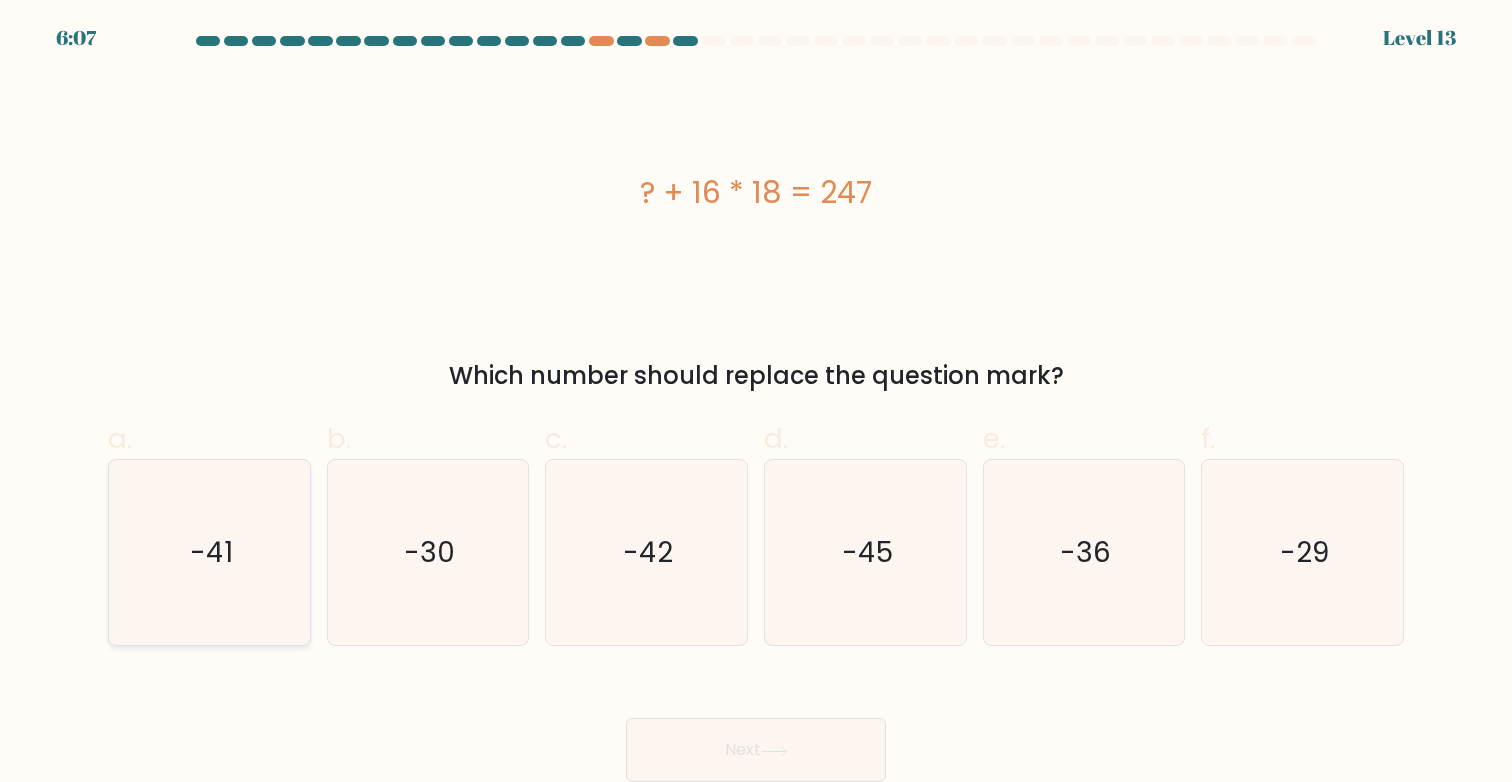 click on "-41" 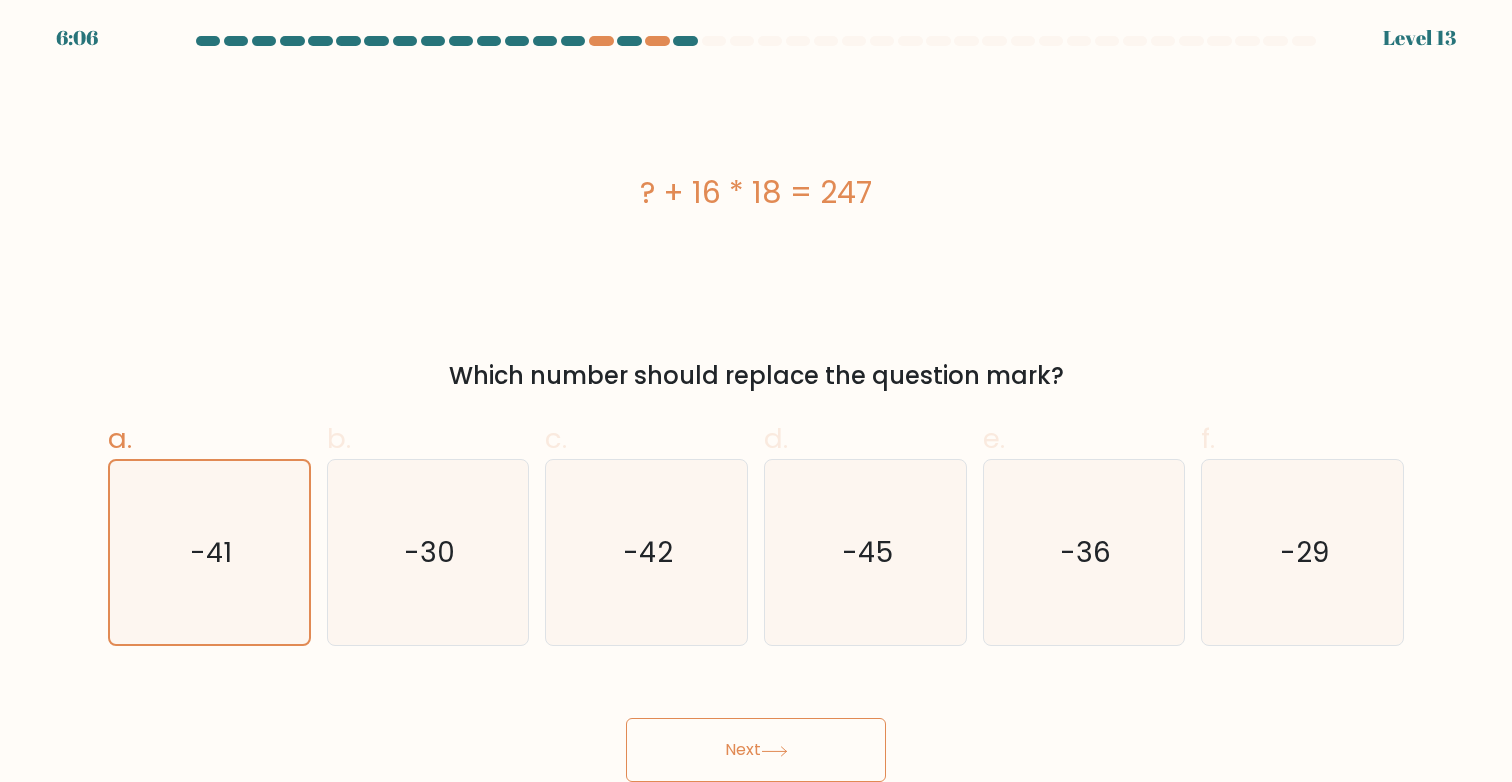 click on "Next" at bounding box center [756, 750] 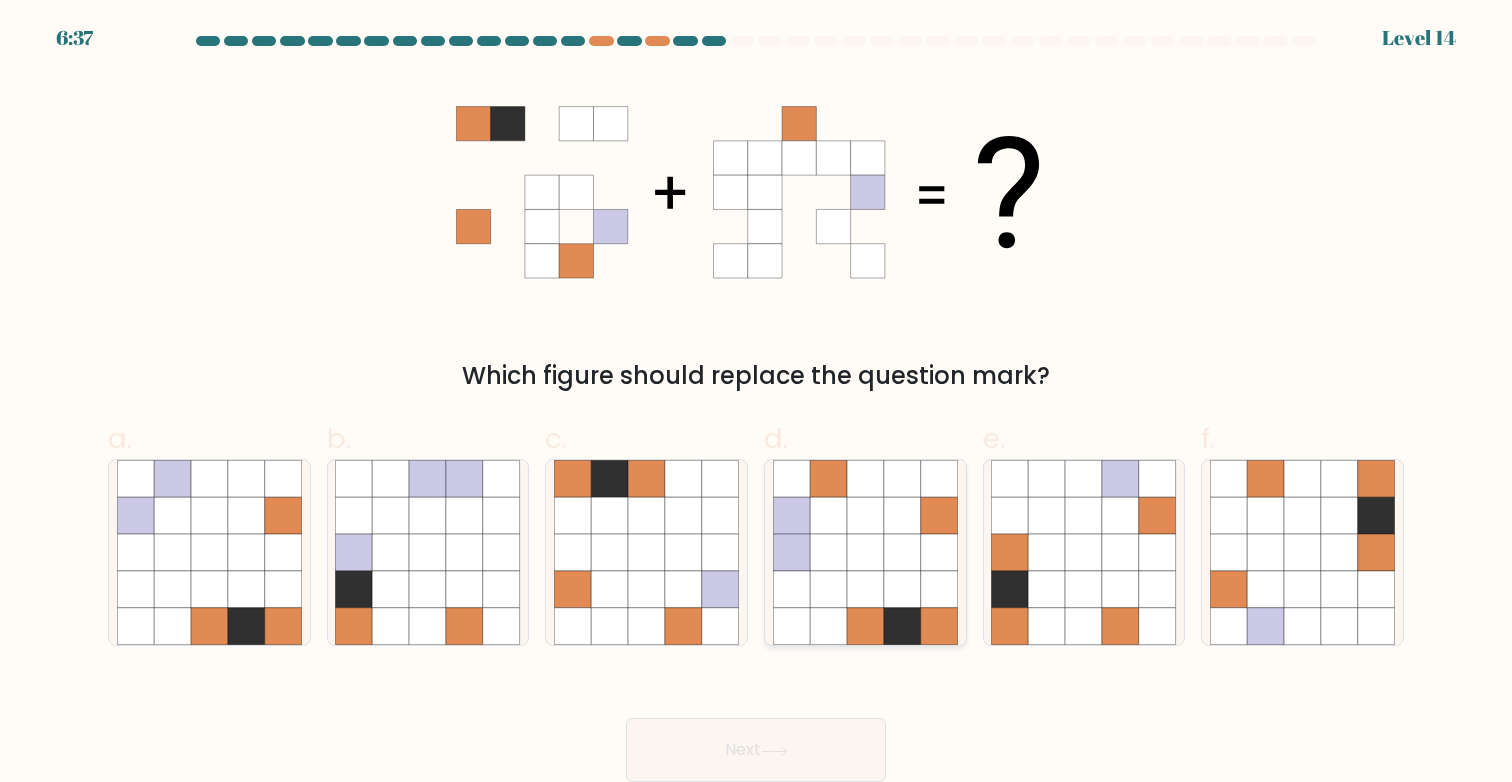 click 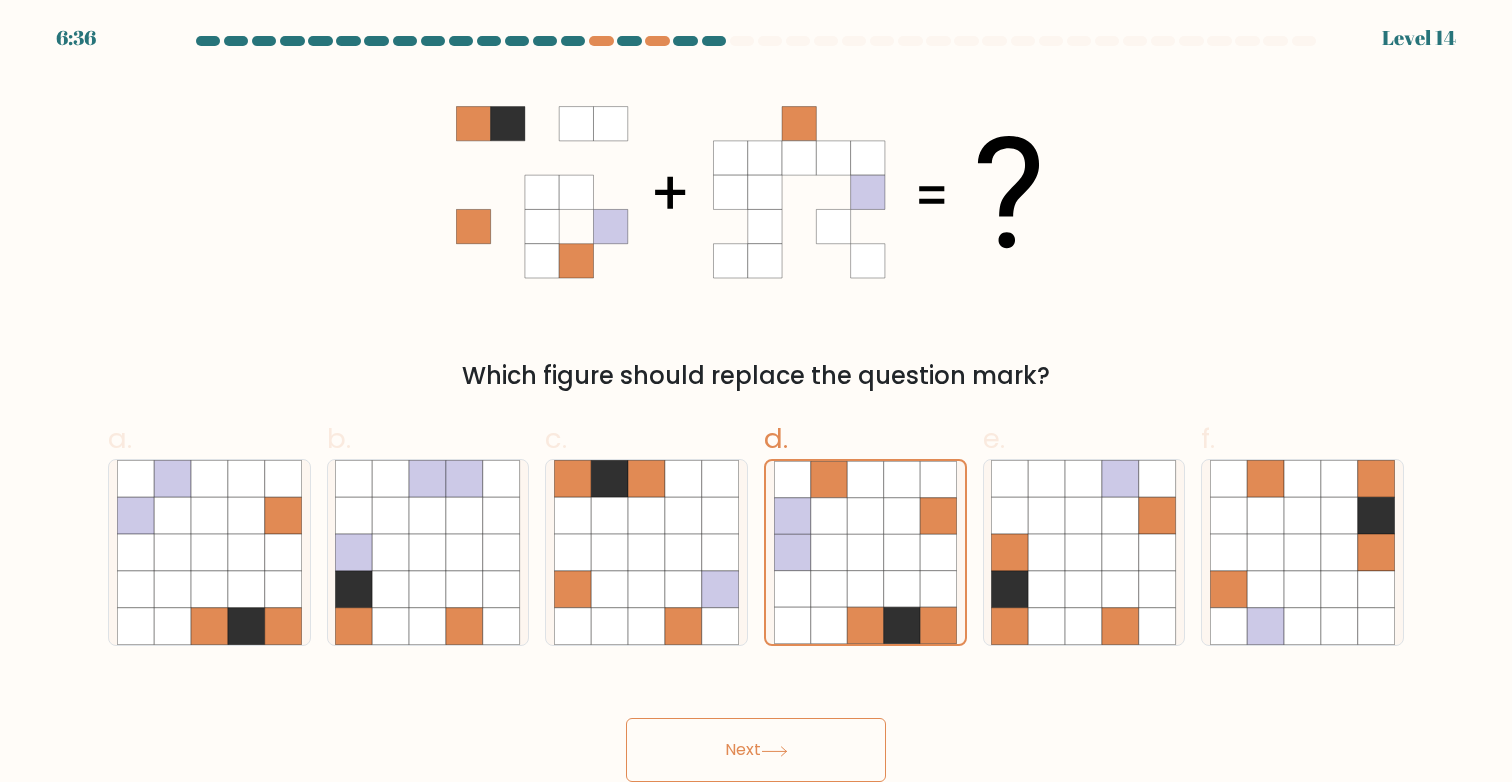 click on "Next" at bounding box center [756, 750] 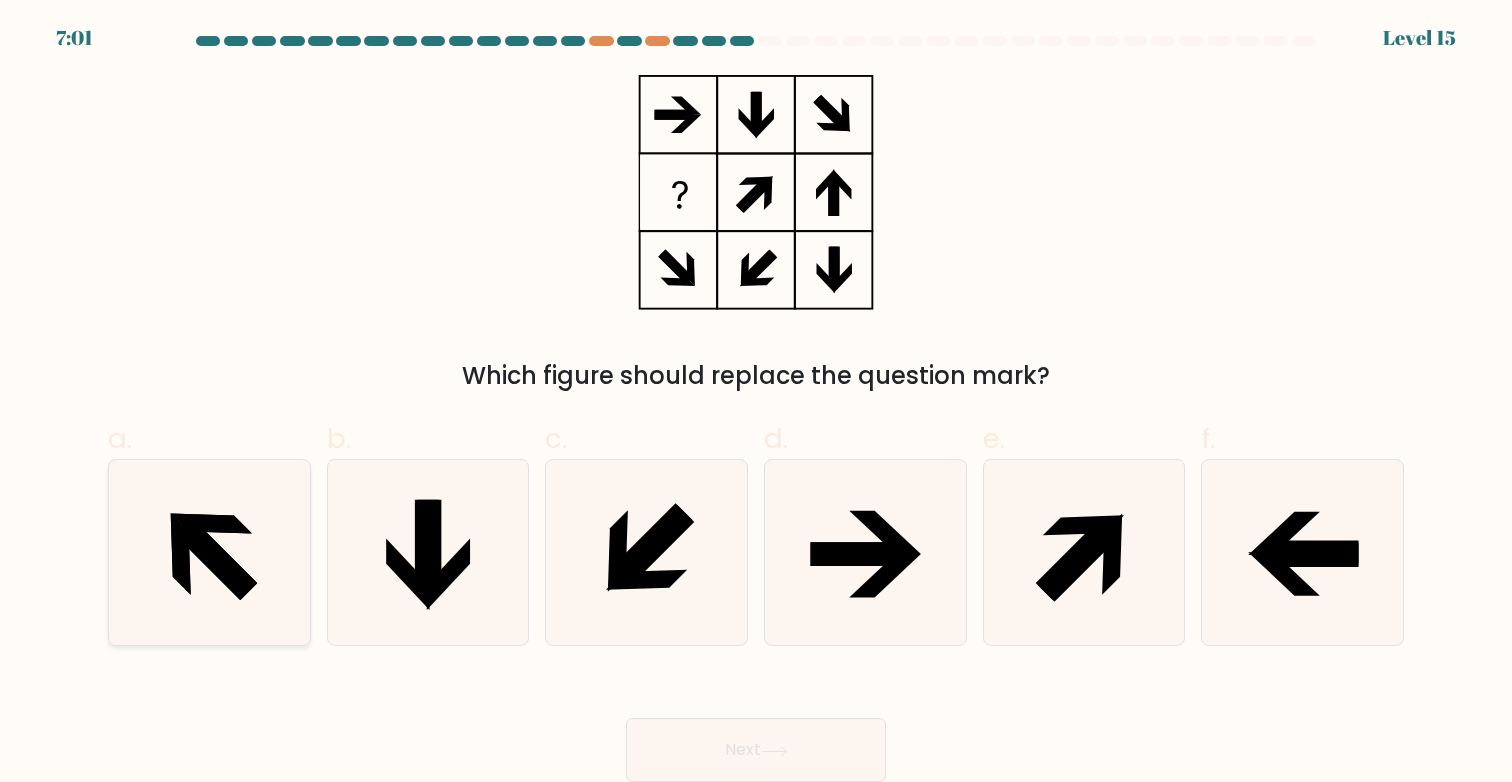 click 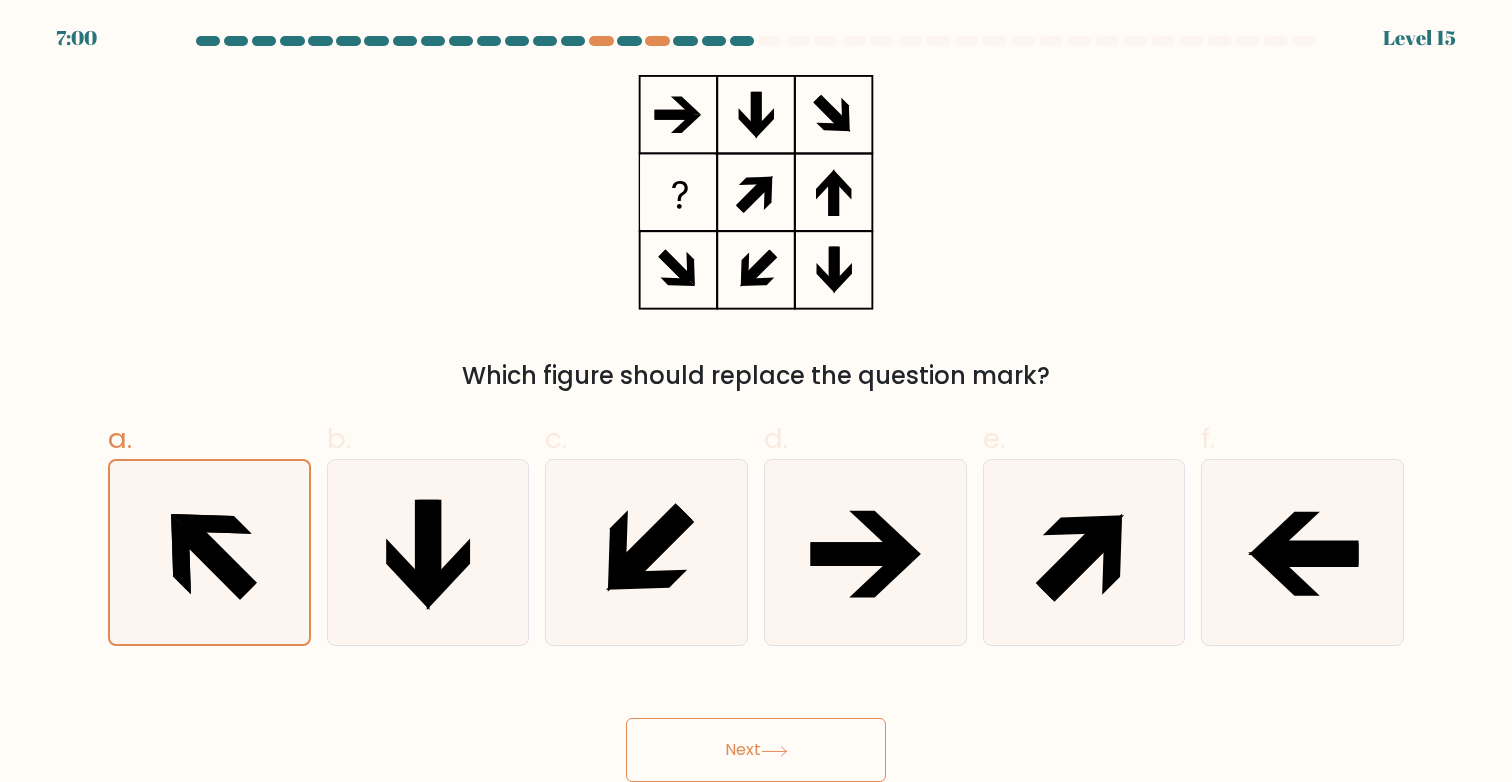 click on "Next" at bounding box center (756, 750) 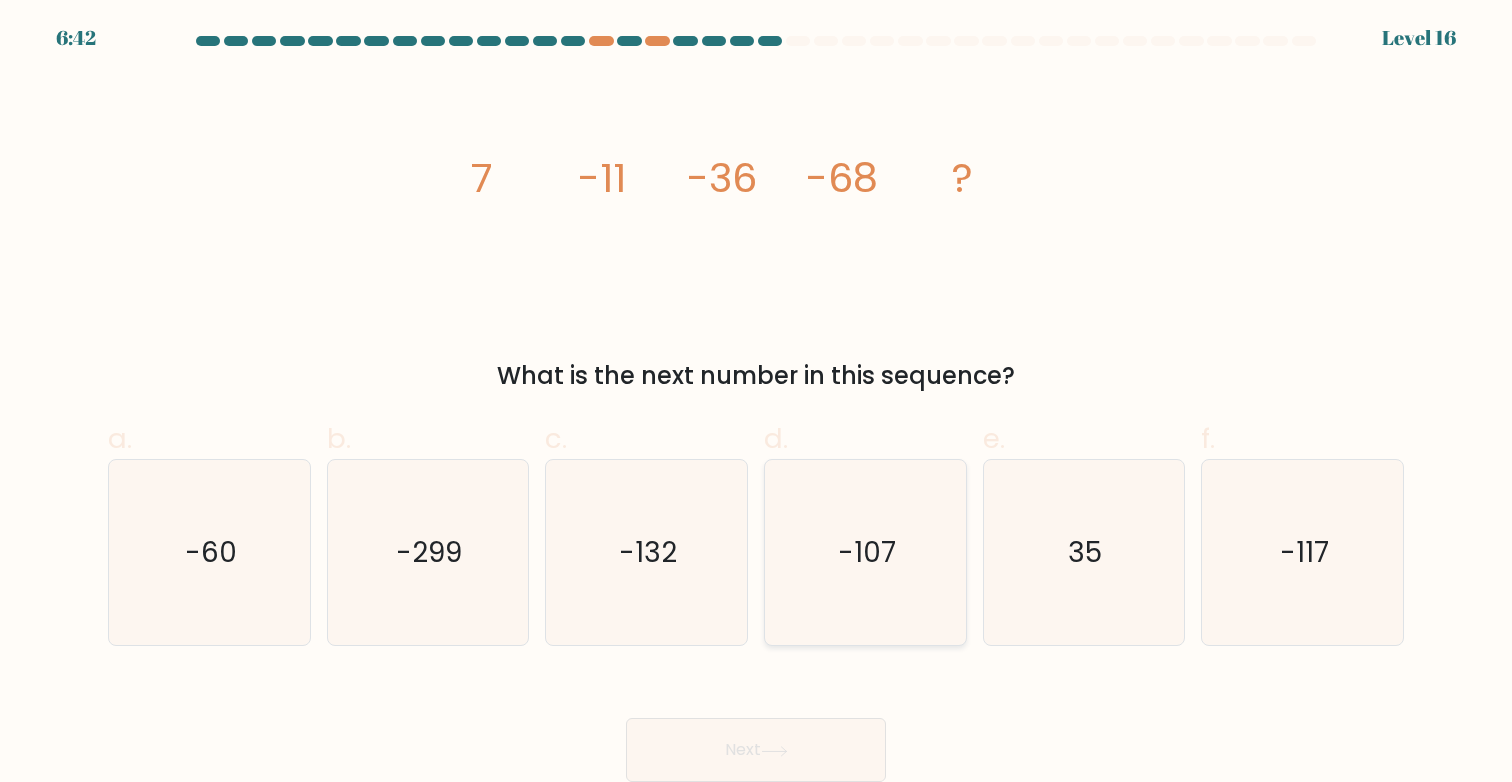 click on "-107" 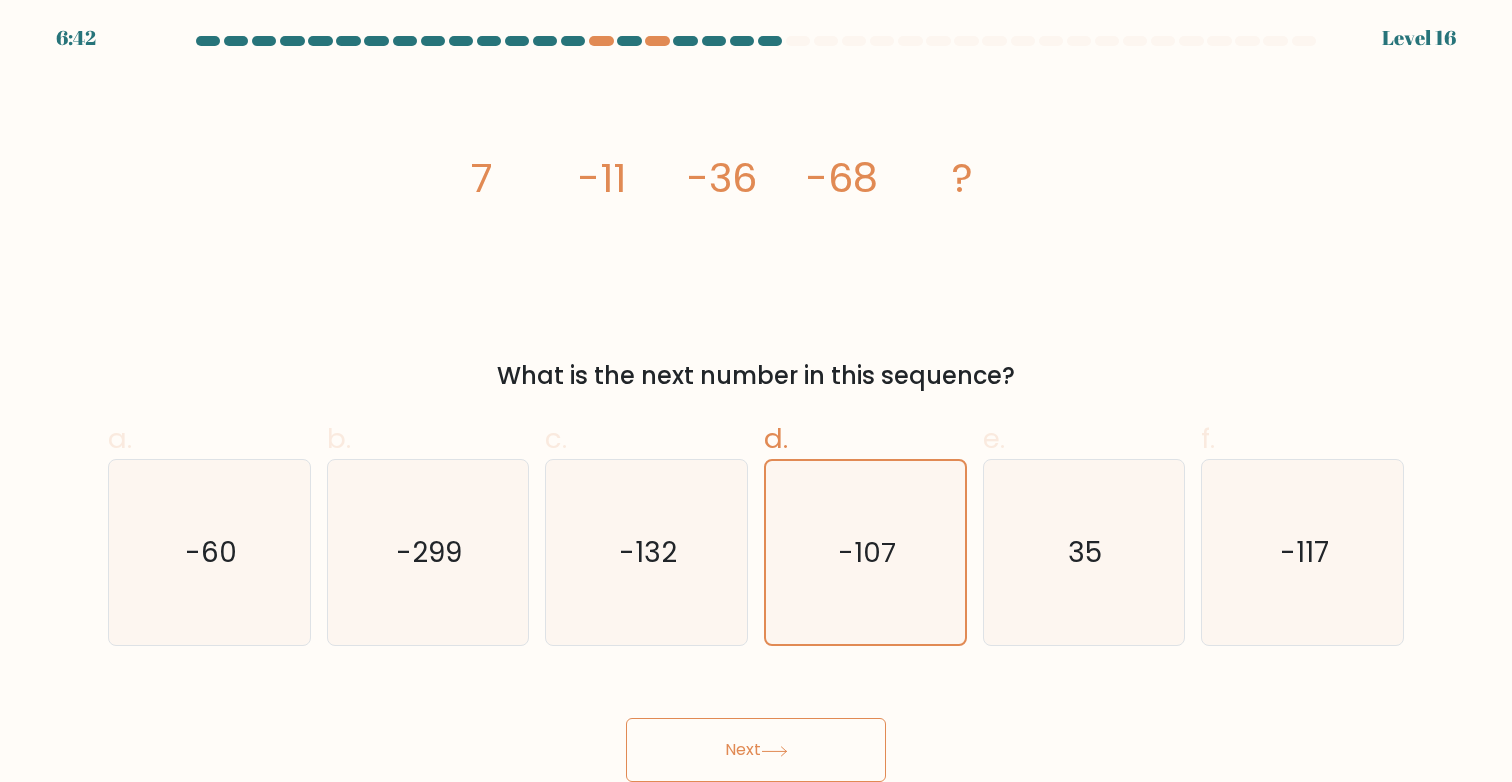 click 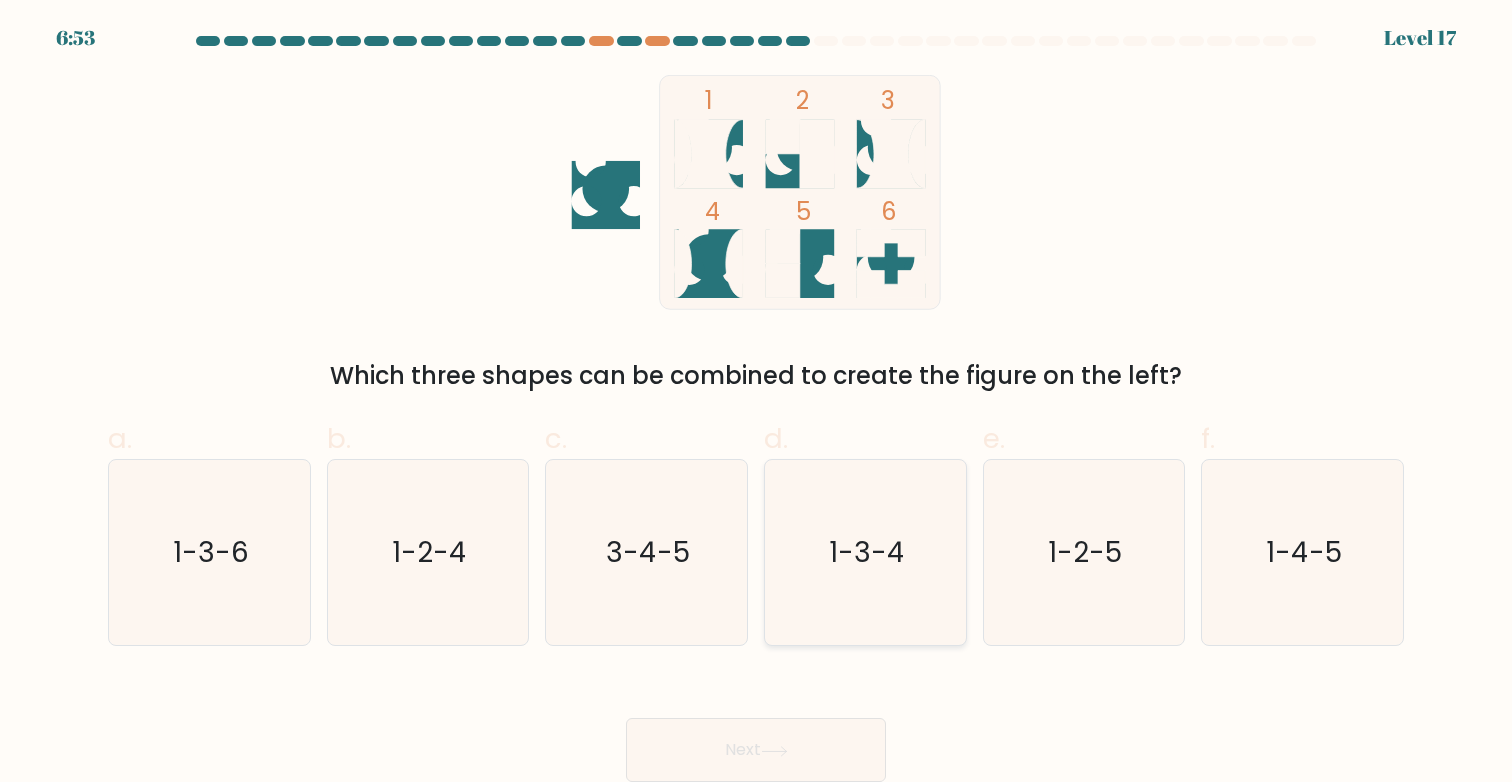 click on "1-3-4" 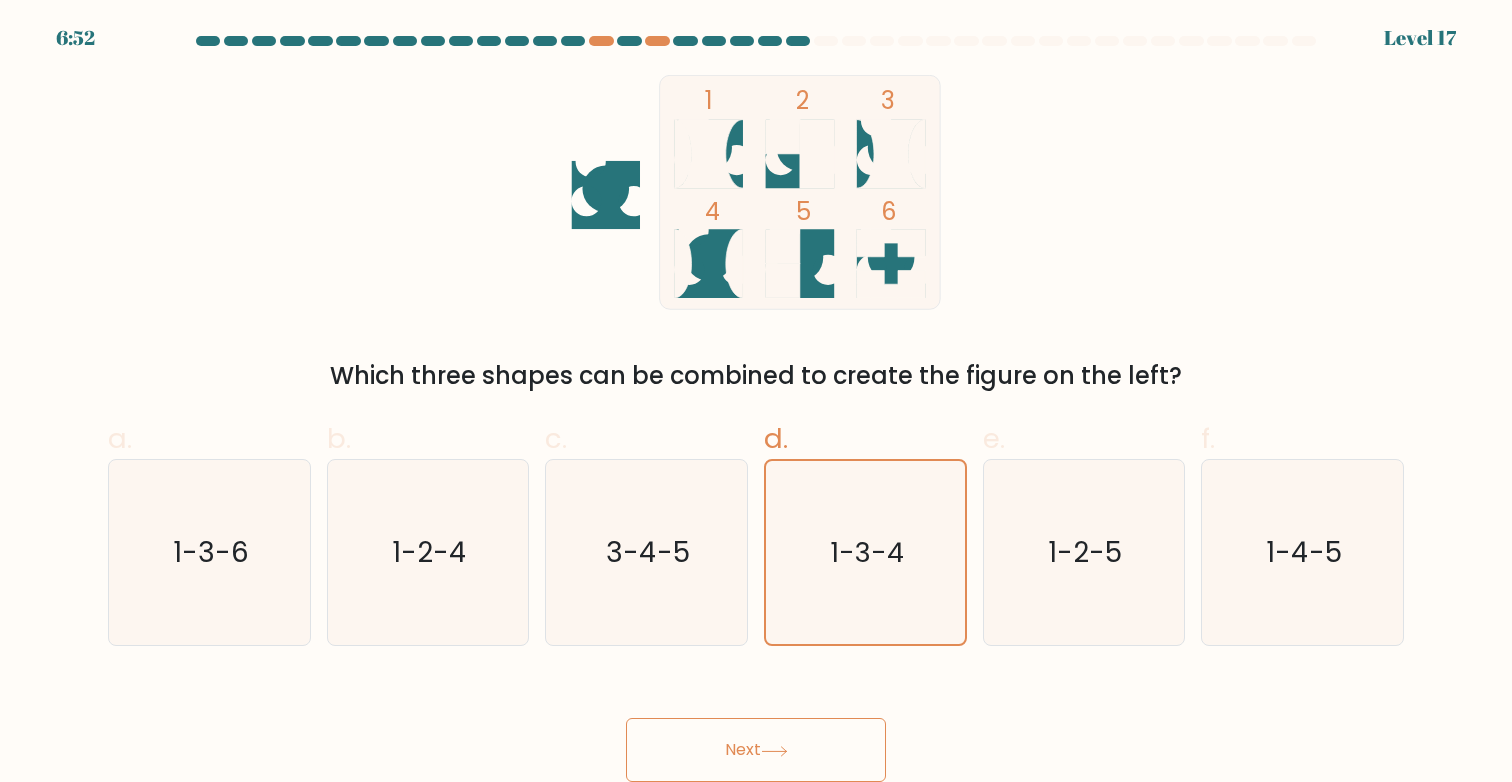 click on "Next" at bounding box center [756, 750] 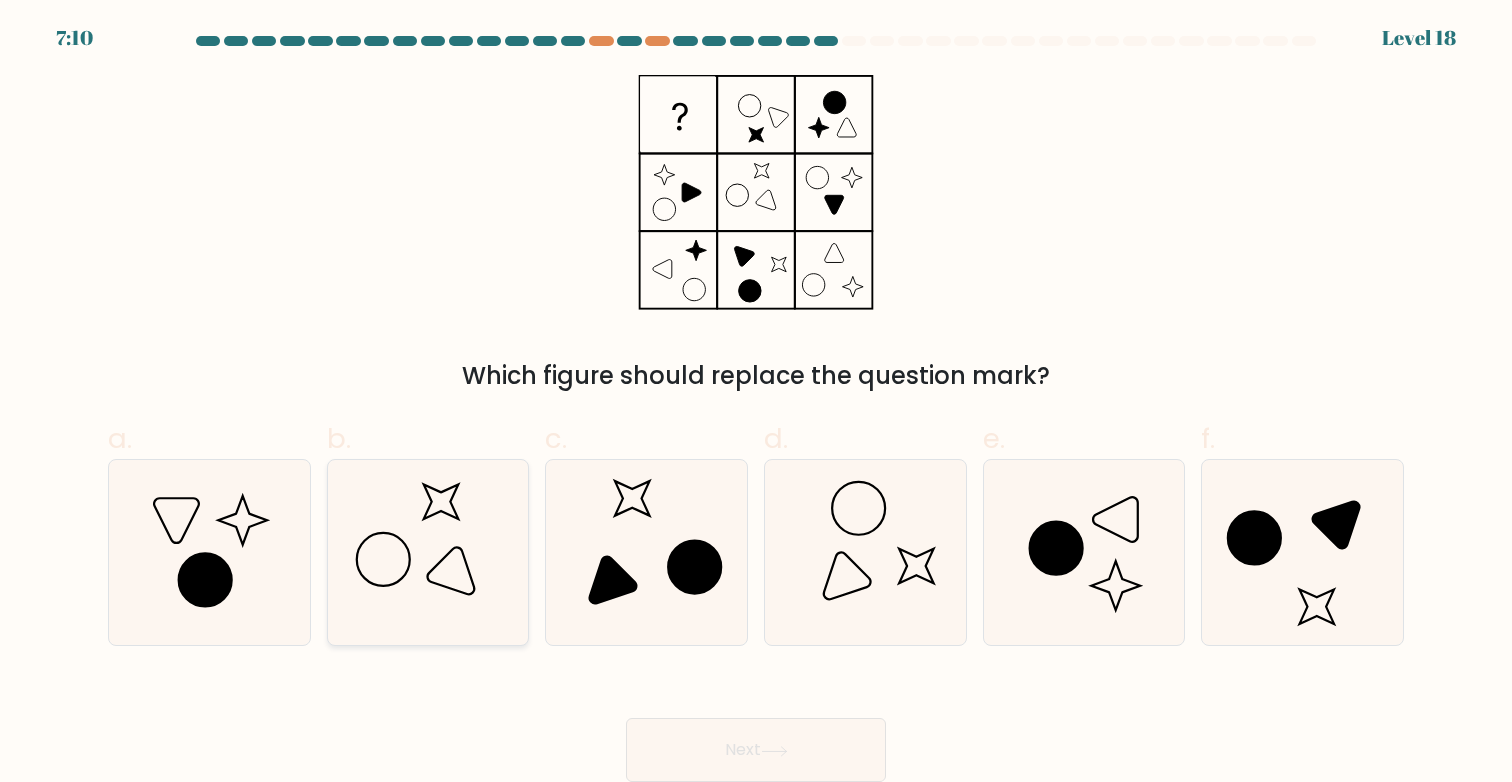 click 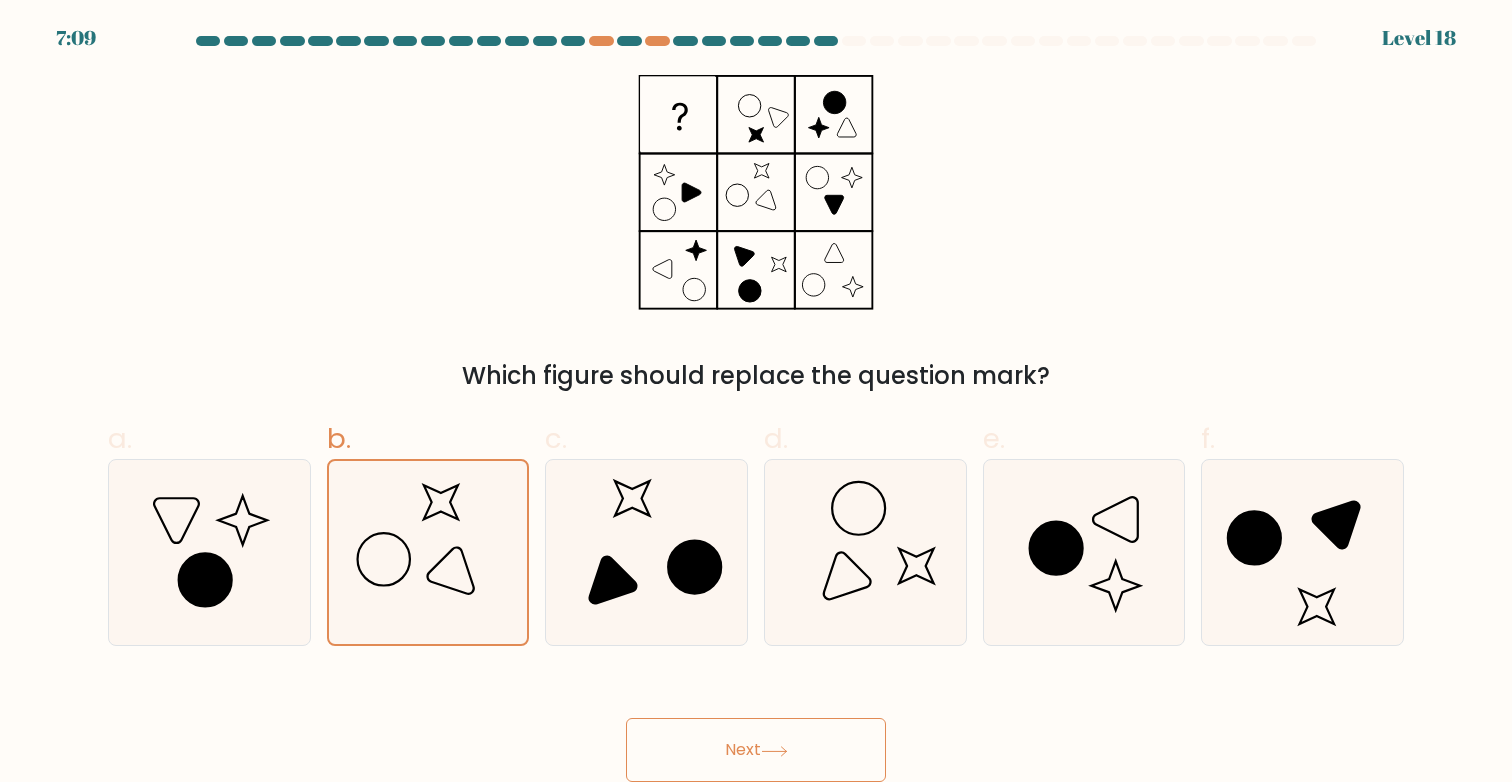 click on "Next" at bounding box center [756, 750] 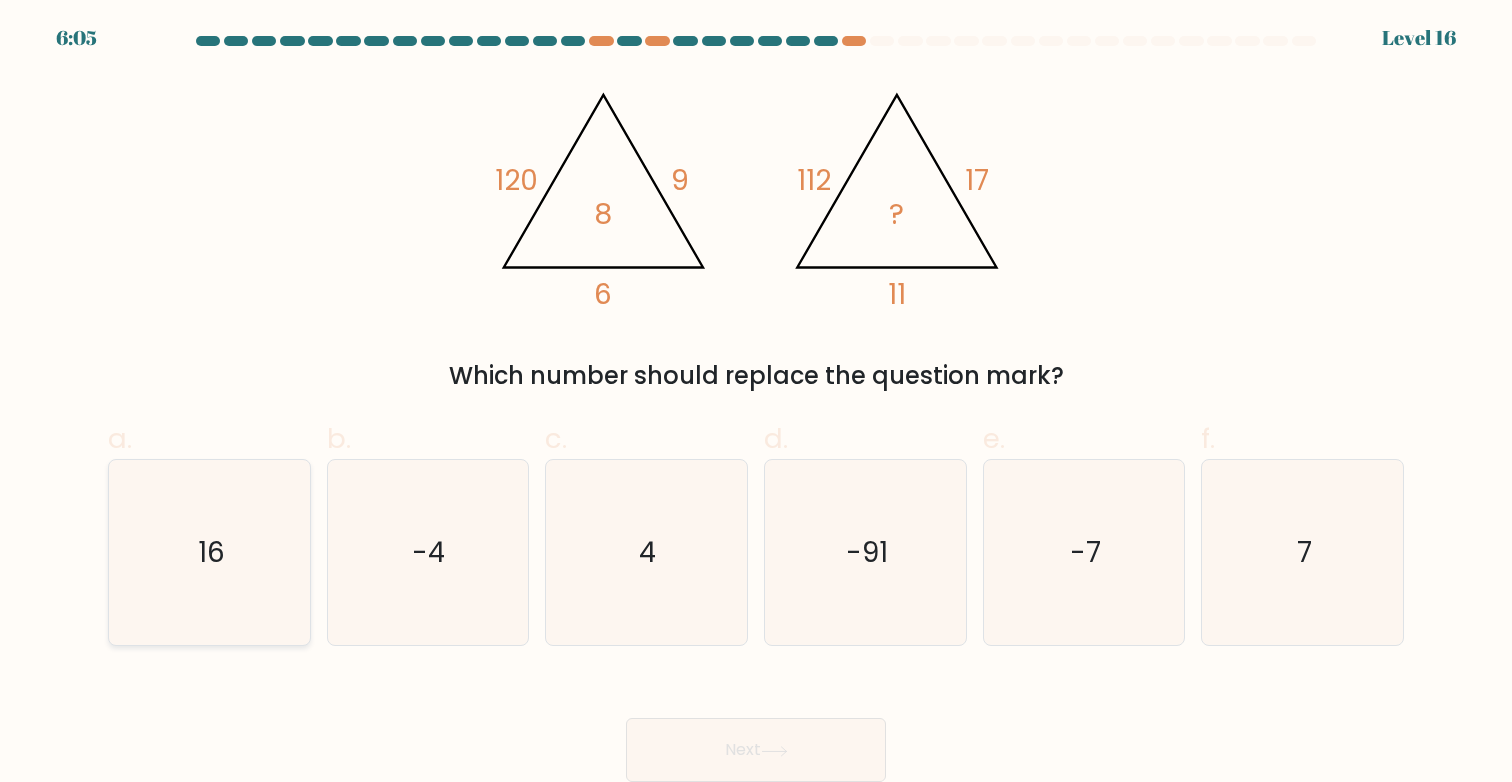 click on "16" 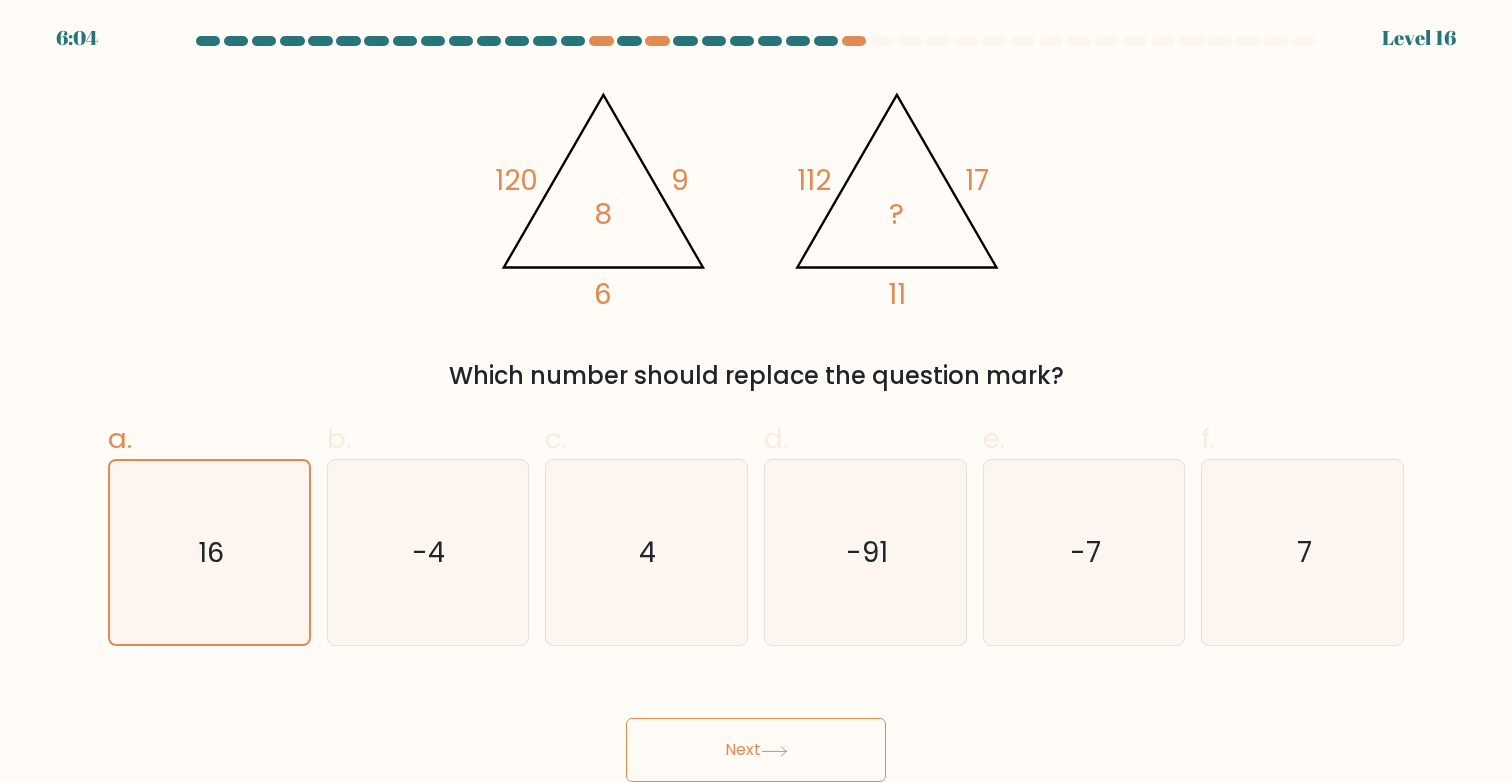 click on "Next" at bounding box center [756, 750] 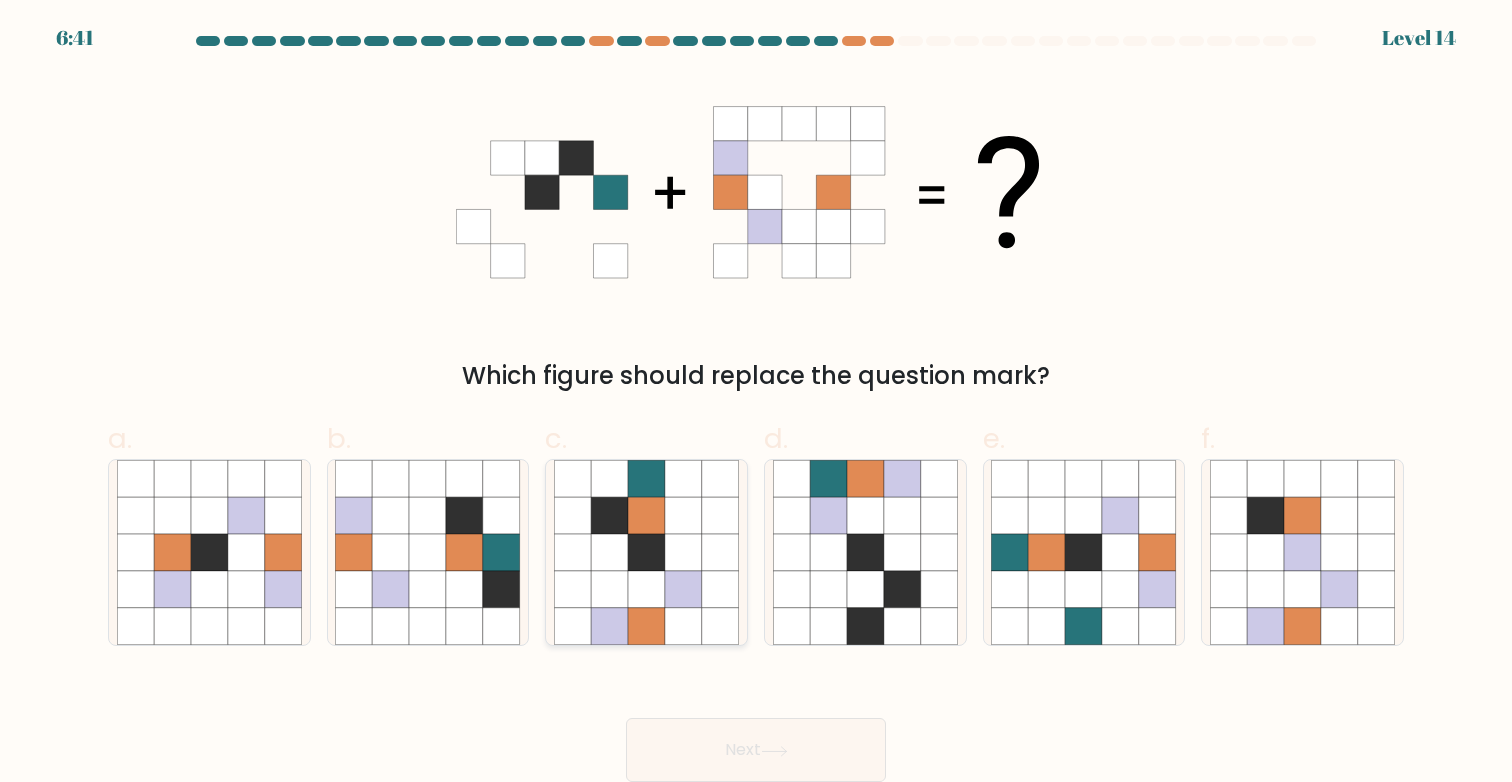 click 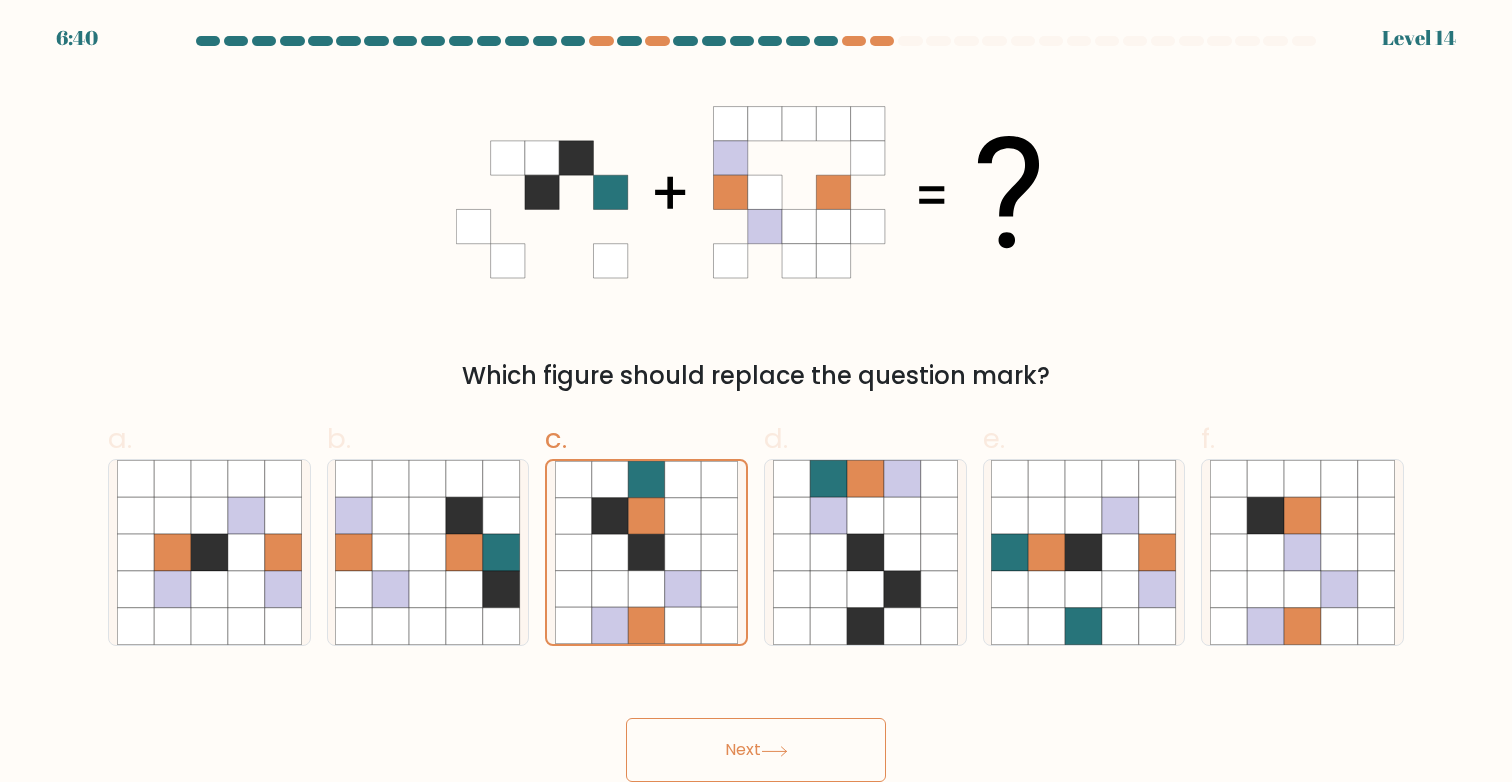 click on "Next" at bounding box center [756, 750] 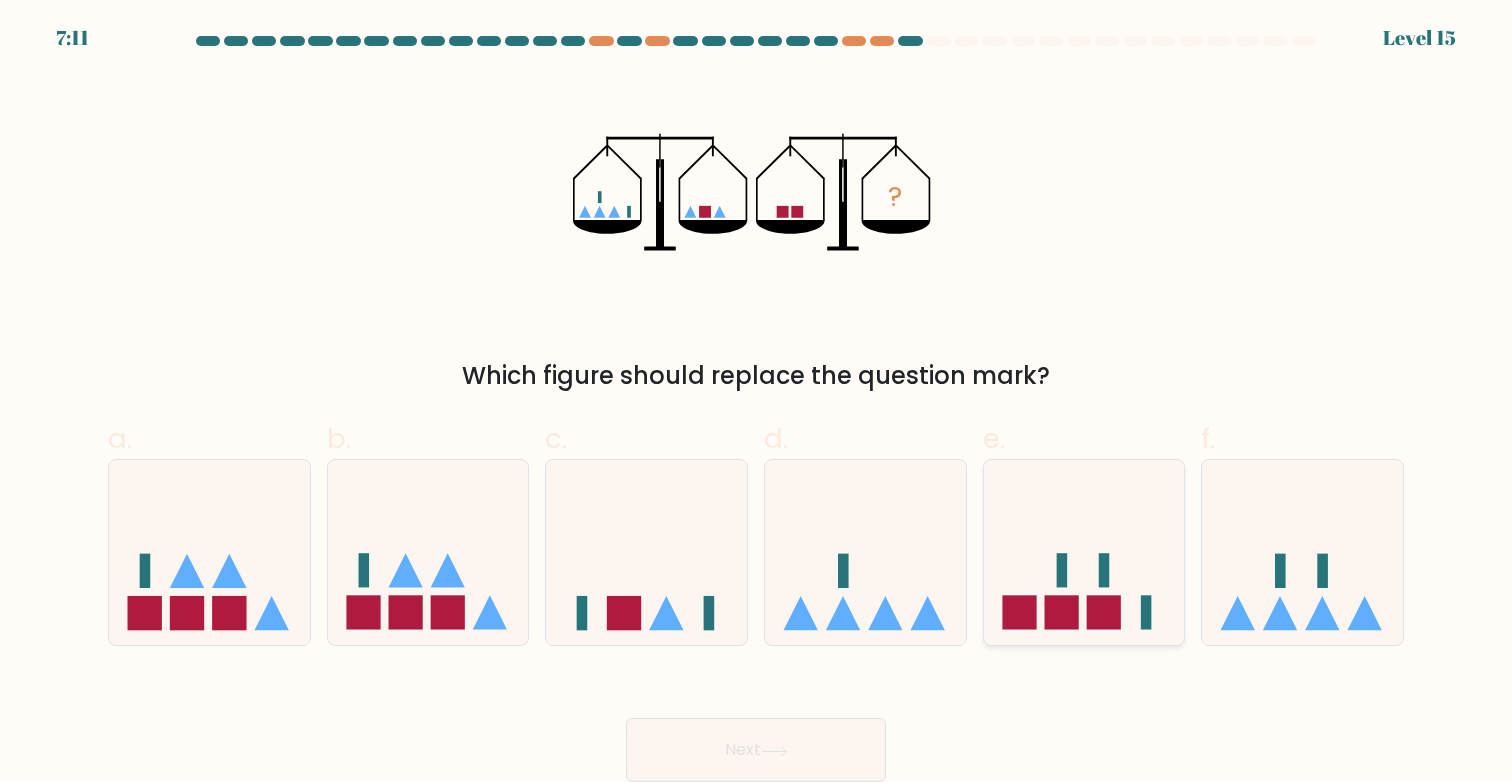 scroll, scrollTop: 0, scrollLeft: 0, axis: both 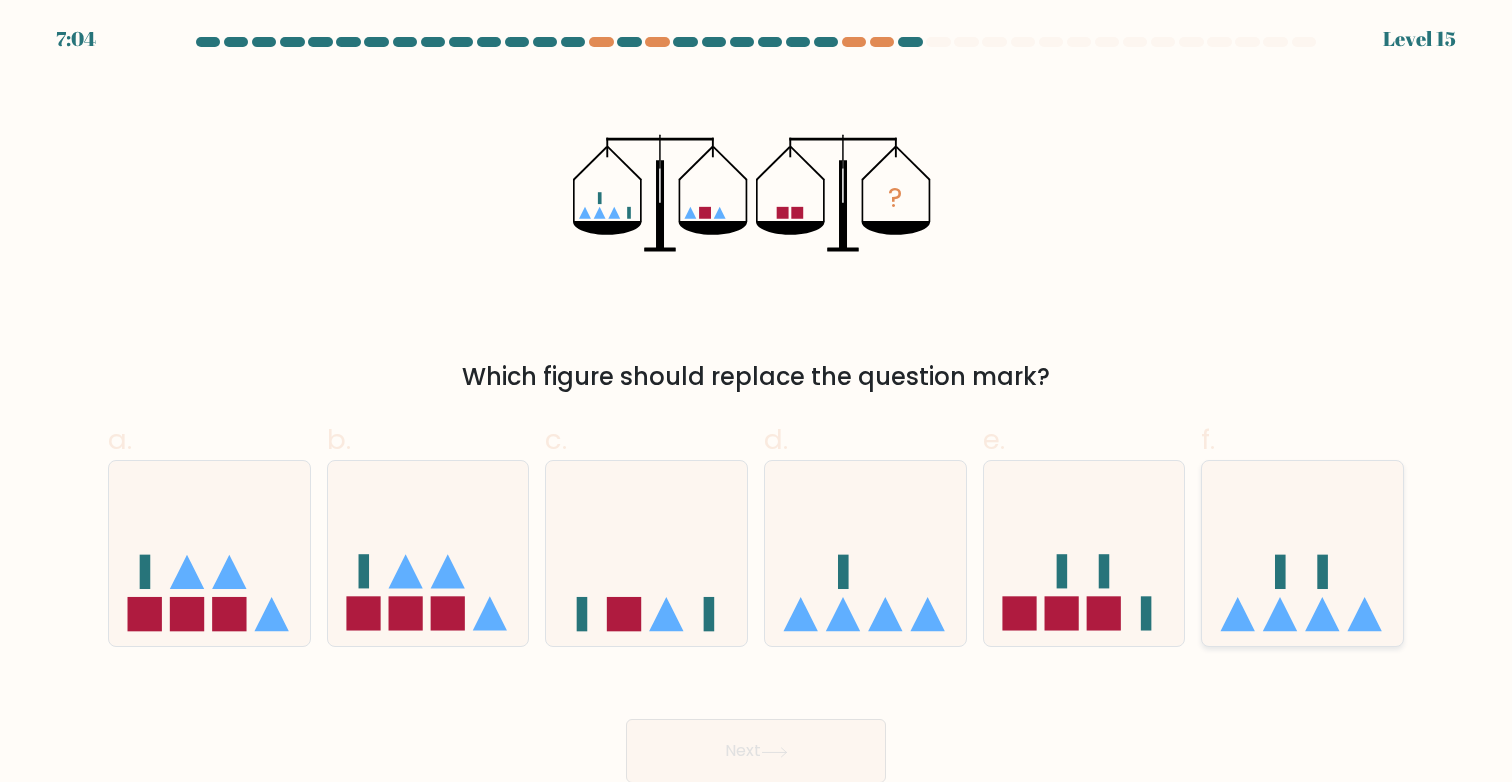 click 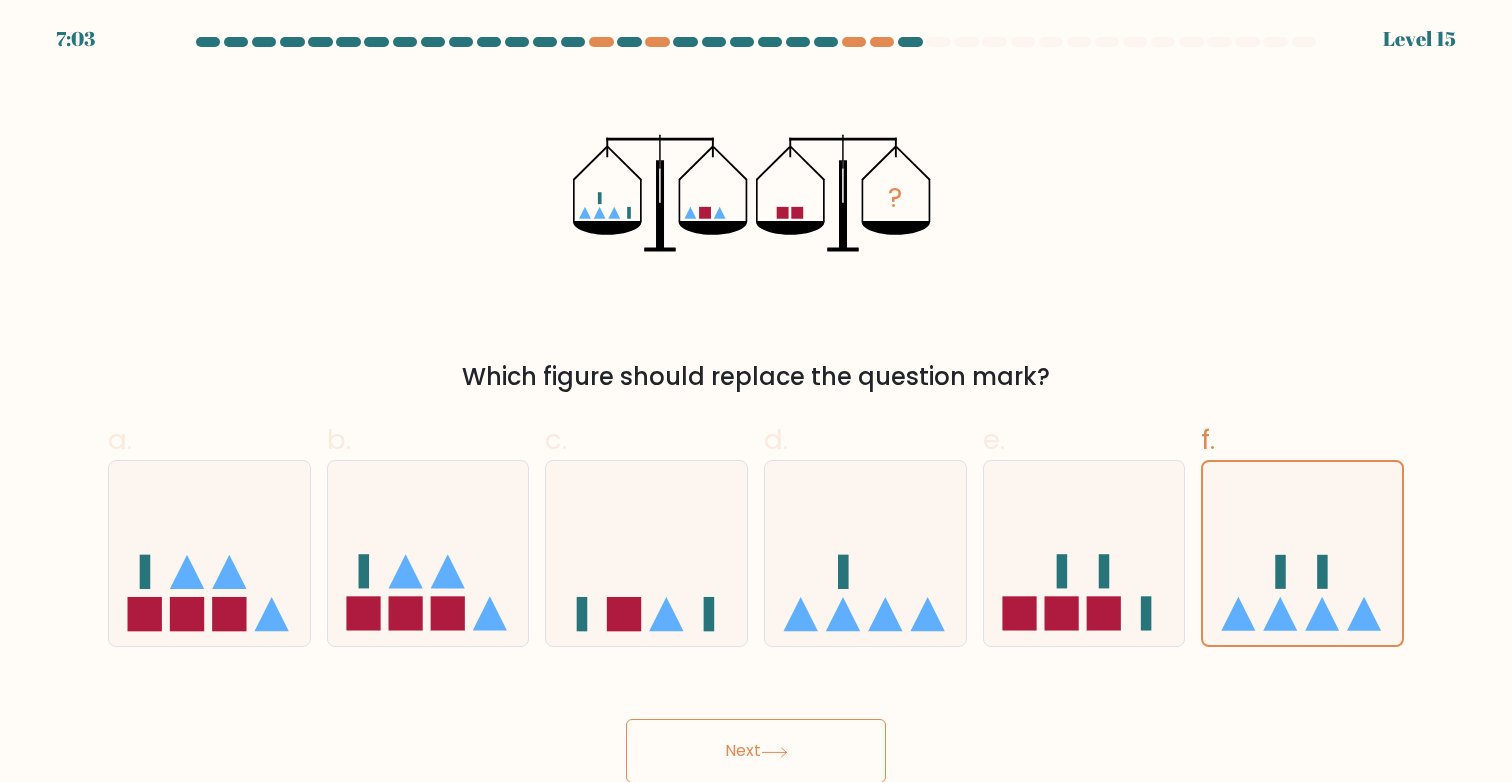 click on "Next" at bounding box center [756, 751] 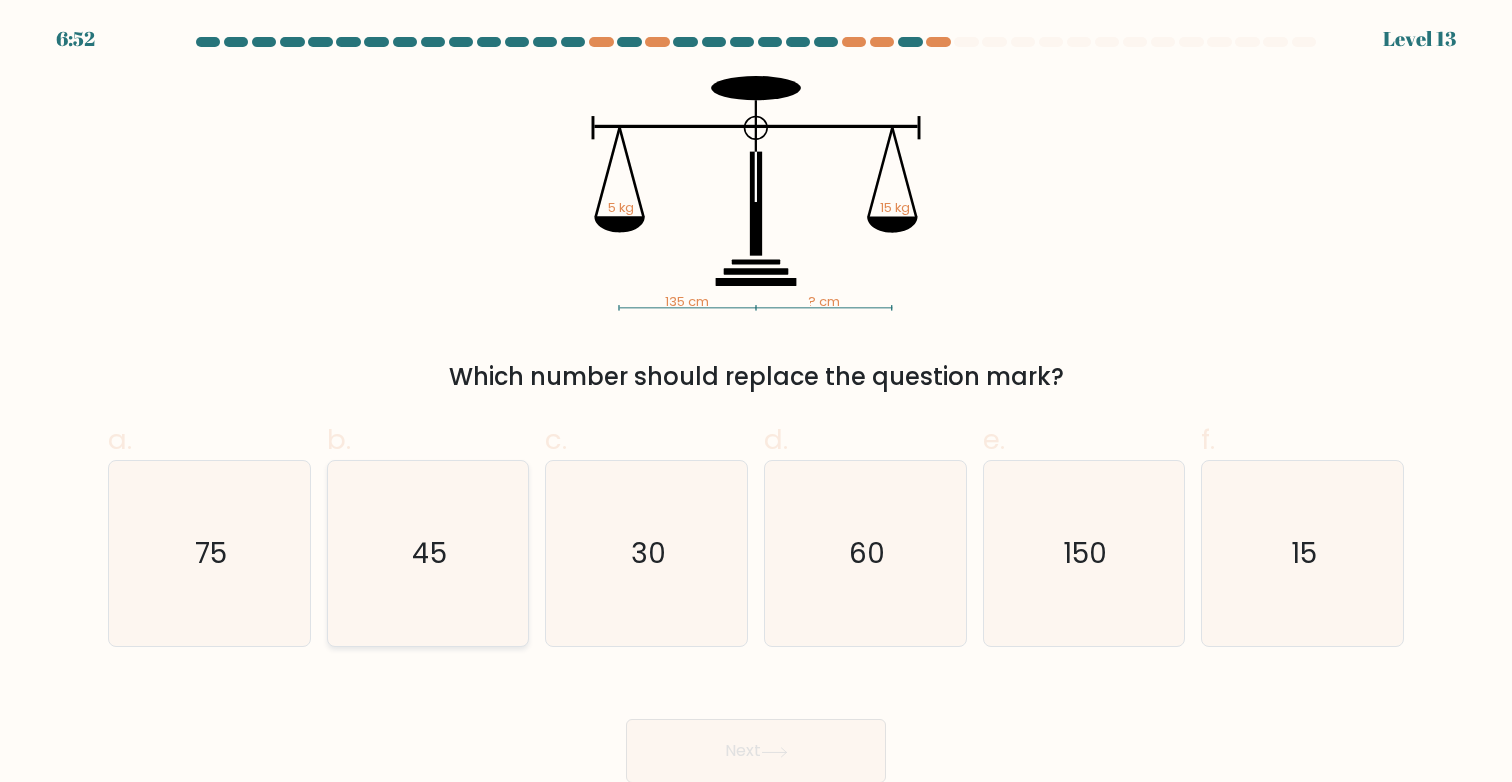 click on "45" 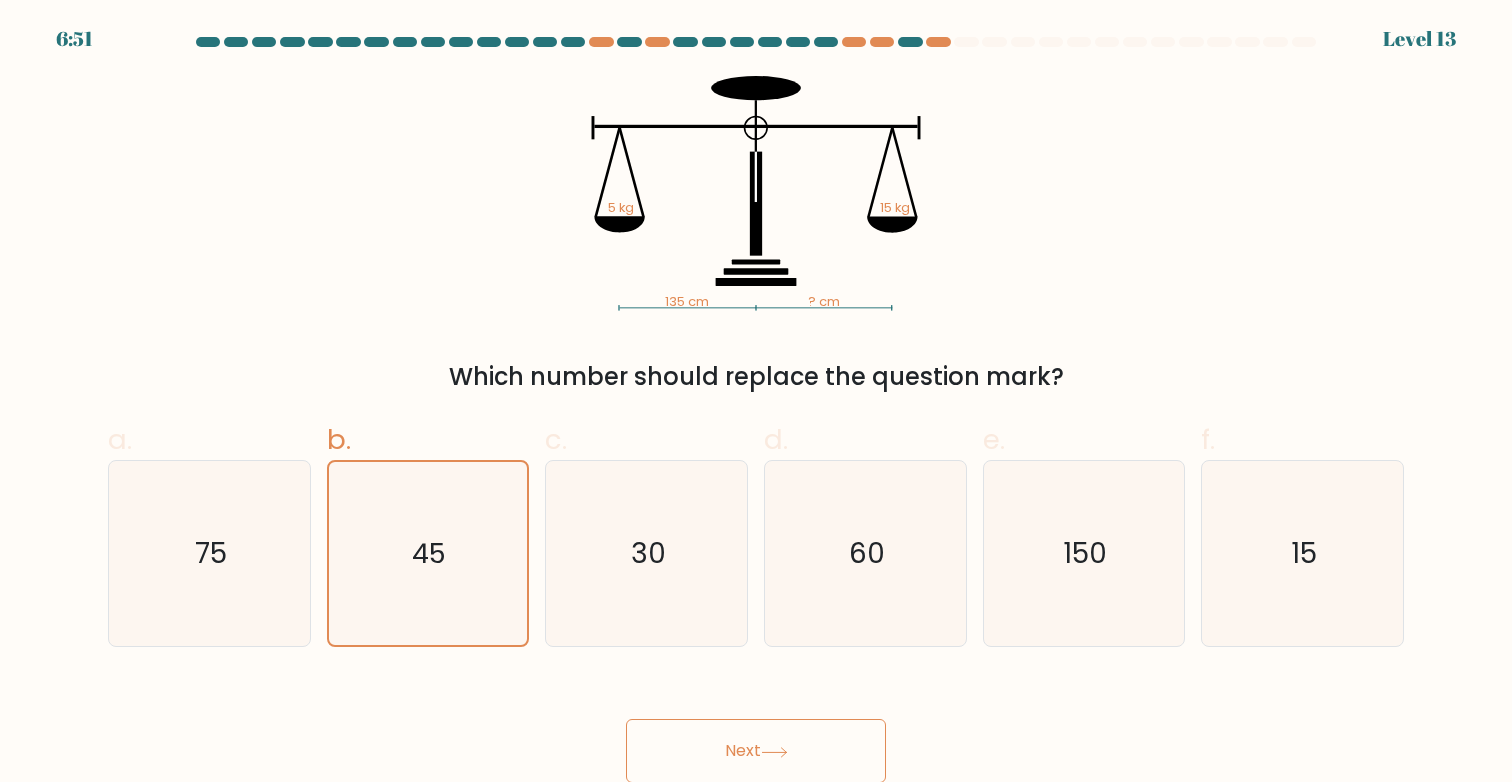click on "Next" at bounding box center (756, 751) 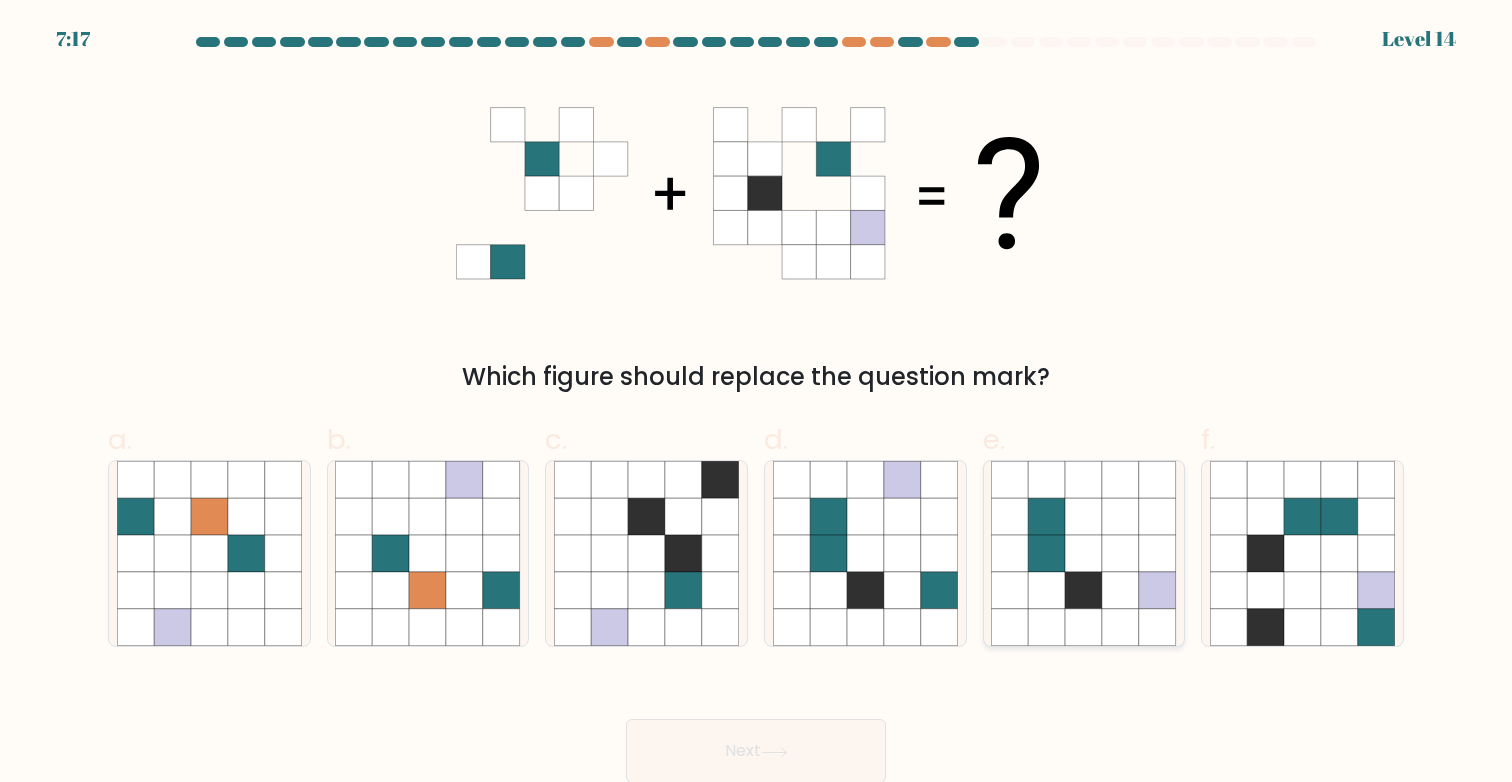 click 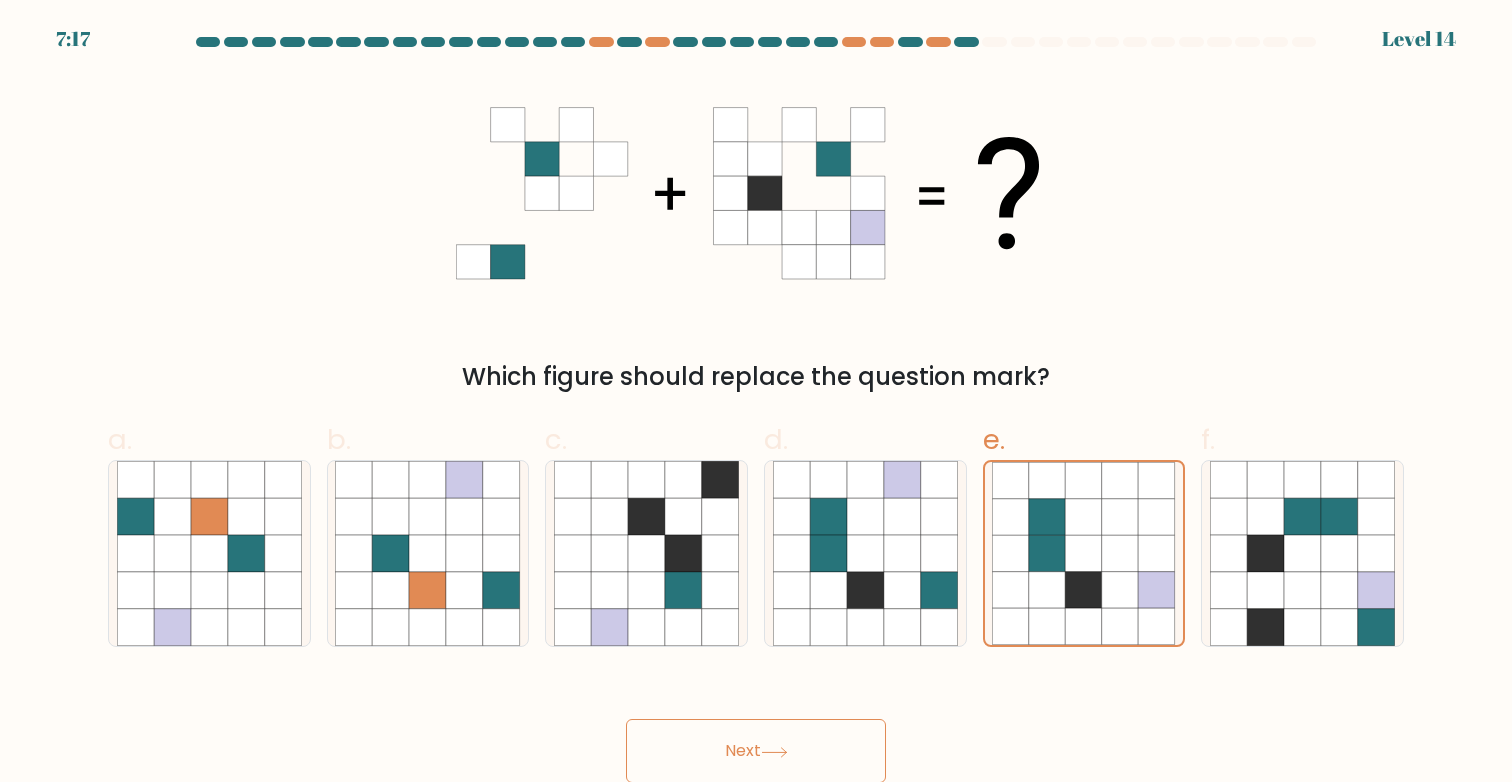 click on "Next" at bounding box center (756, 751) 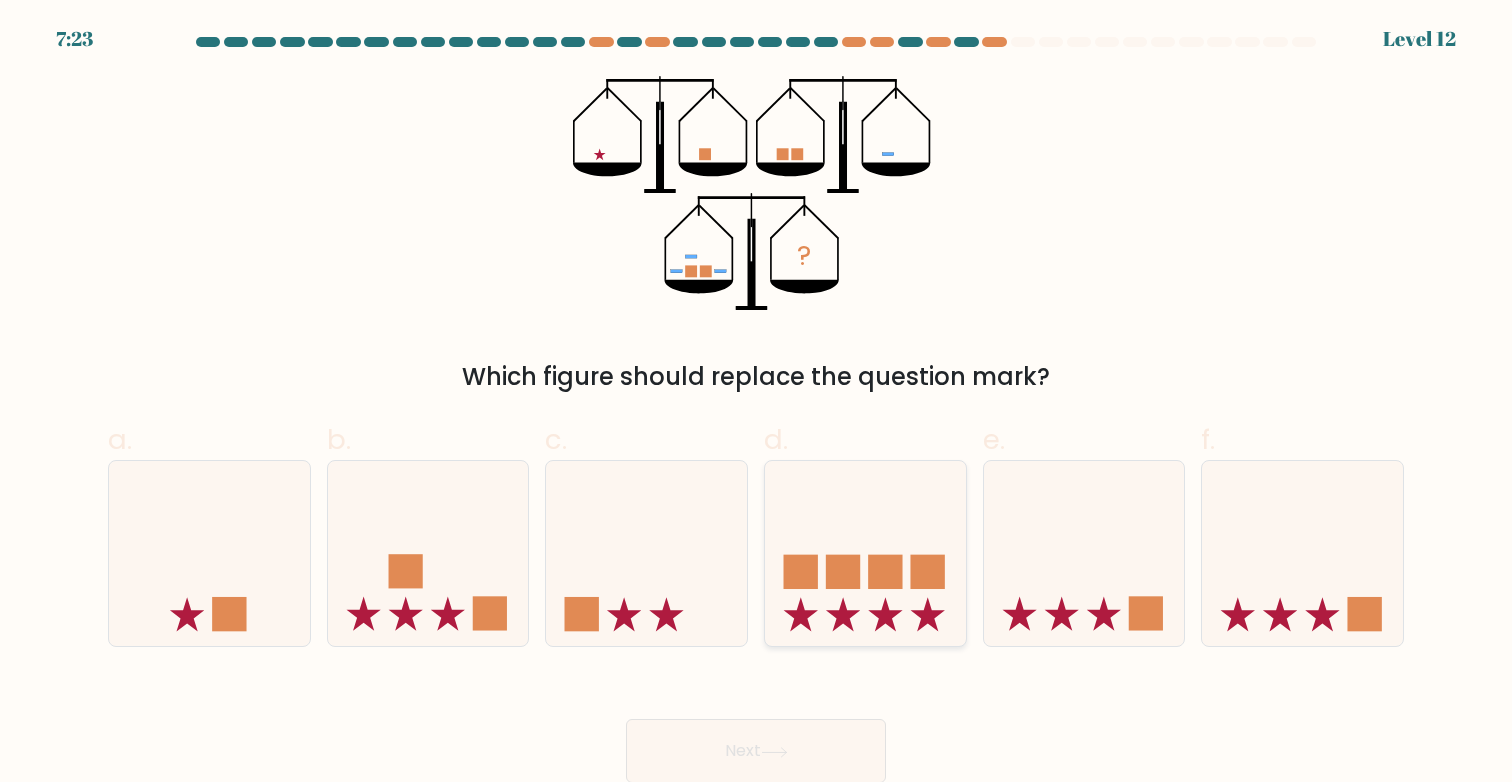 click 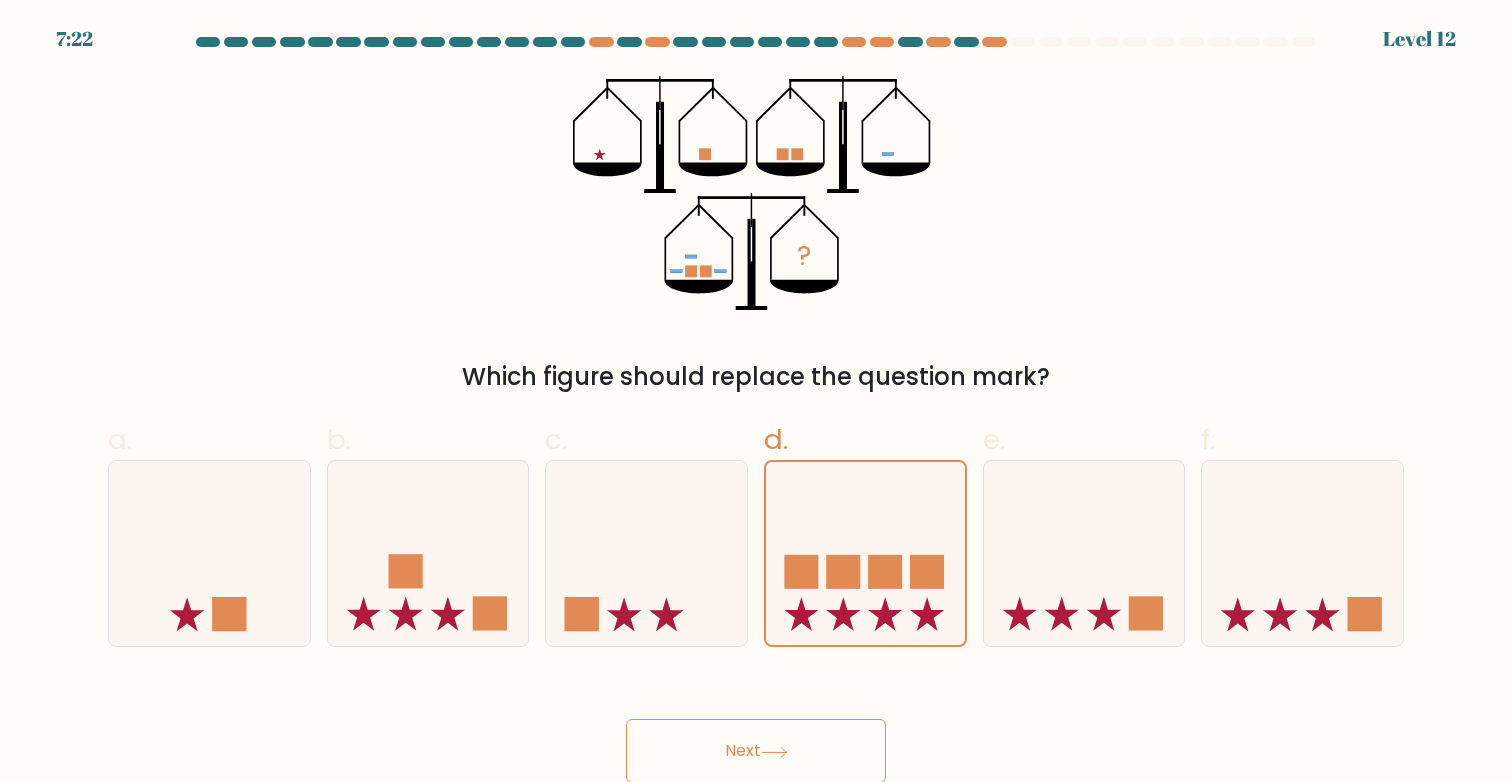 click on "Next" at bounding box center [756, 751] 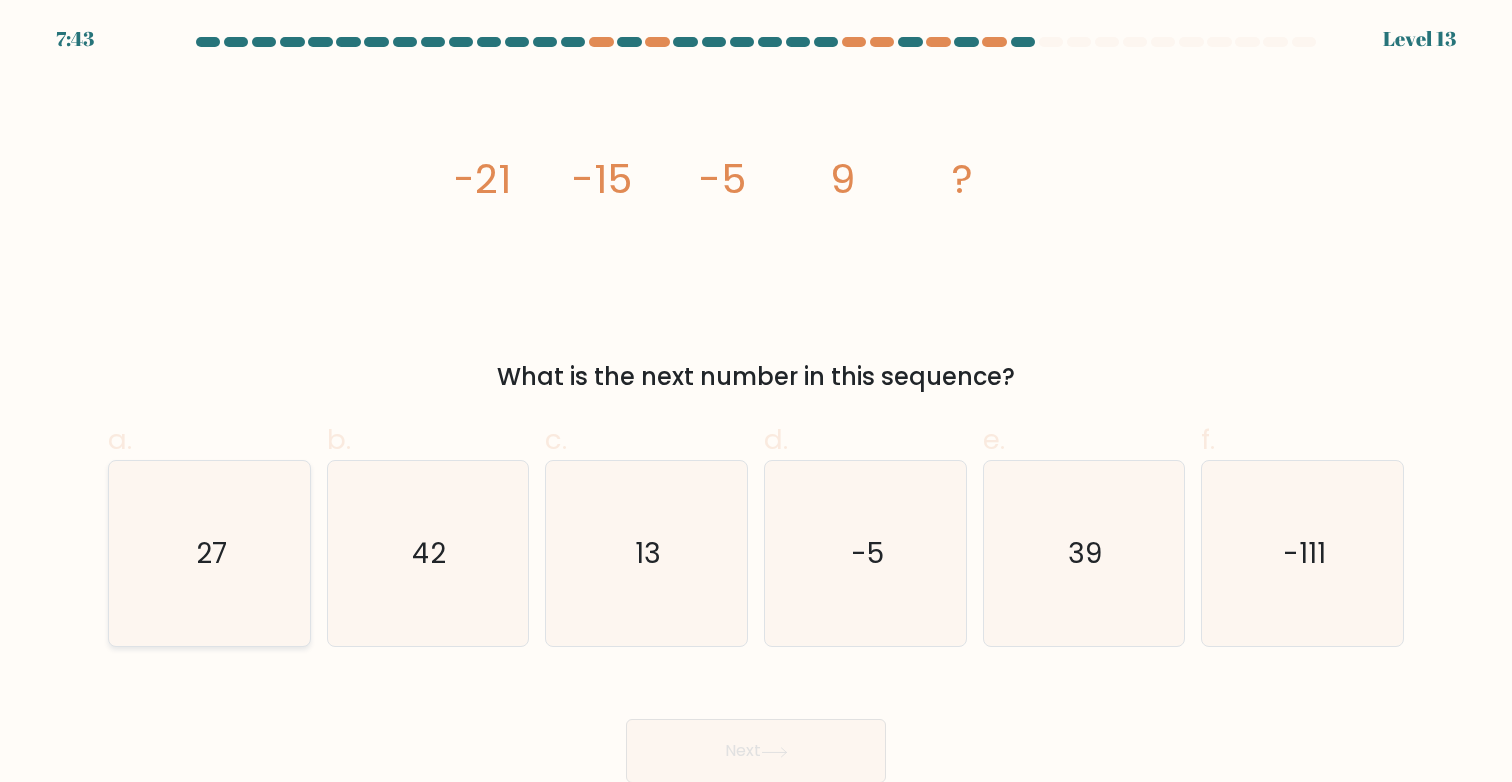 click on "27" 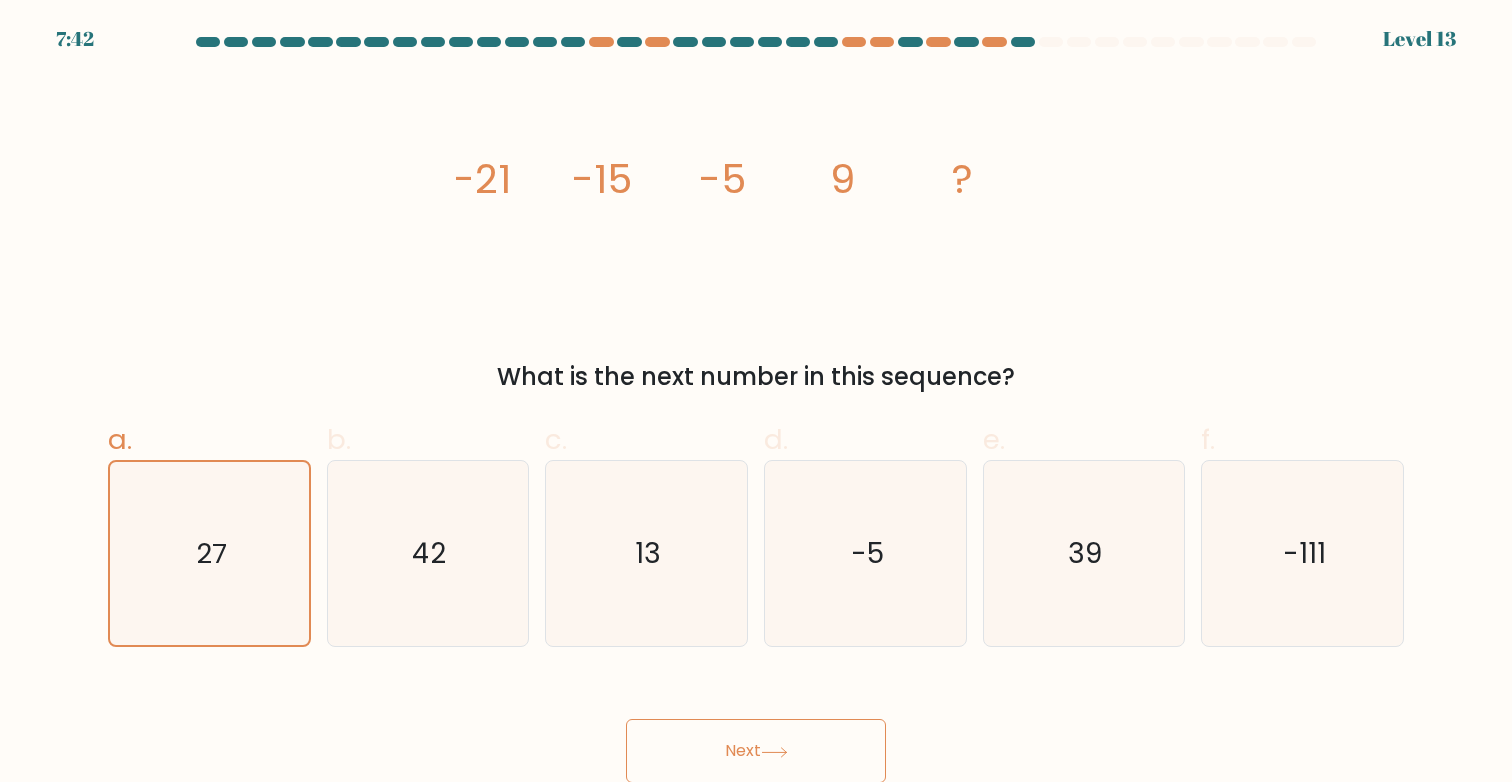 click on "Next" at bounding box center [756, 751] 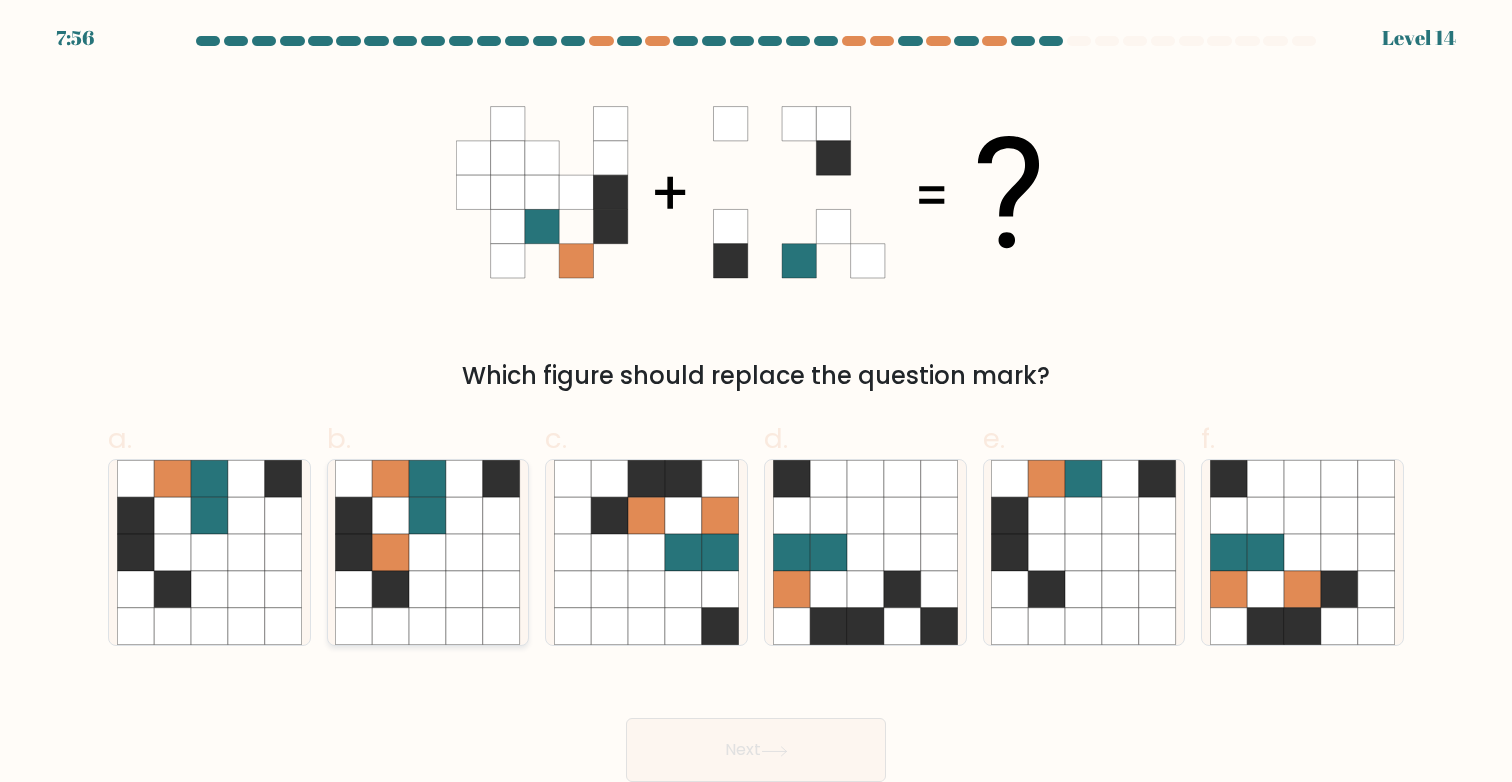 scroll, scrollTop: 1, scrollLeft: 0, axis: vertical 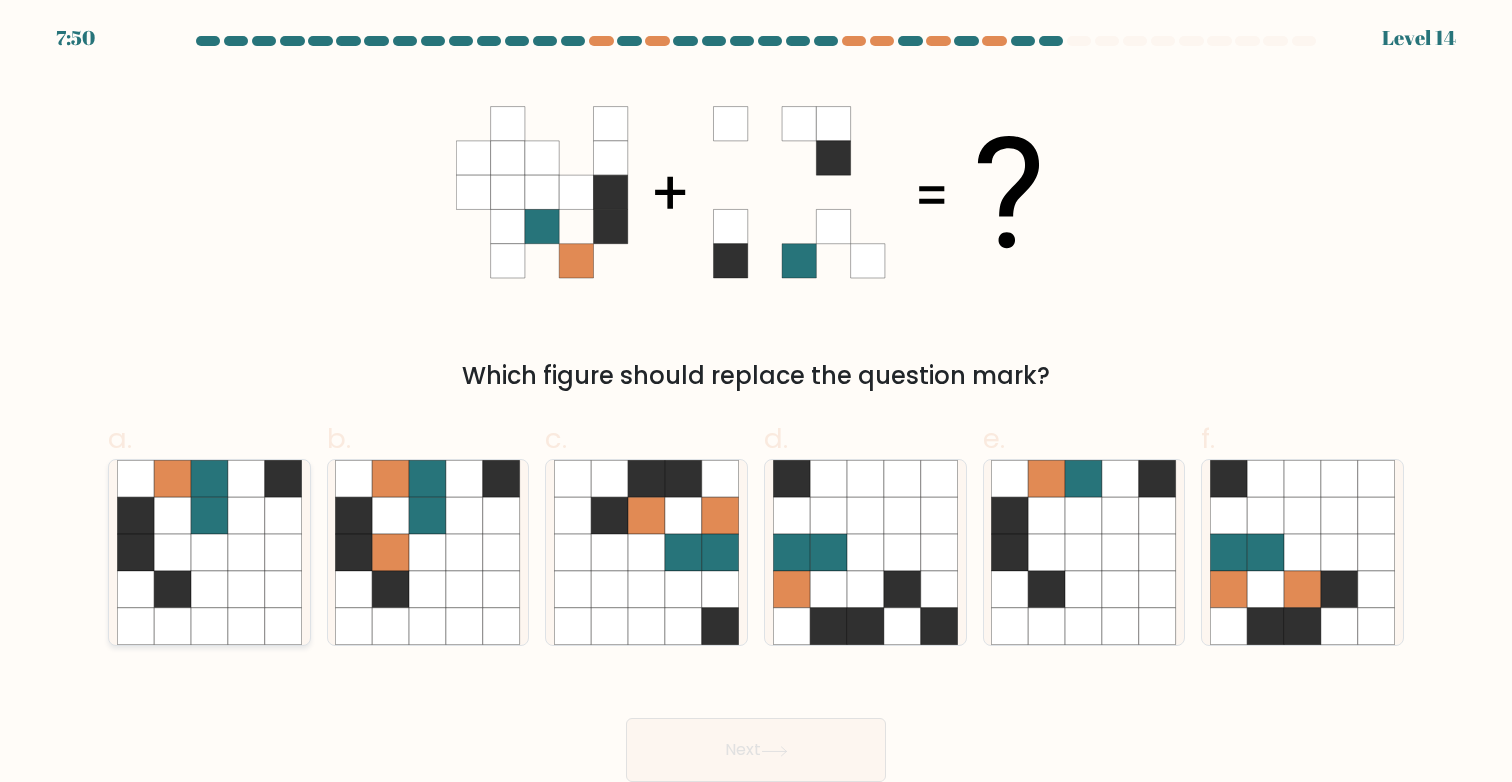 click 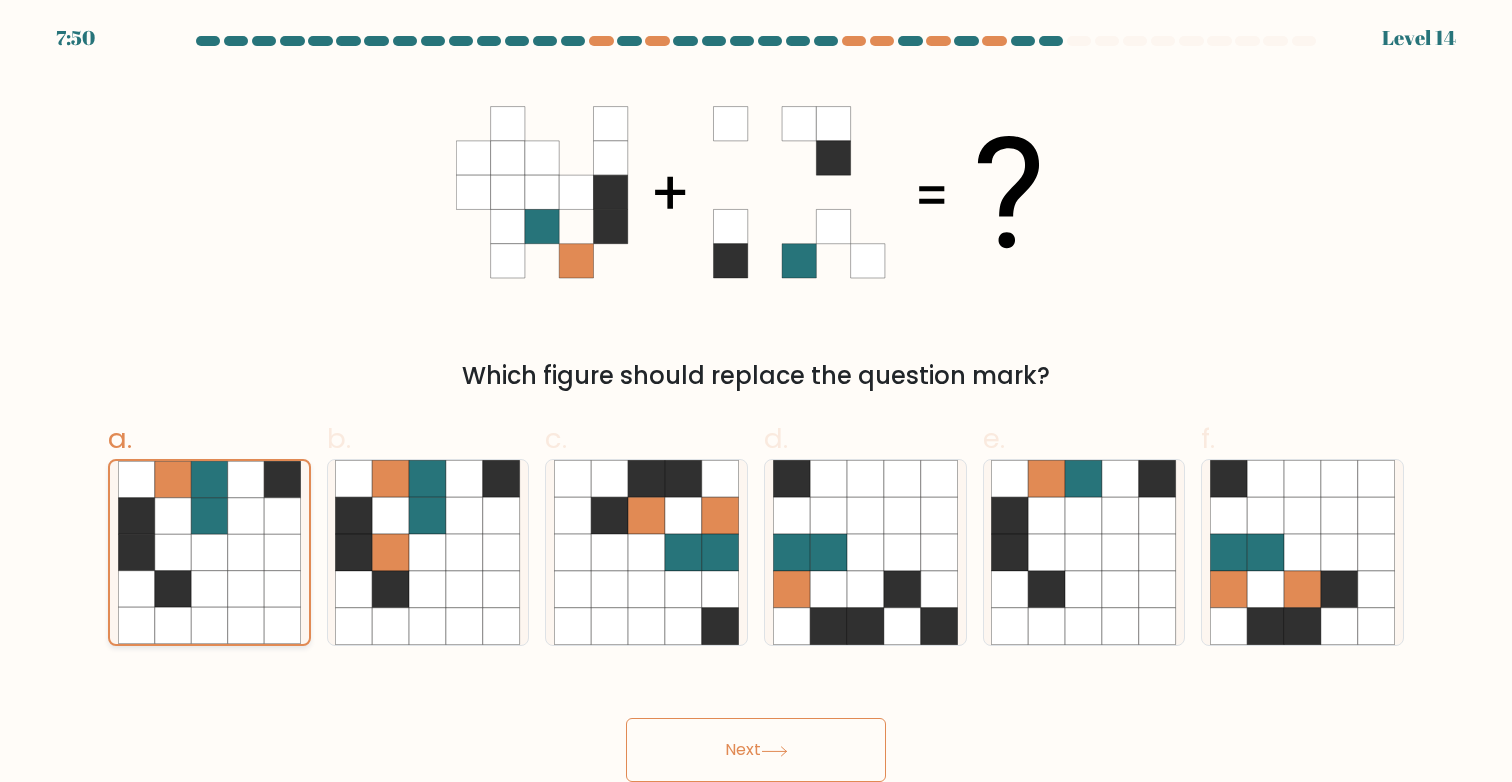 scroll, scrollTop: 0, scrollLeft: 0, axis: both 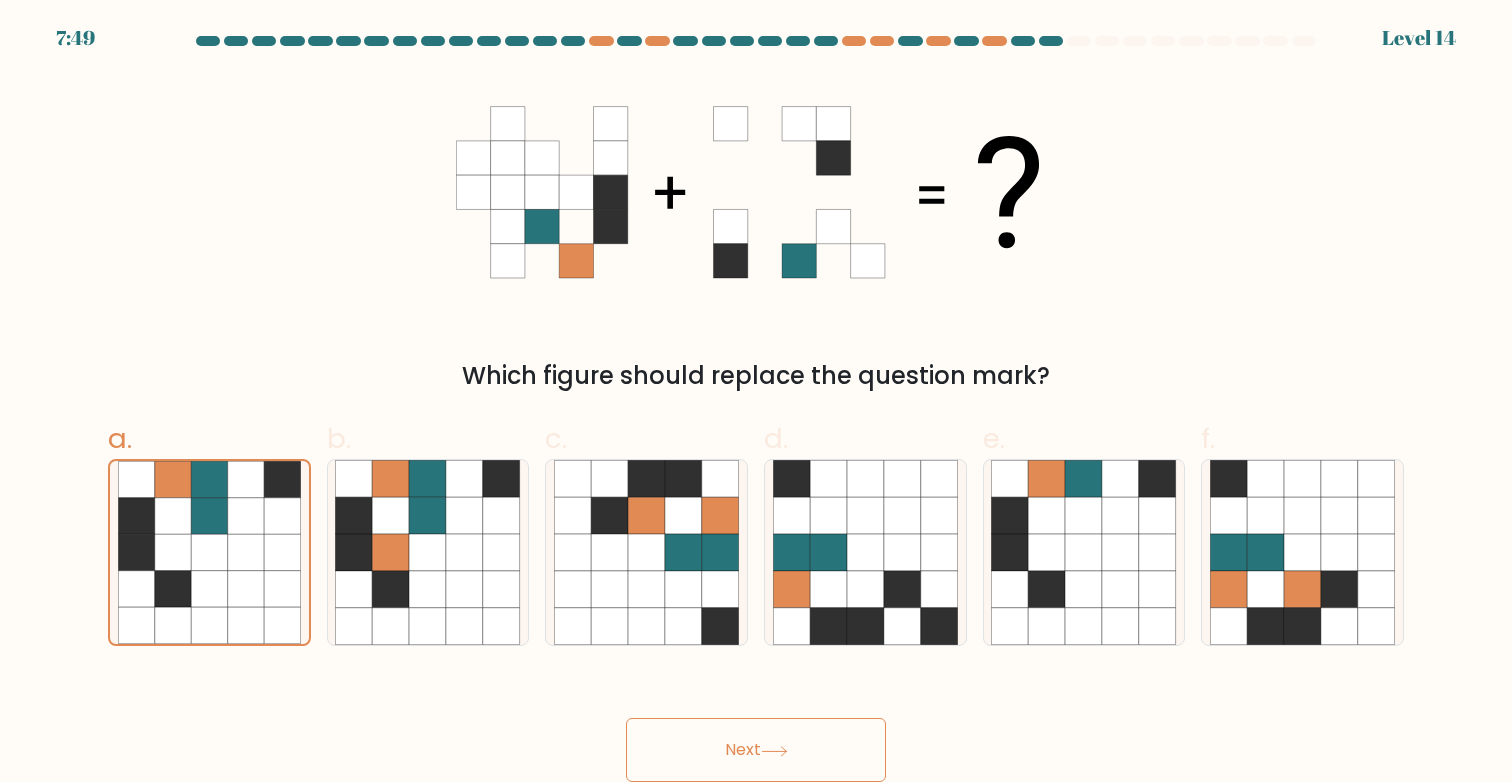 click on "Next" at bounding box center [756, 750] 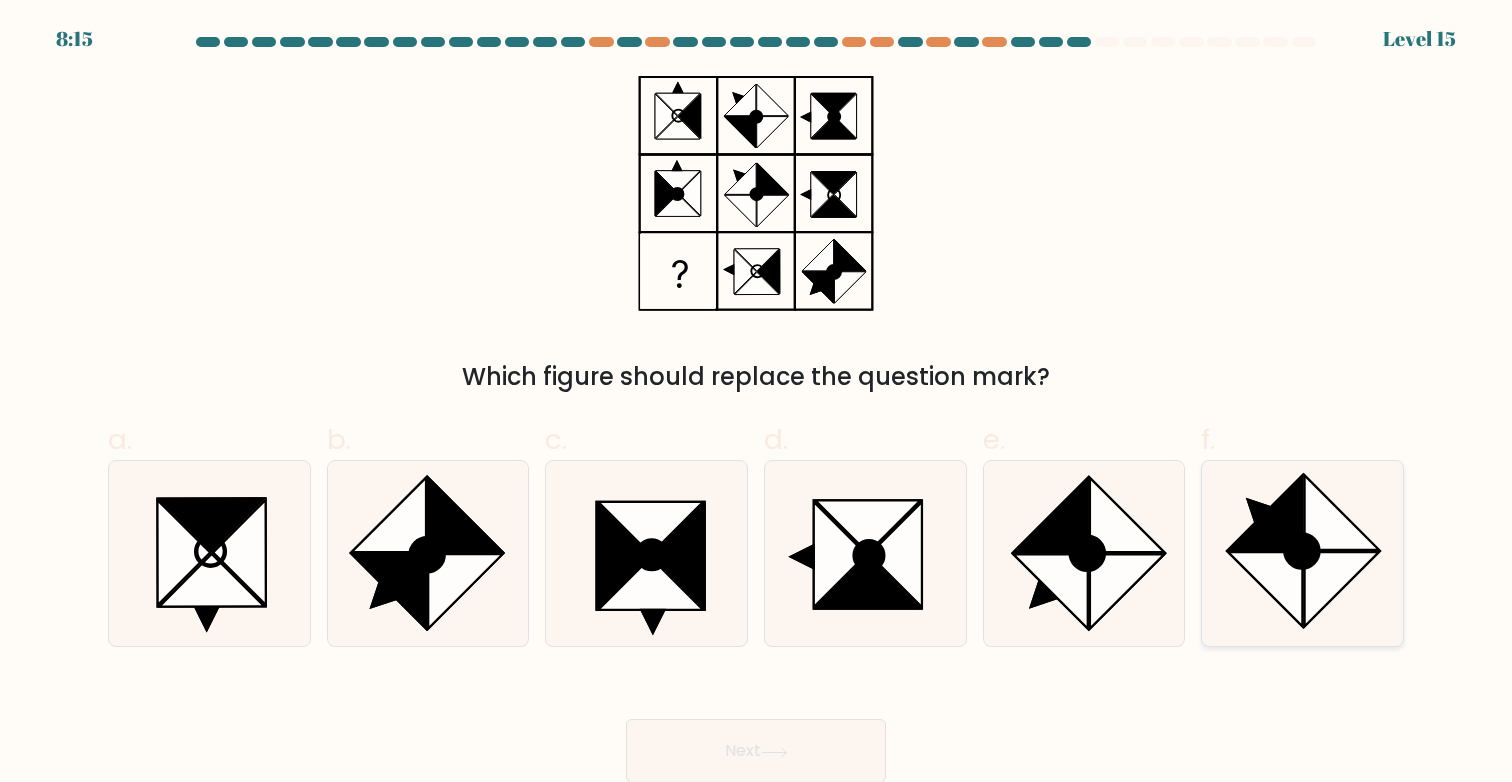 click 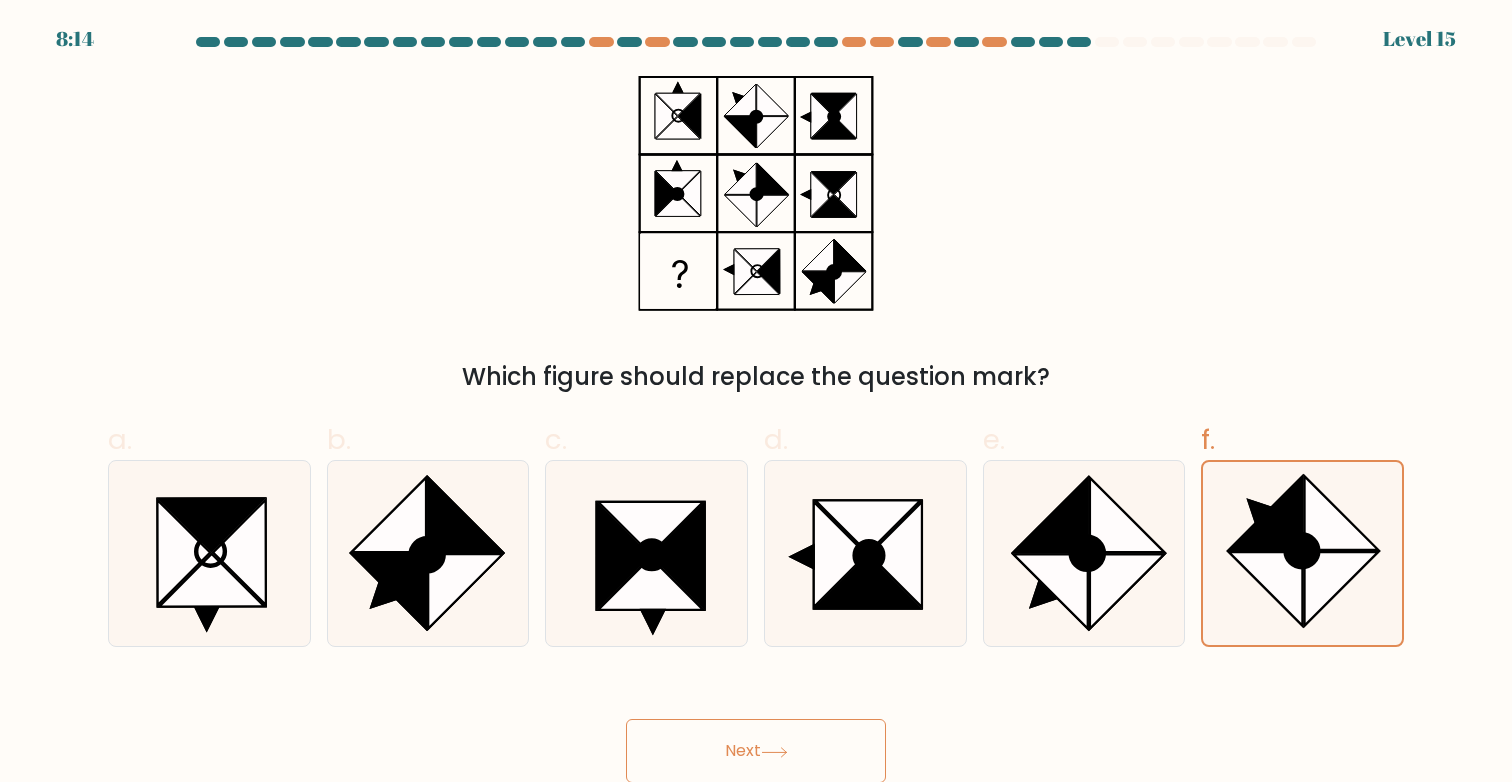 click 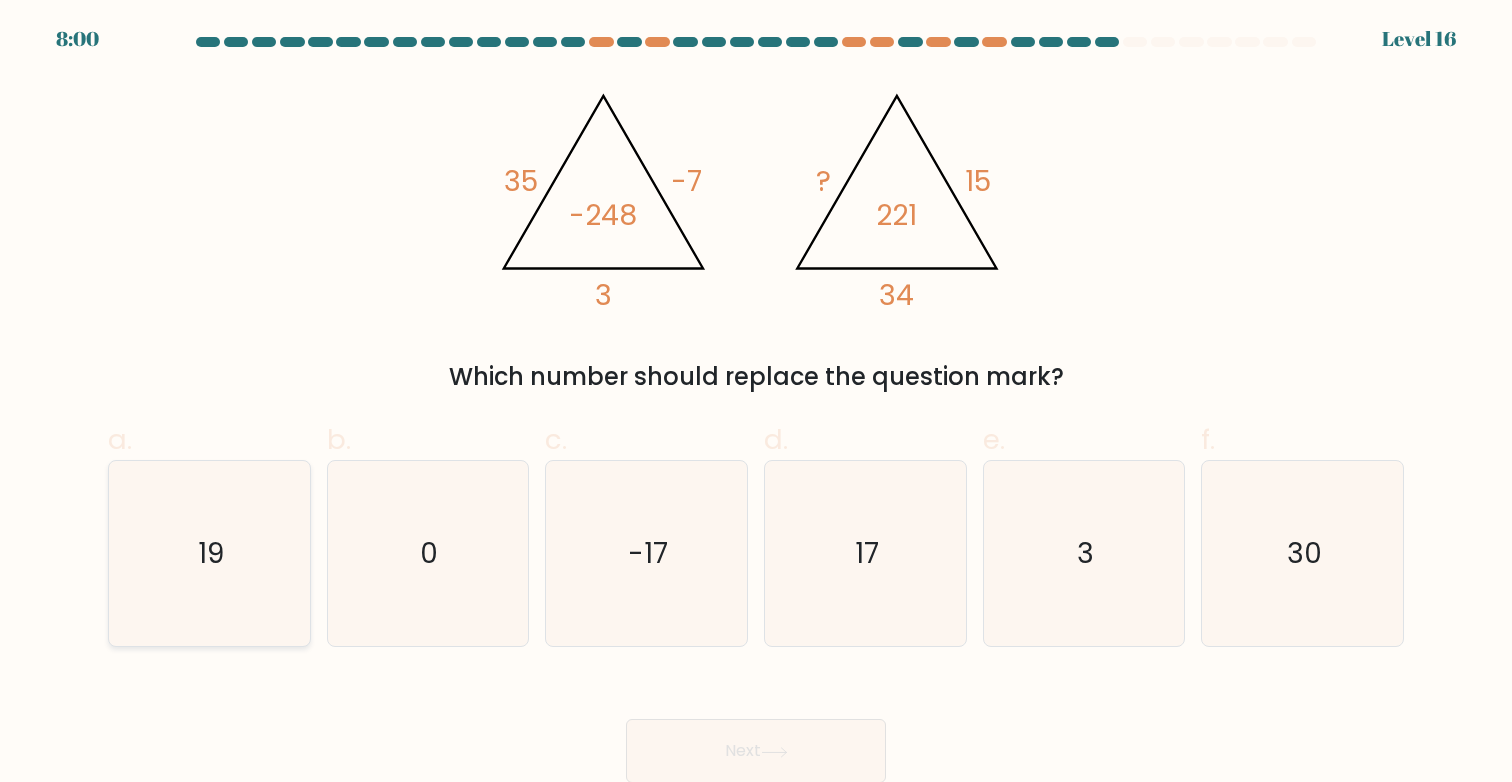 click on "19" 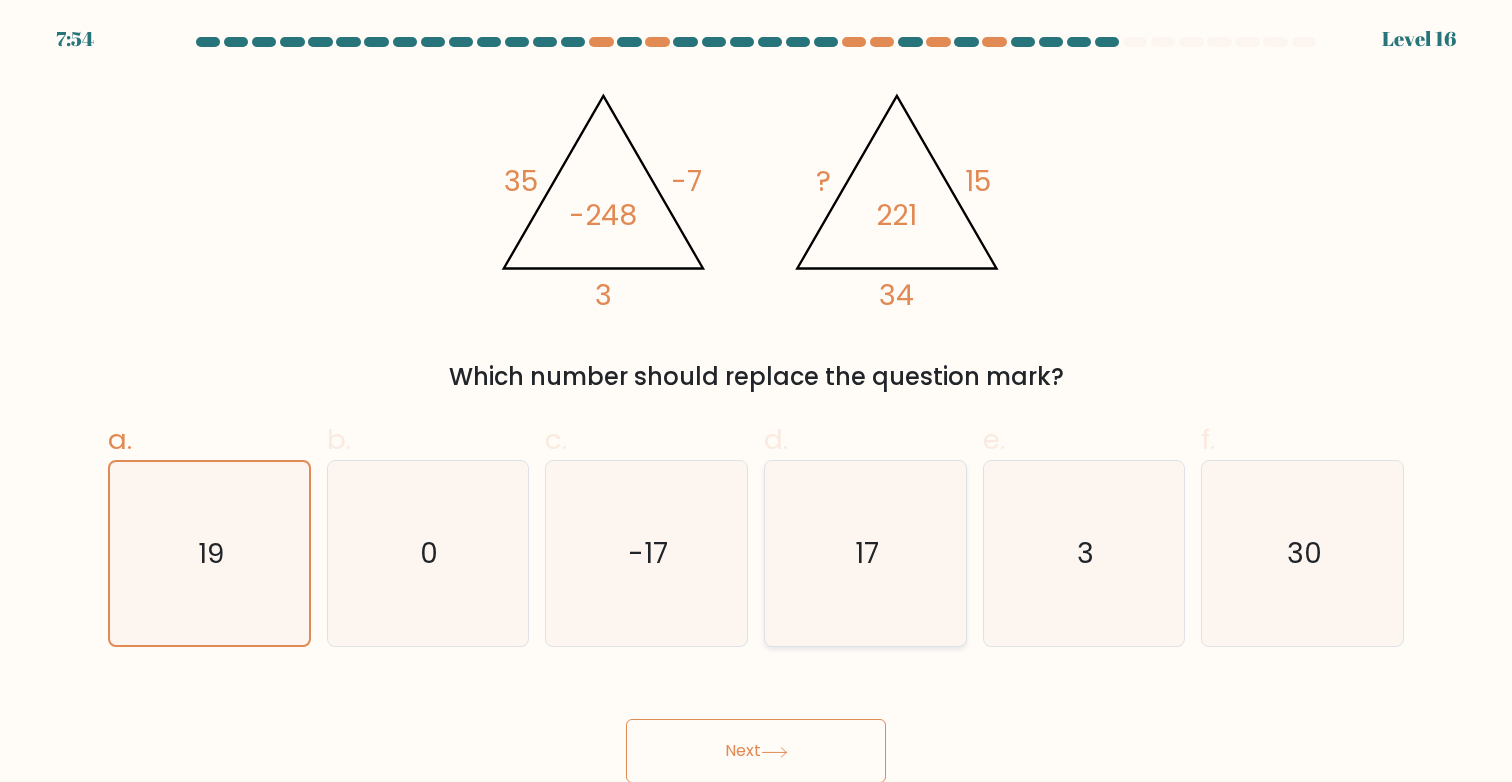 click on "17" at bounding box center [865, 553] 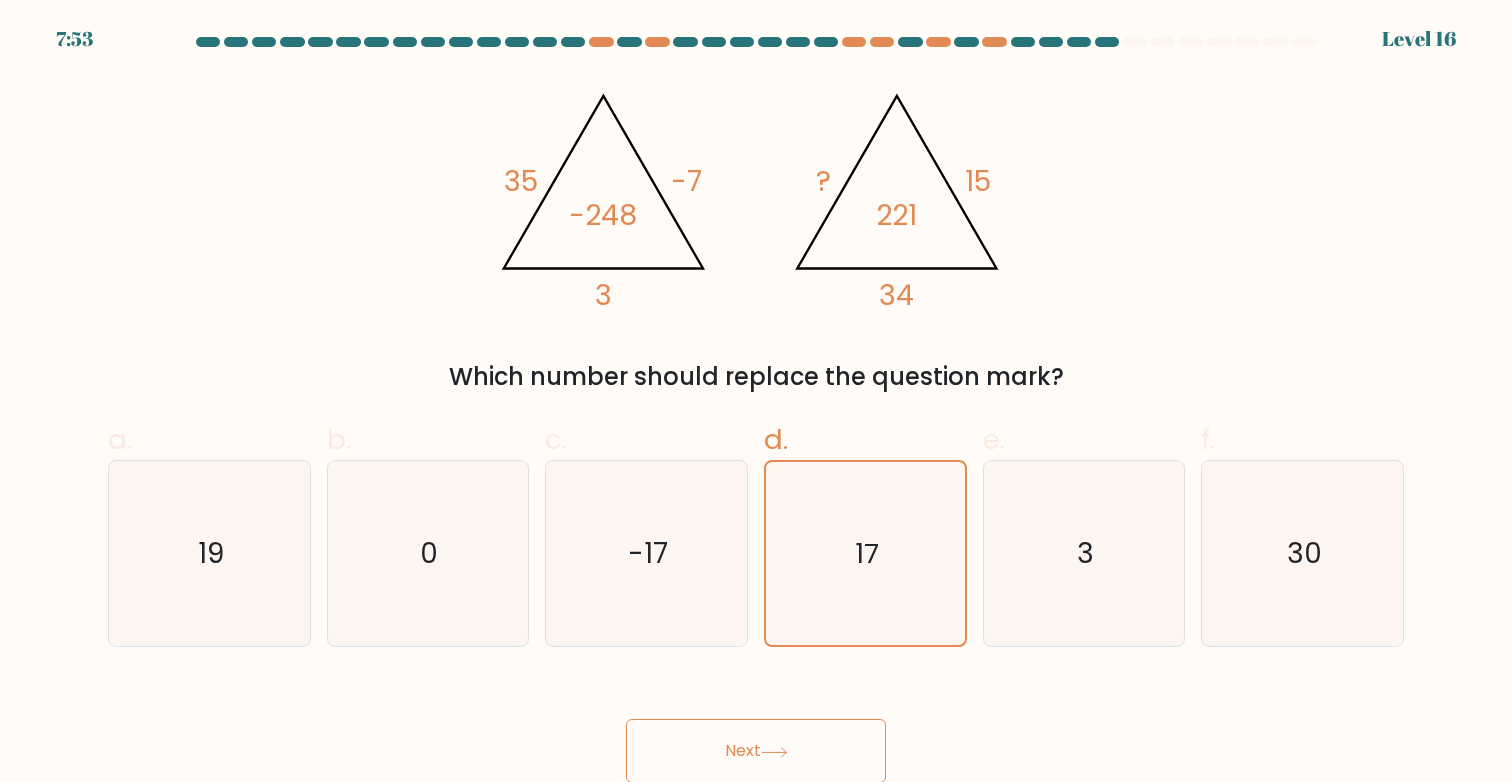 click on "Next" at bounding box center [756, 751] 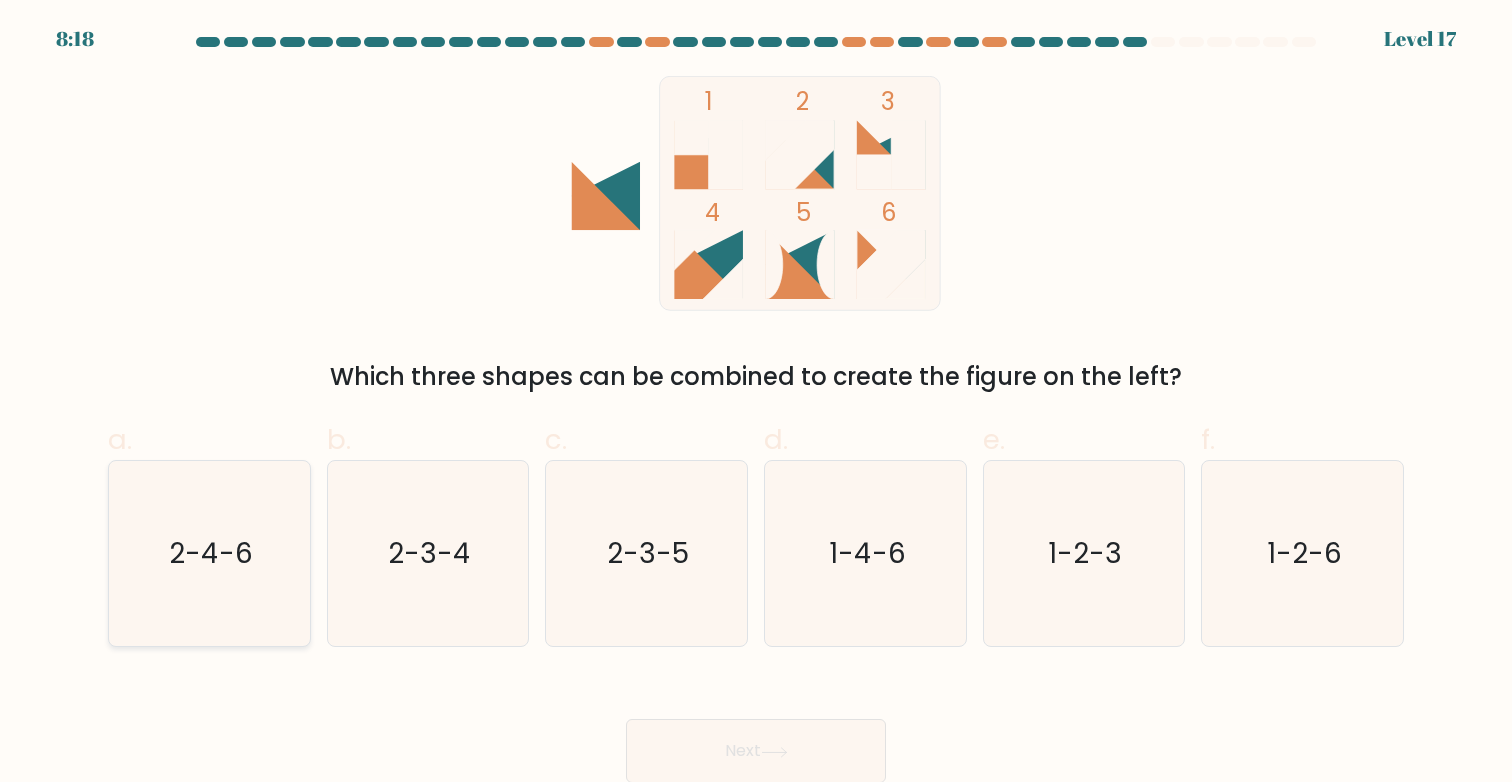 click on "2-4-6" 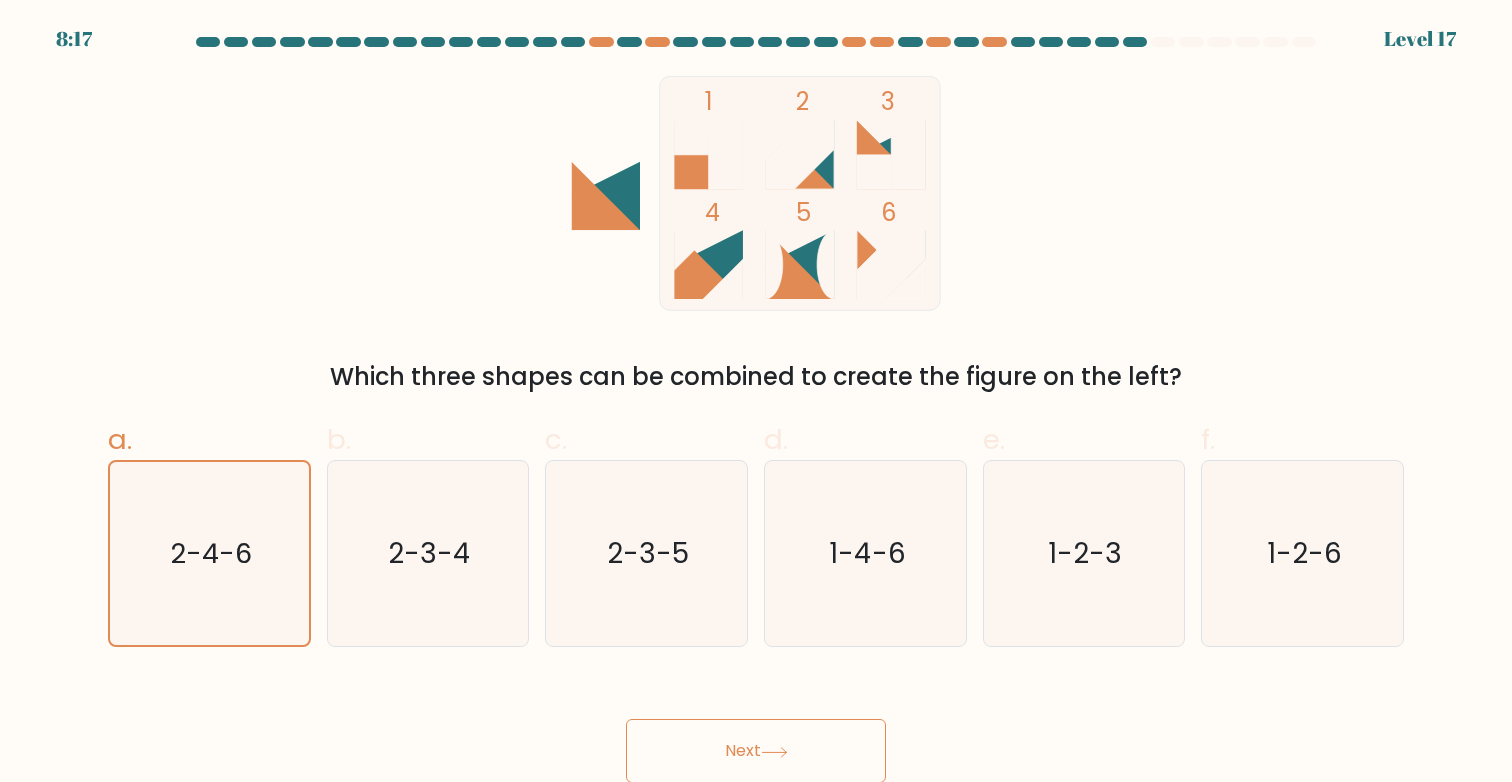 click on "Next" at bounding box center (756, 751) 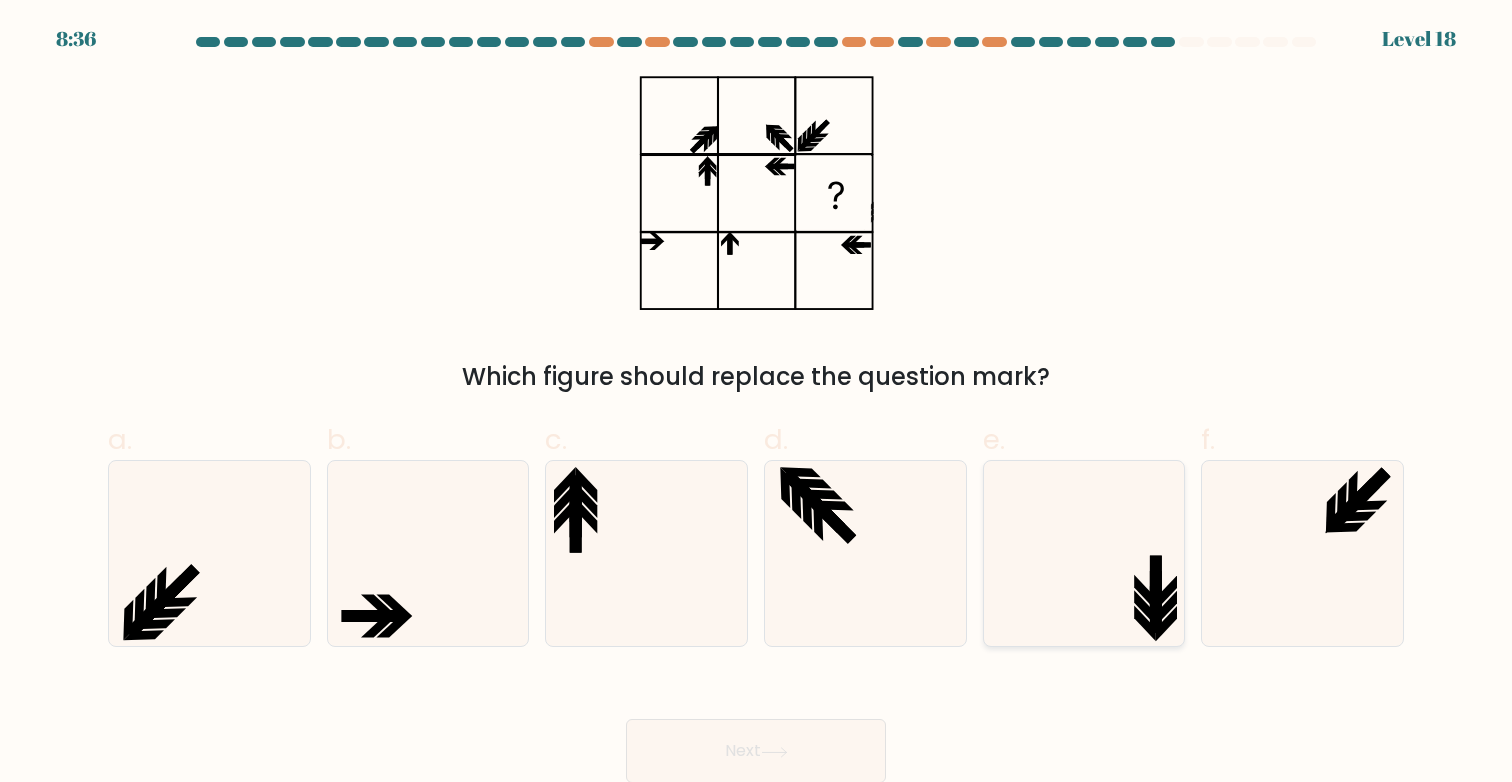 click 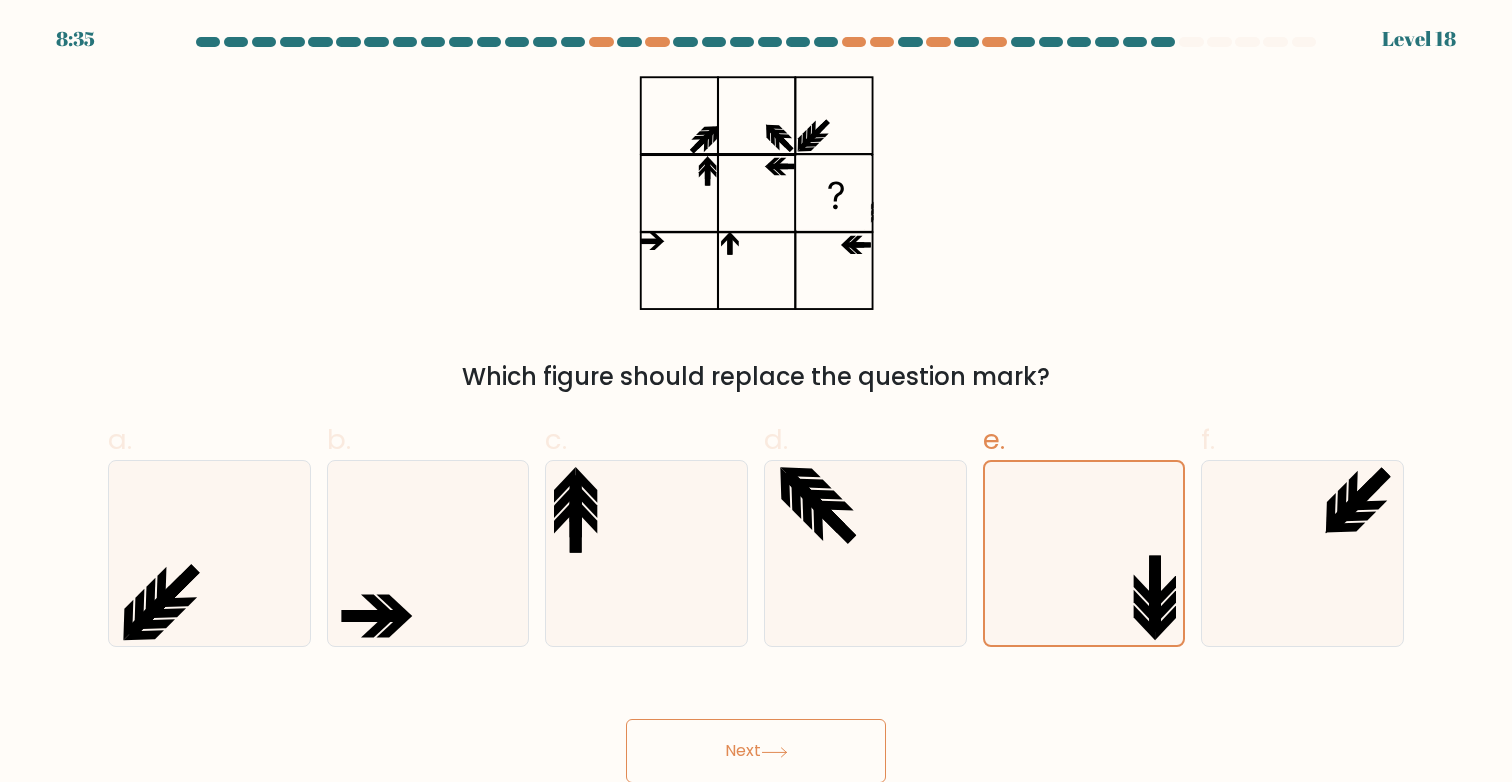 click on "Next" at bounding box center [756, 751] 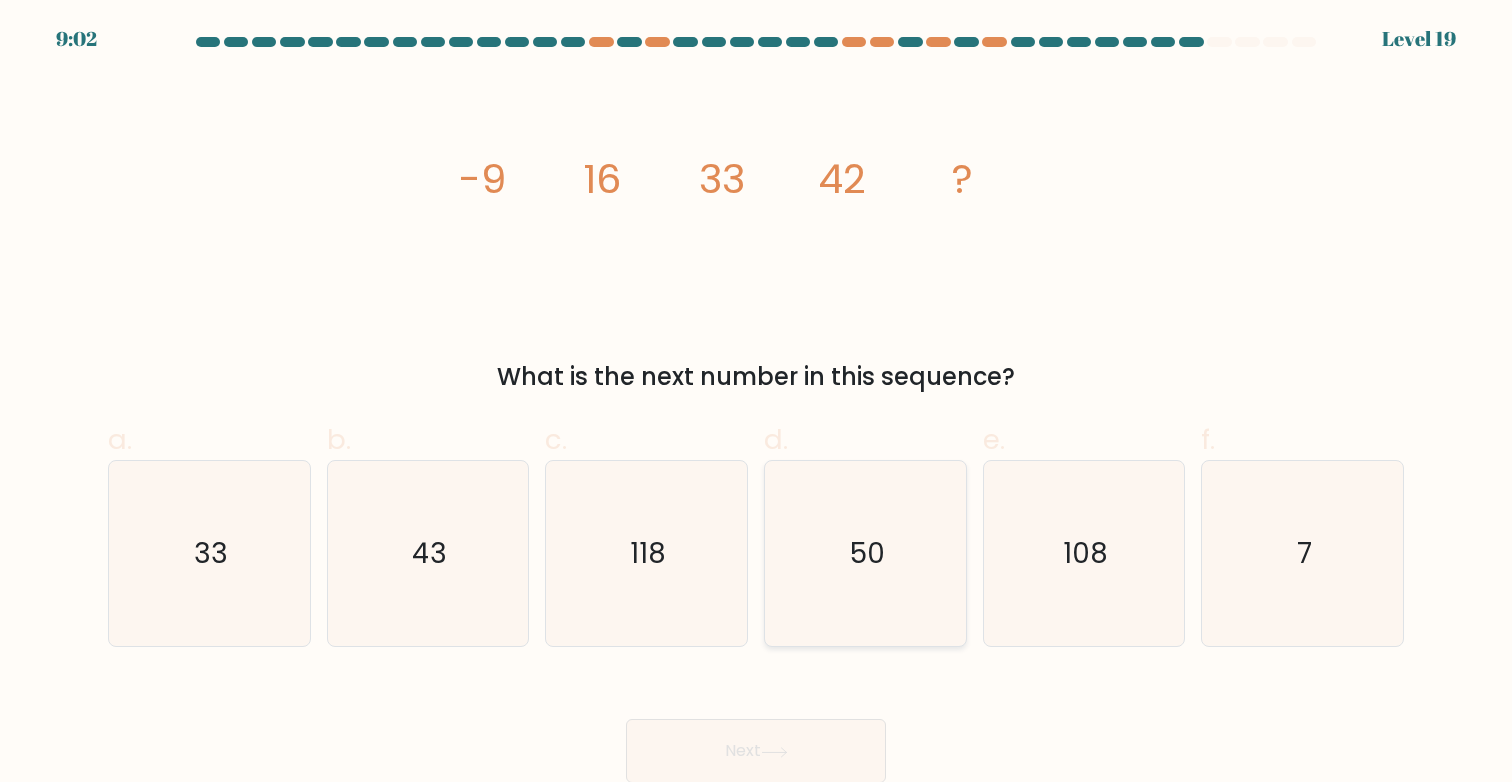 click on "50" 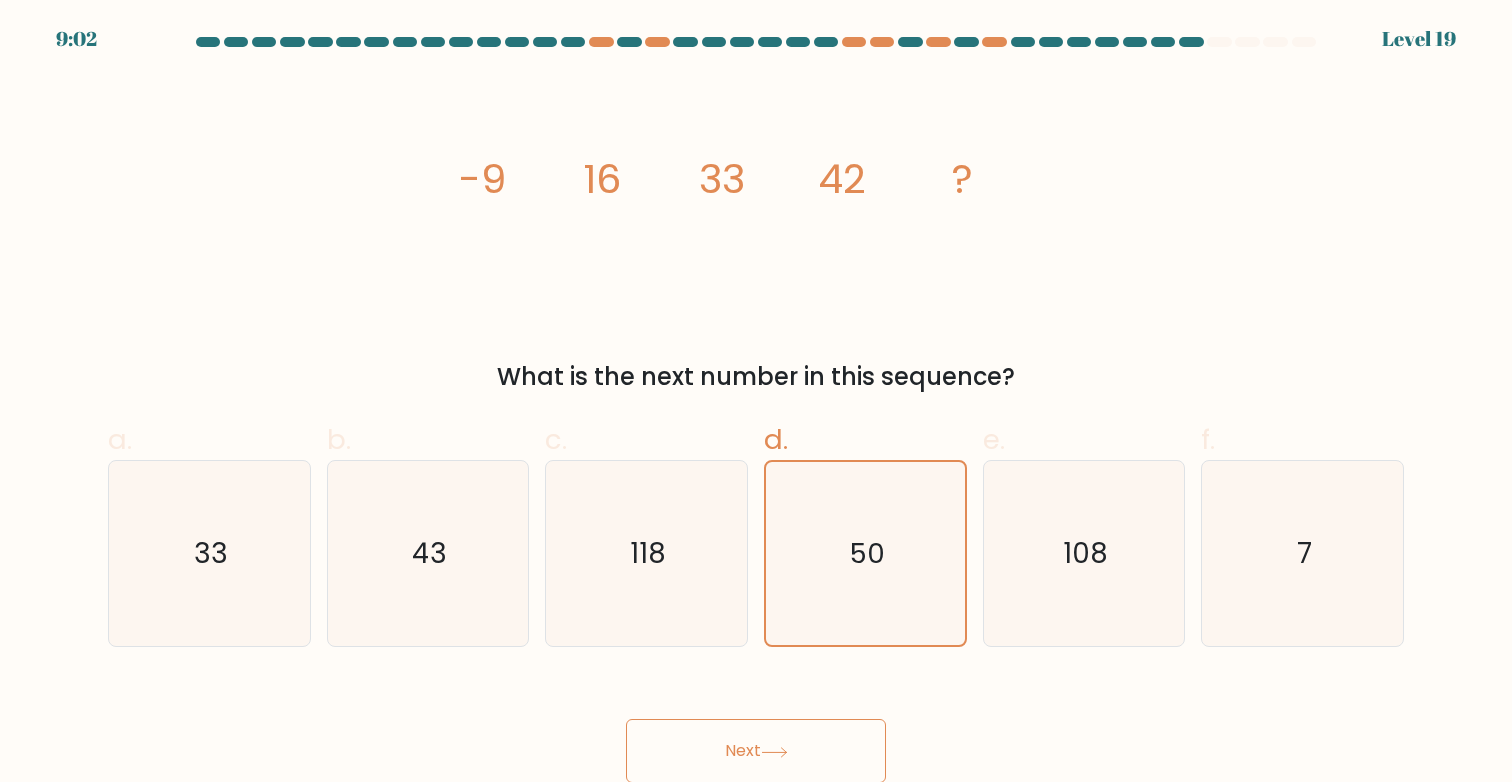 click on "Next" at bounding box center [756, 751] 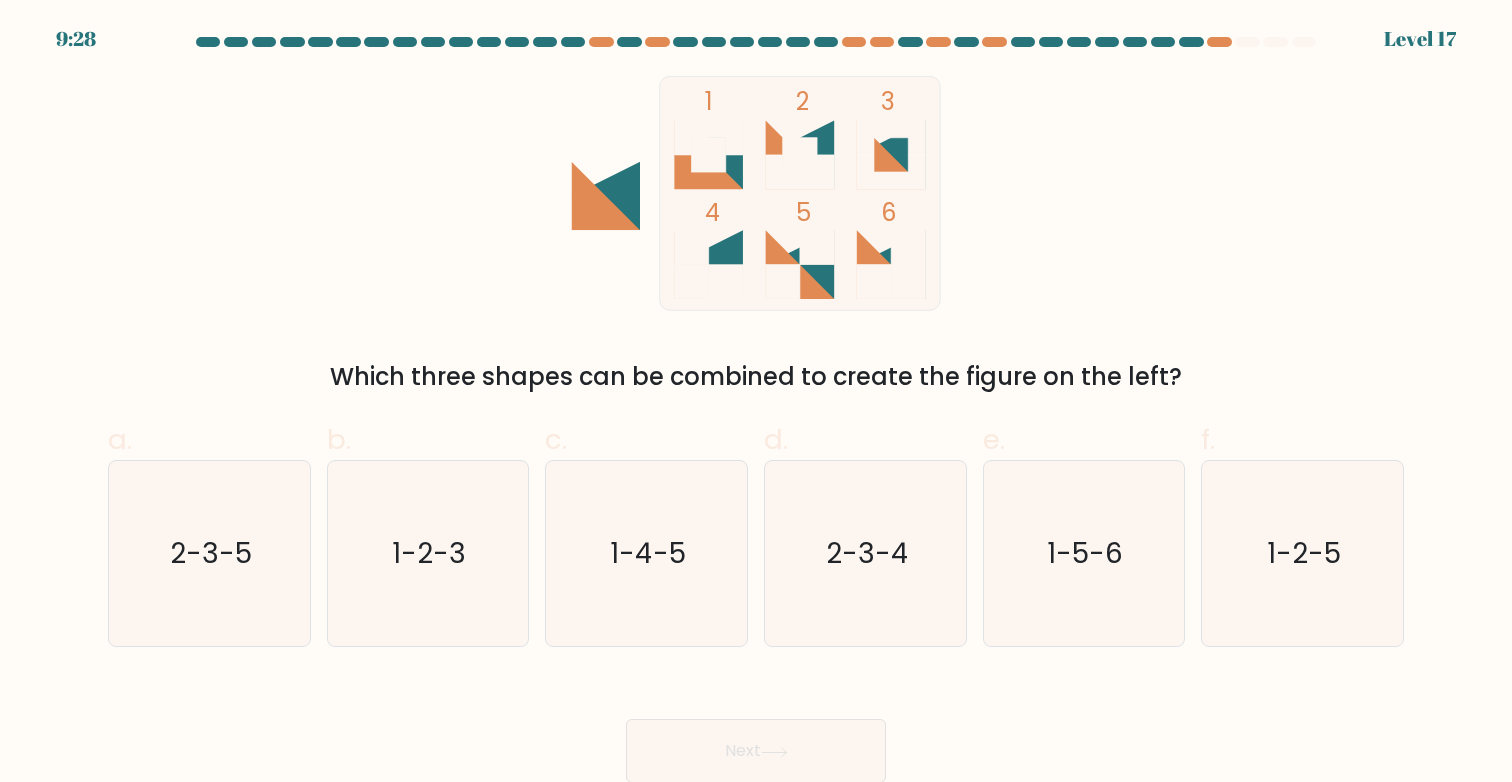 drag, startPoint x: 470, startPoint y: 536, endPoint x: 585, endPoint y: 647, distance: 159.83116 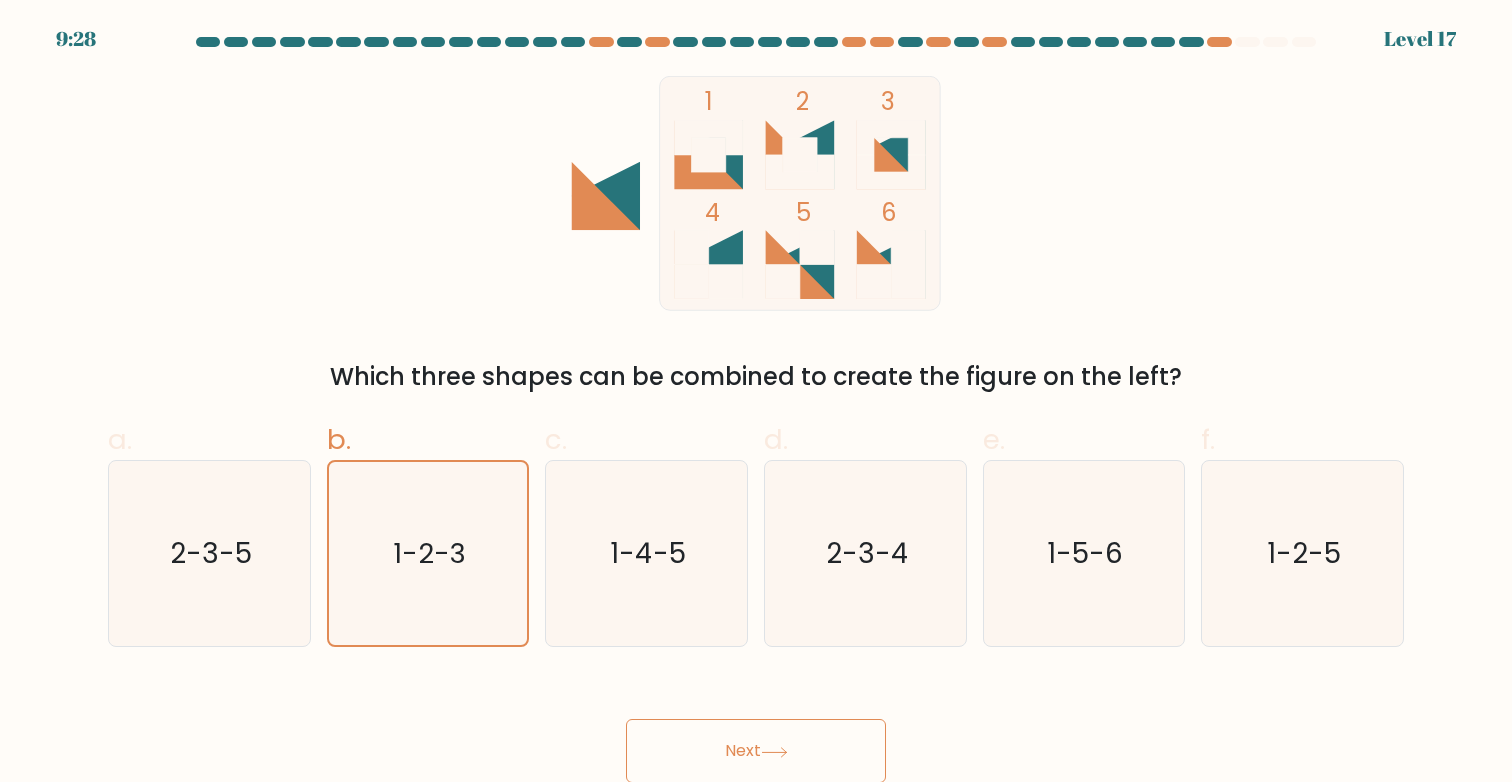 click on "Next" at bounding box center [756, 751] 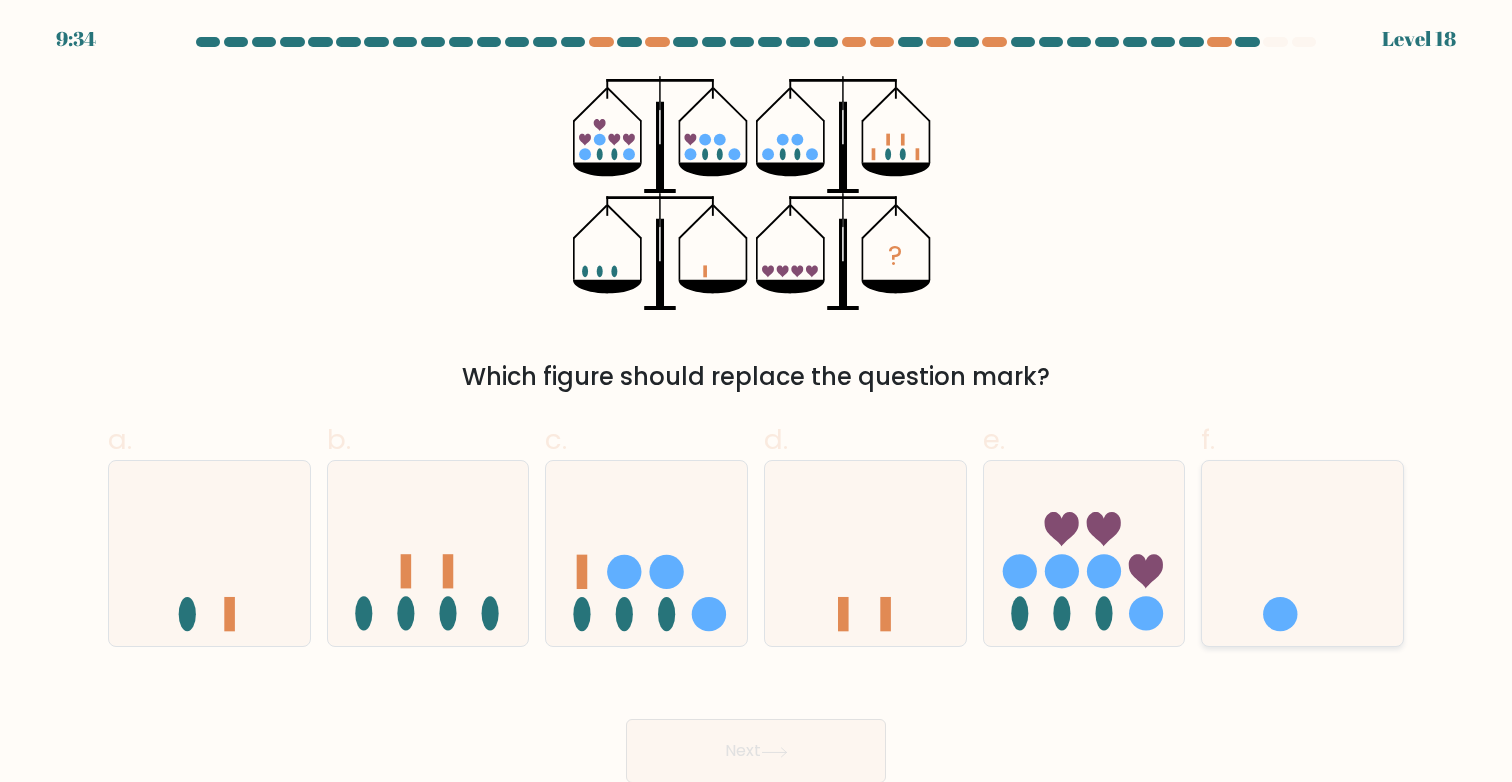 drag, startPoint x: 1300, startPoint y: 577, endPoint x: 1291, endPoint y: 586, distance: 12.727922 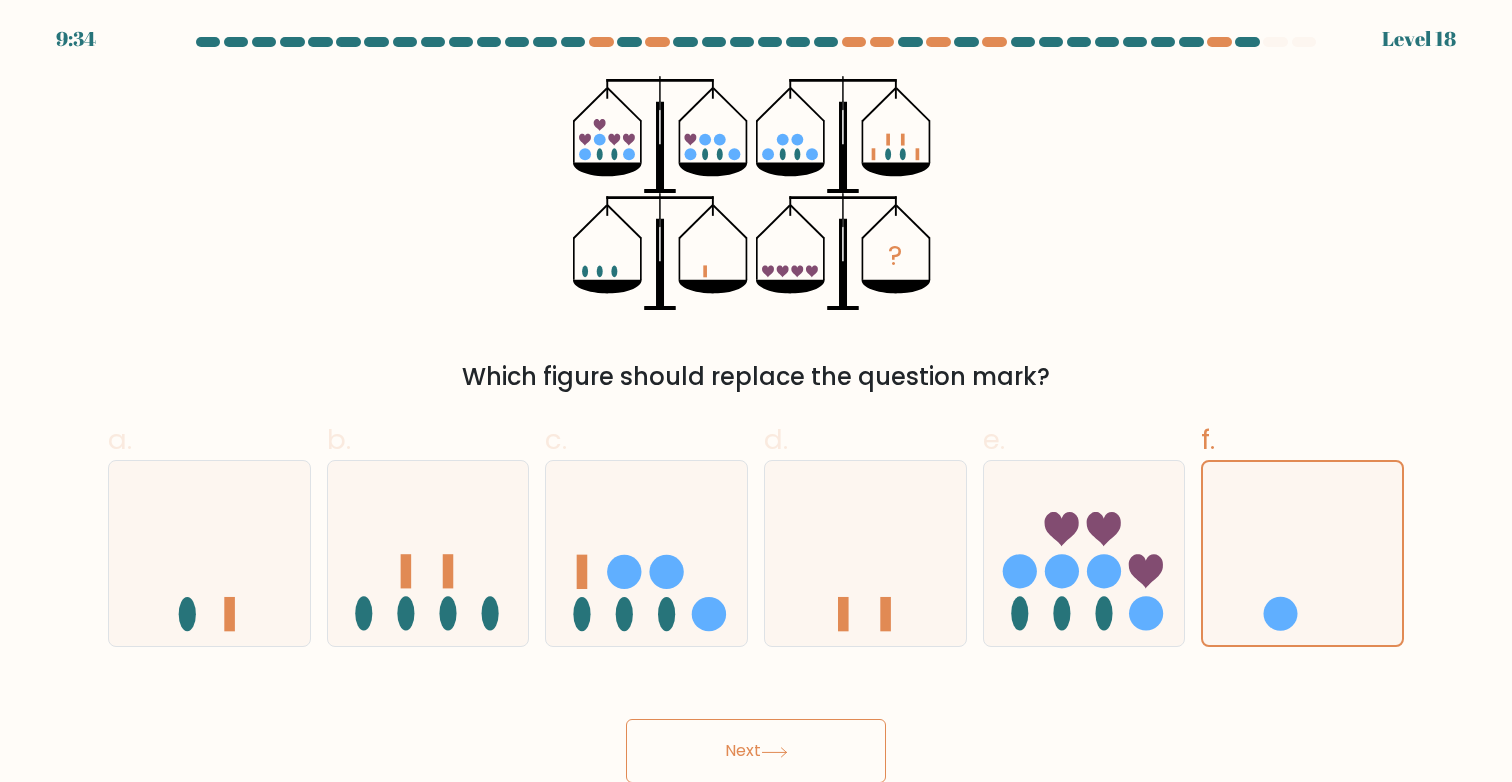 click on "Next" at bounding box center [756, 751] 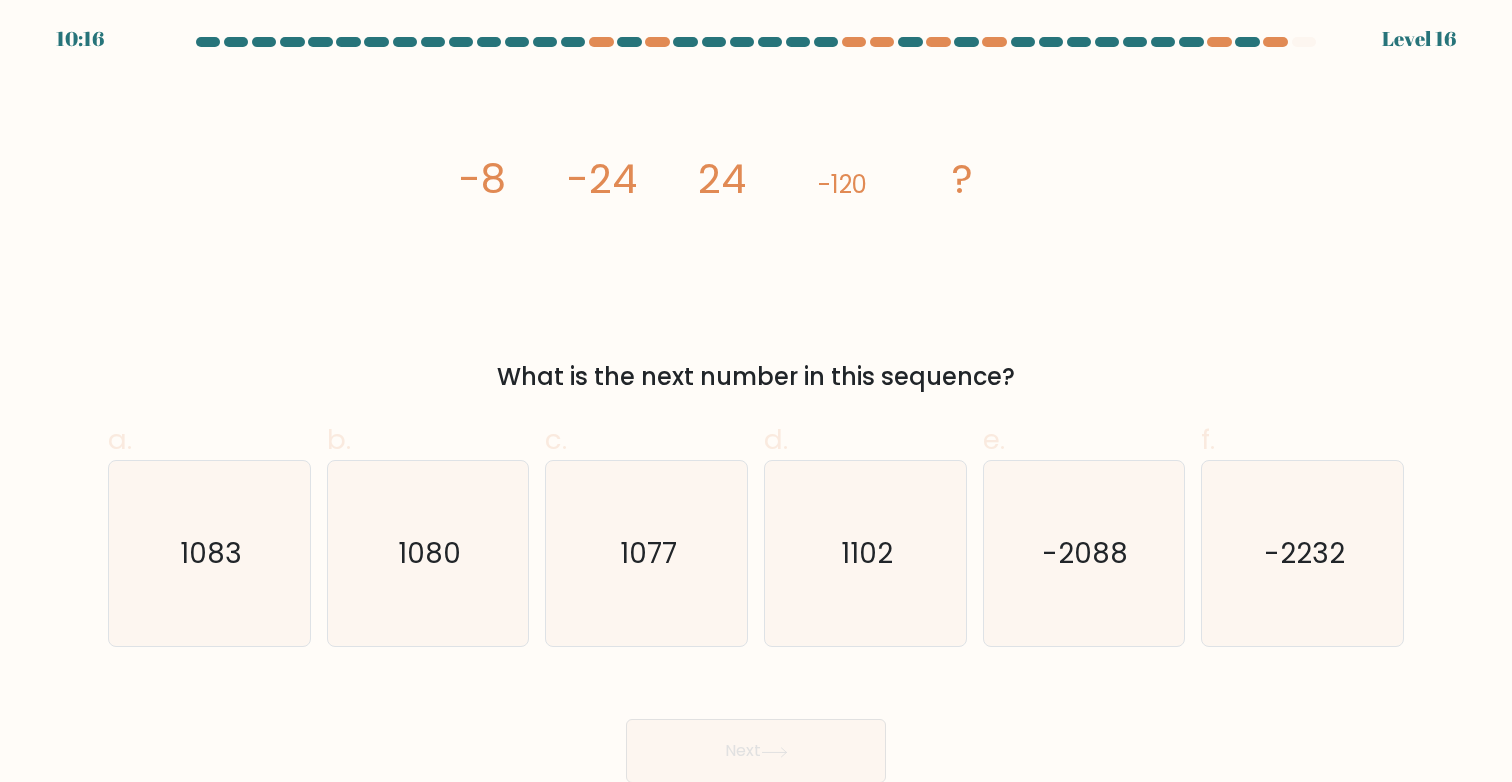 scroll, scrollTop: 1, scrollLeft: 0, axis: vertical 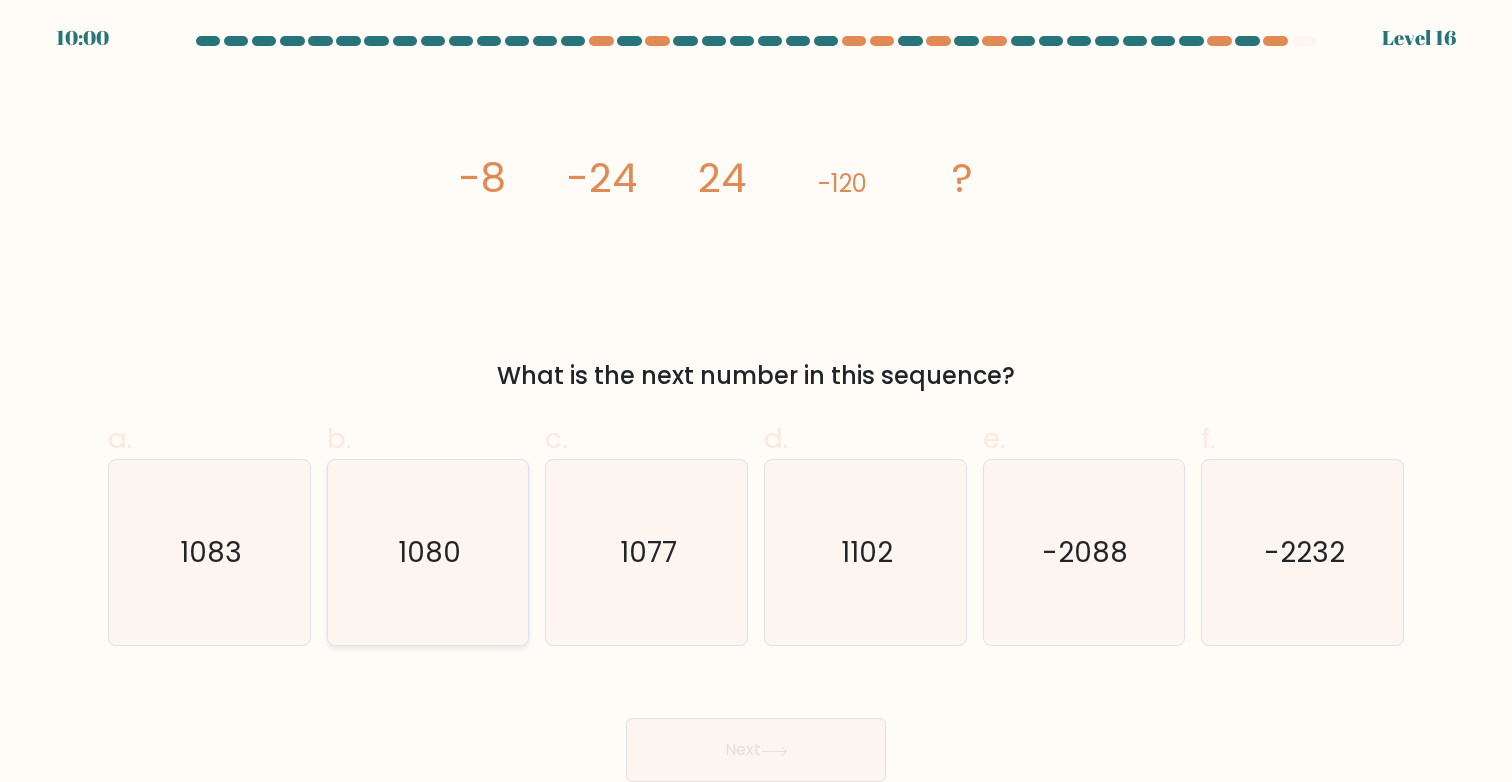 drag, startPoint x: 415, startPoint y: 523, endPoint x: 429, endPoint y: 531, distance: 16.124516 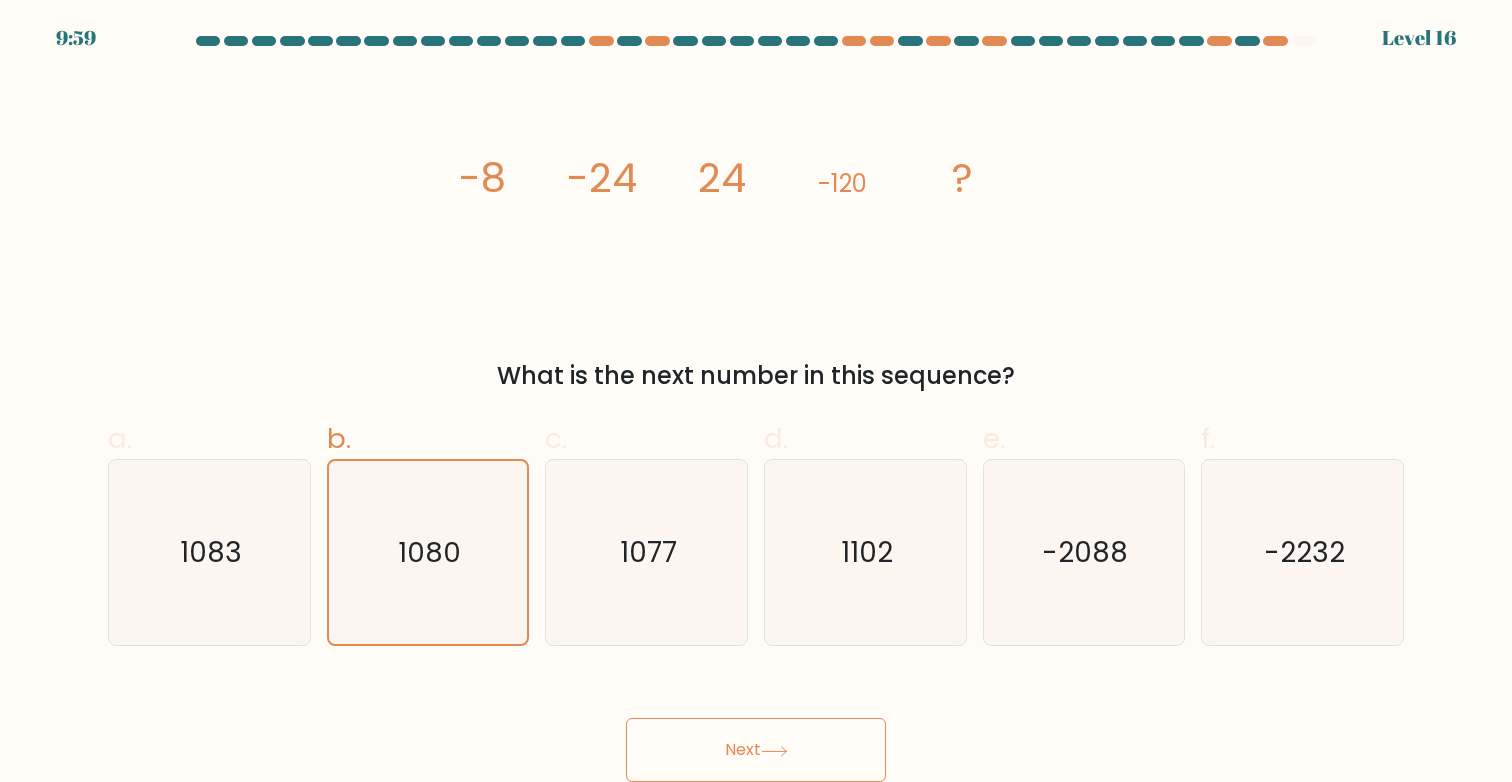 click on "Next" at bounding box center [756, 750] 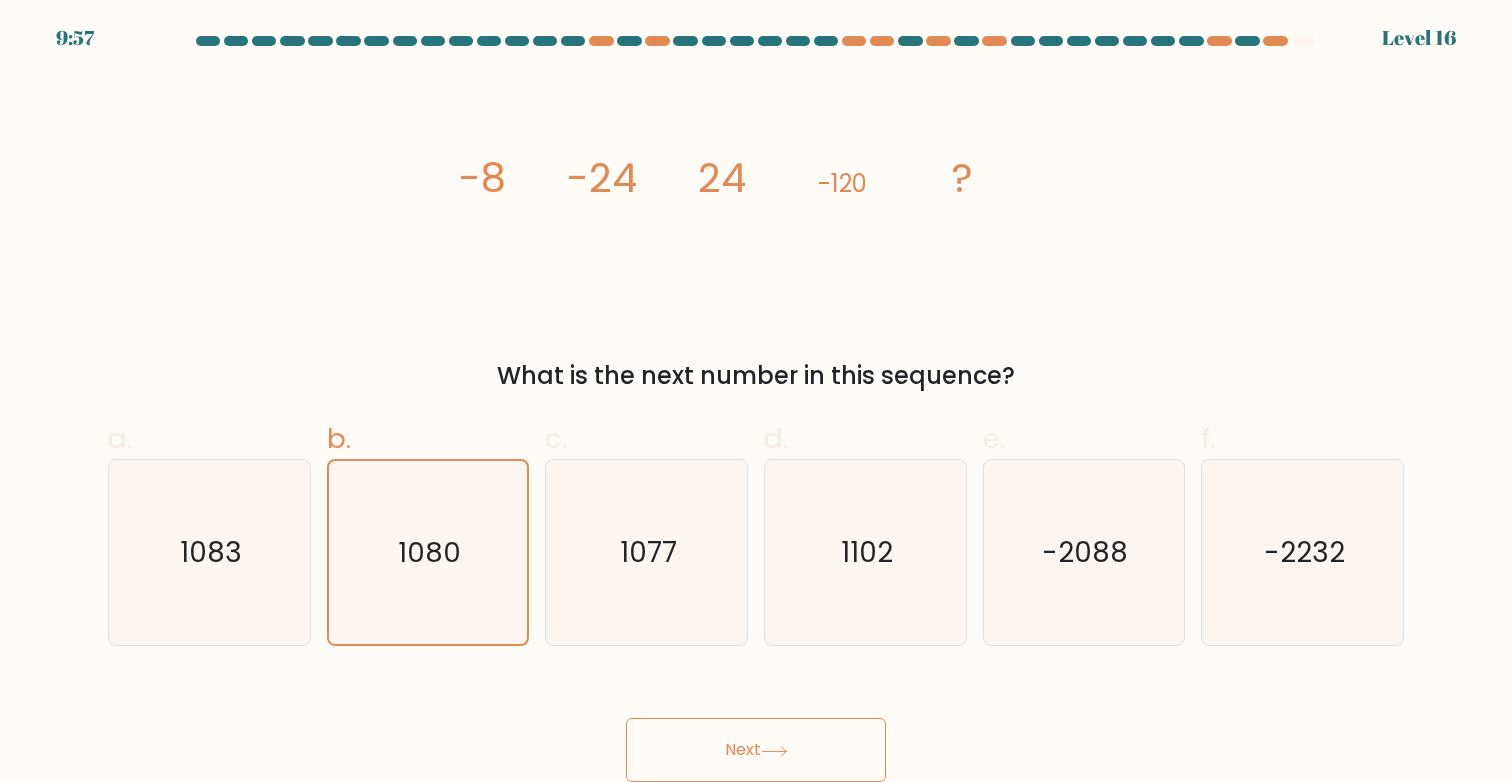 click on "Next" at bounding box center [756, 750] 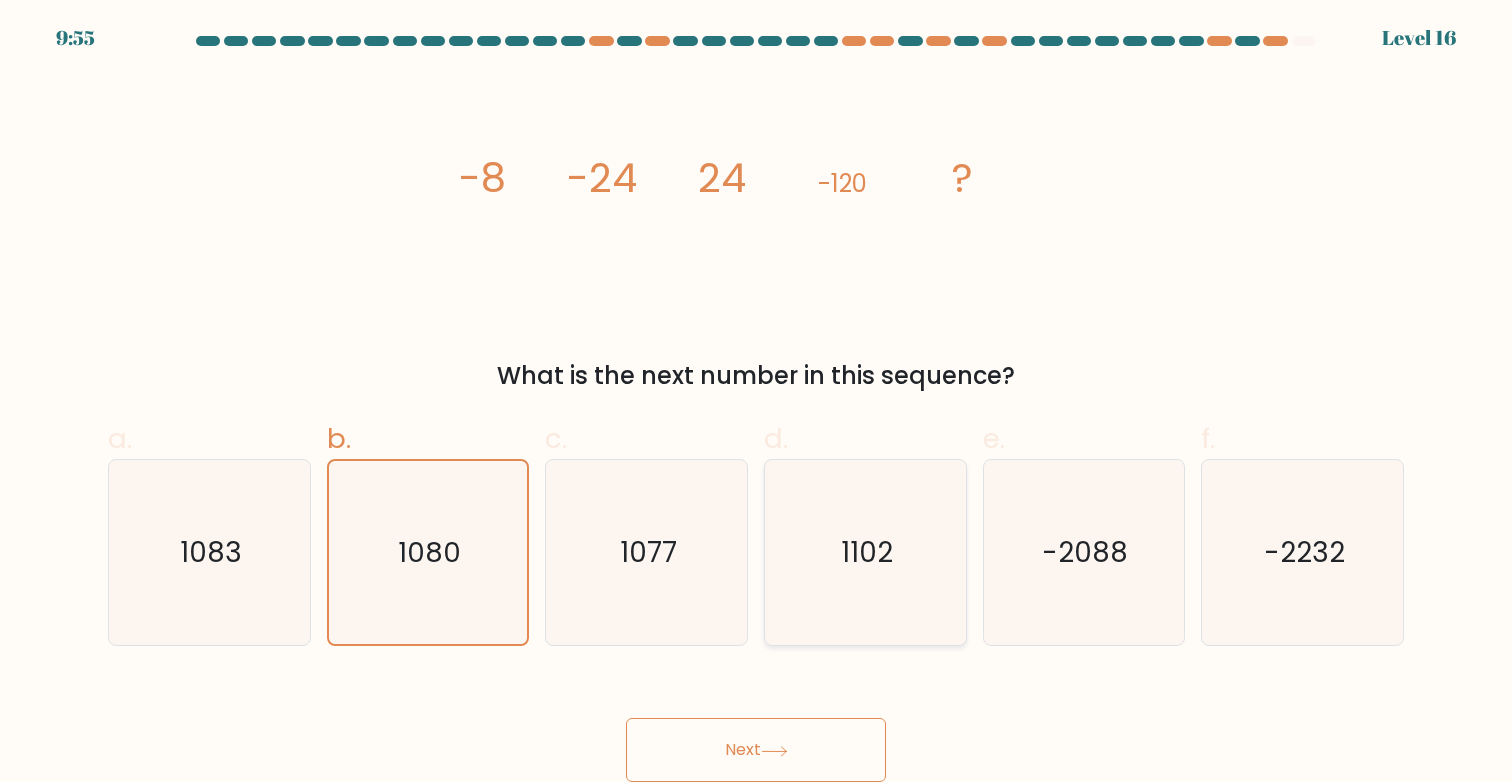 click on "1102" 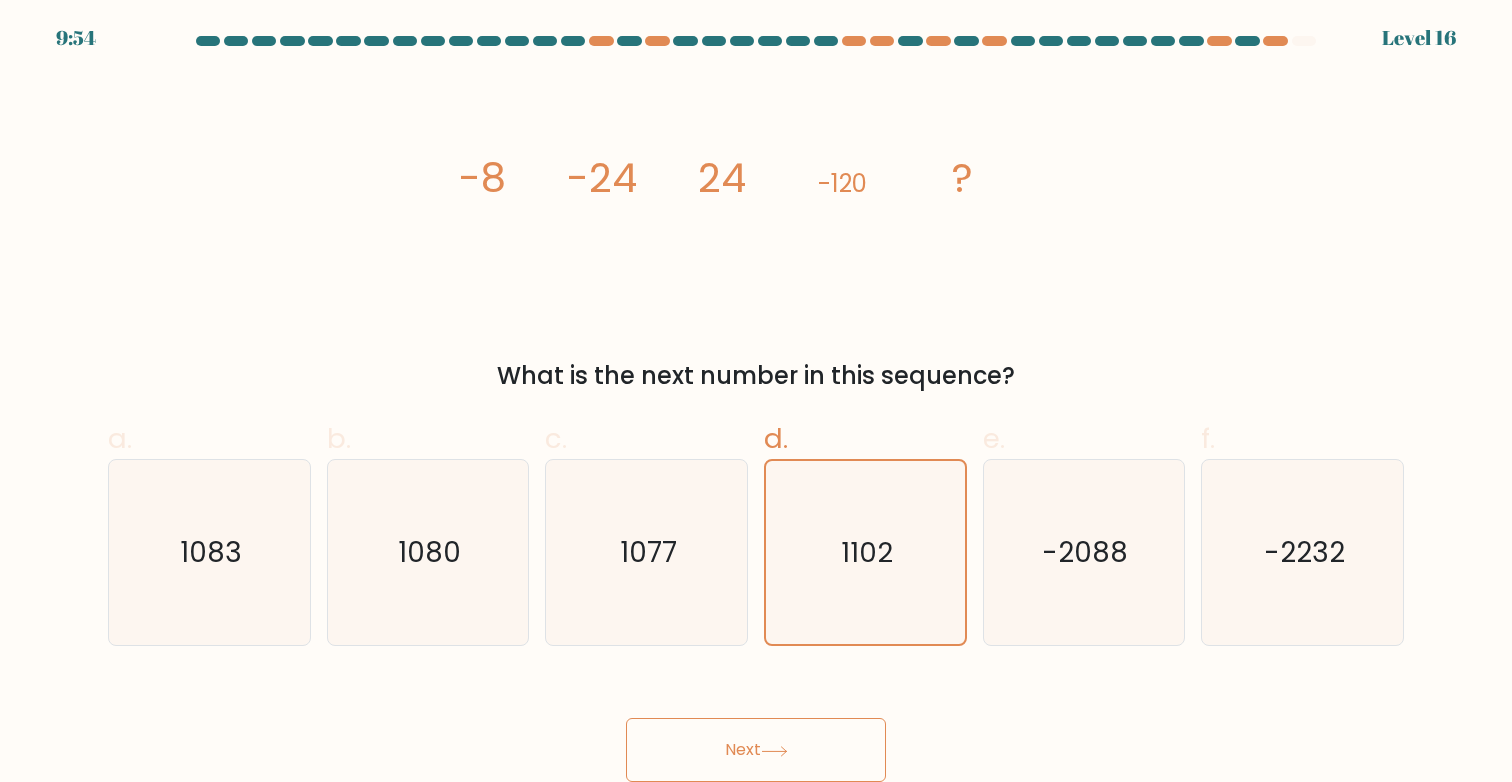 click 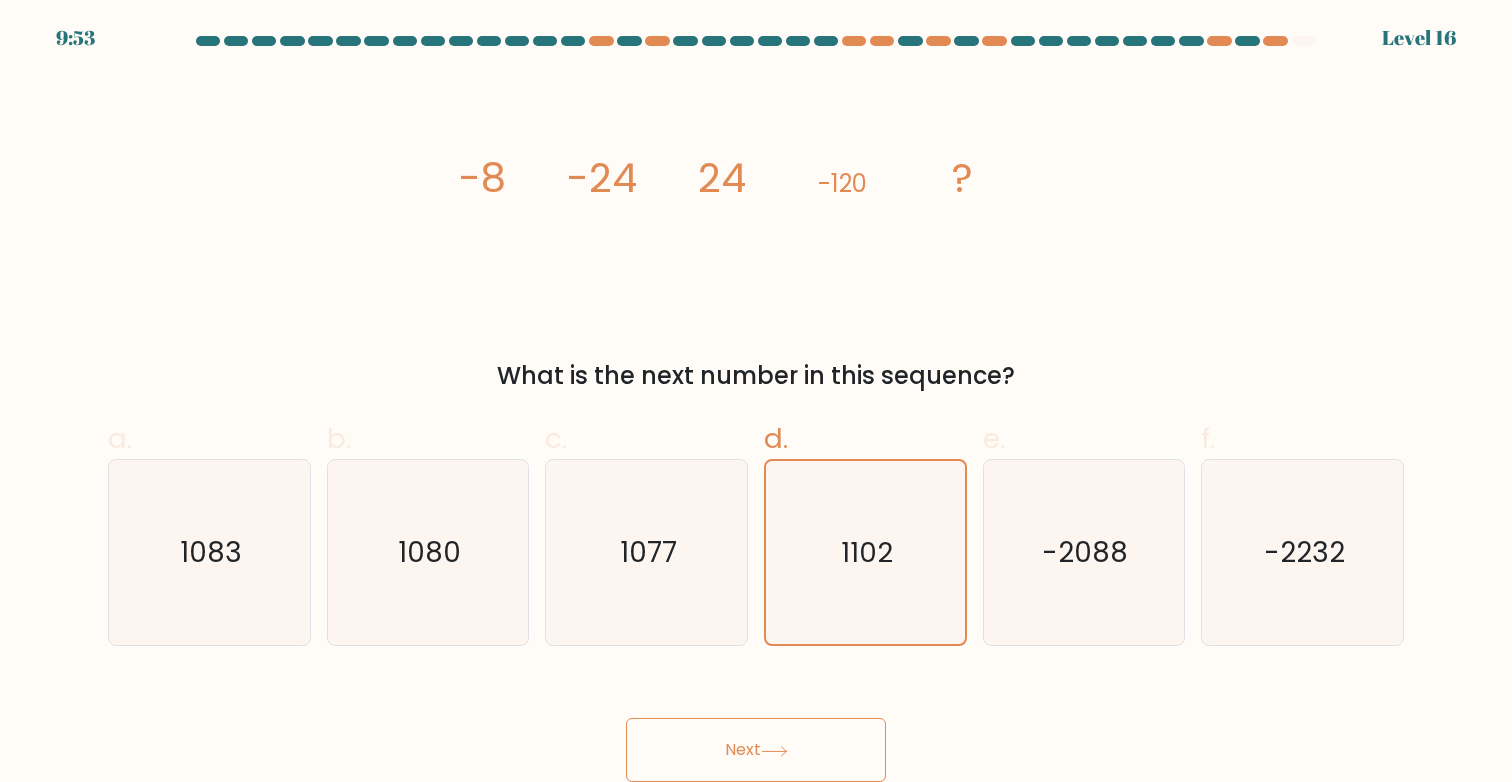 scroll, scrollTop: 0, scrollLeft: 0, axis: both 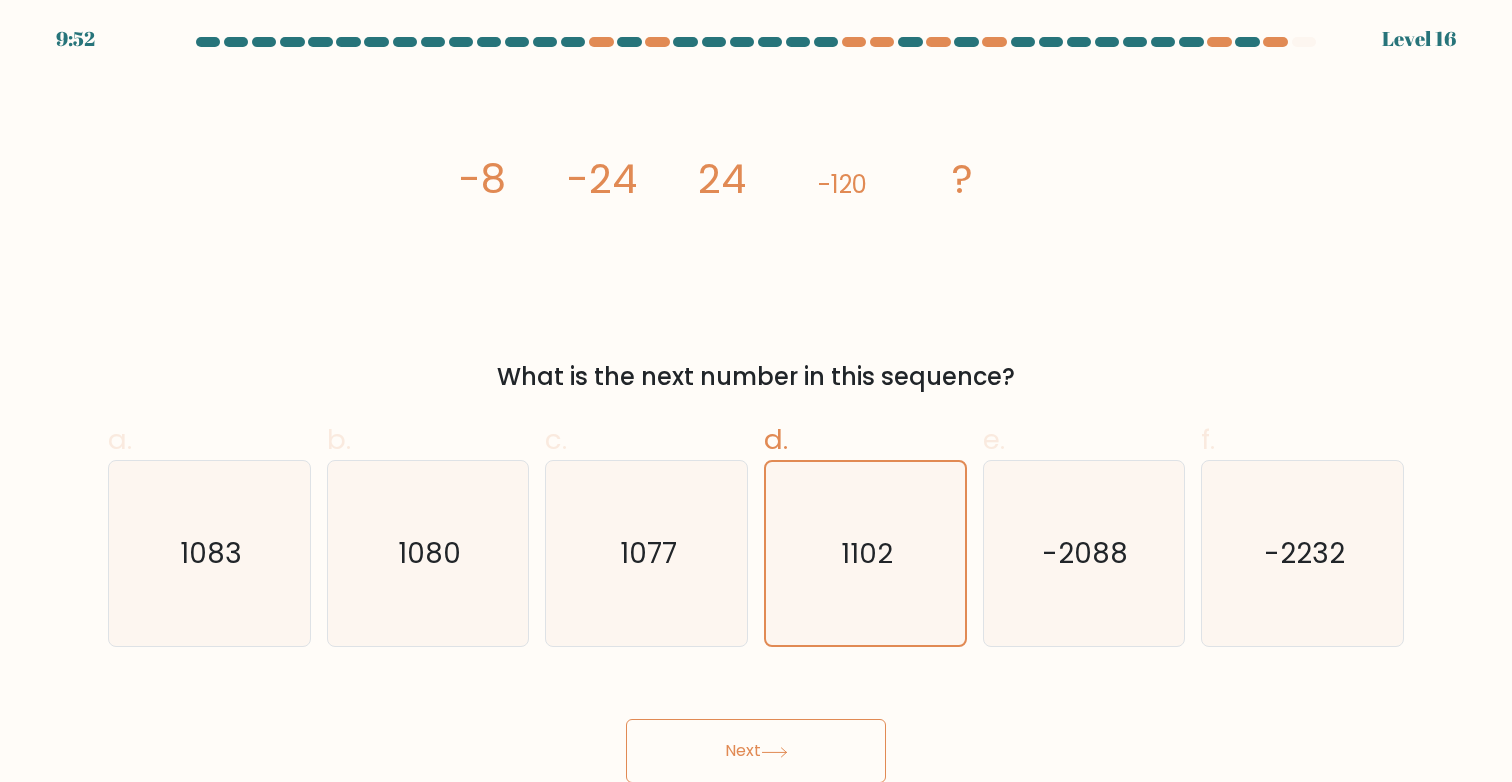 click on "a.
[NUMBER]
b.
[NUMBER]
c." at bounding box center [756, 525] 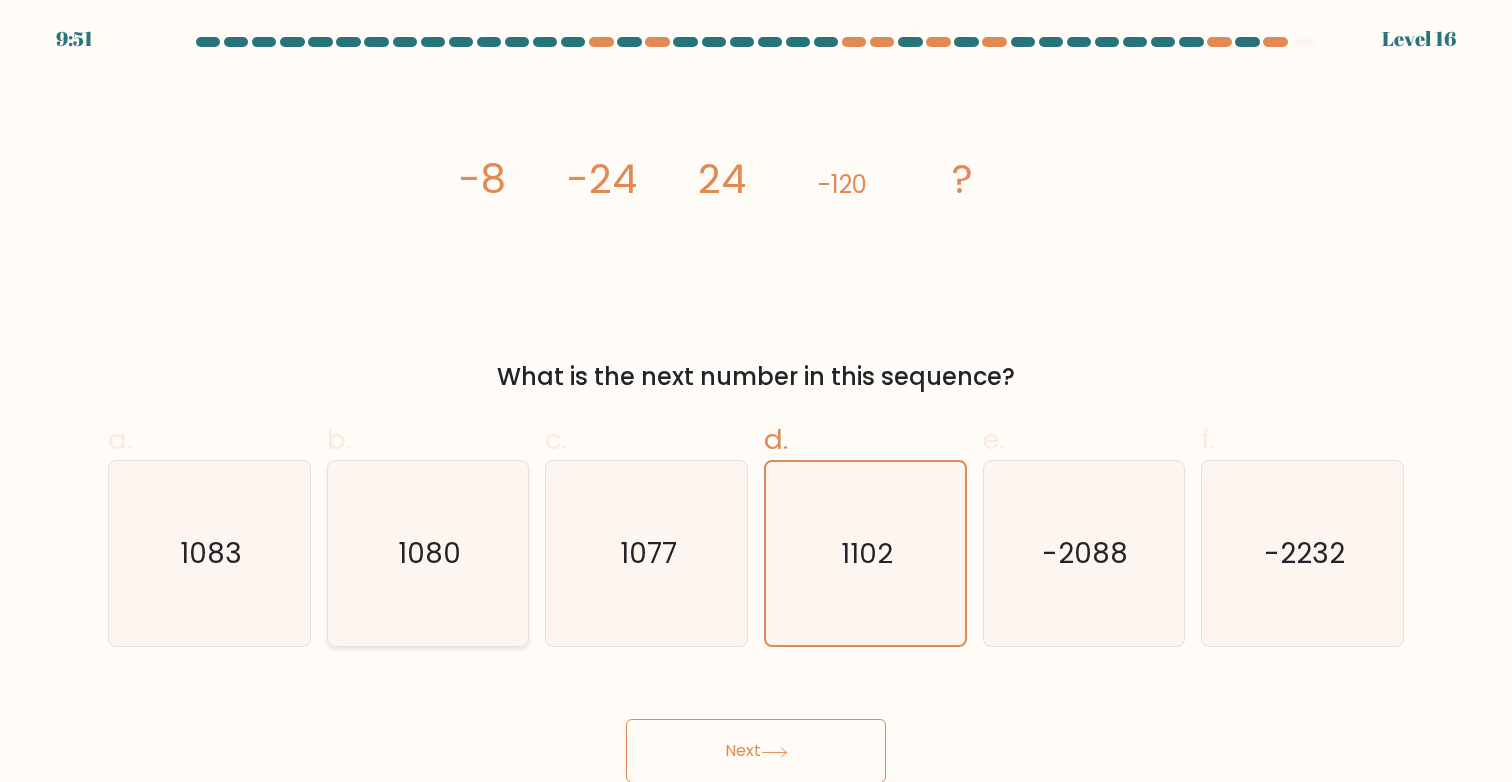 click on "1080" 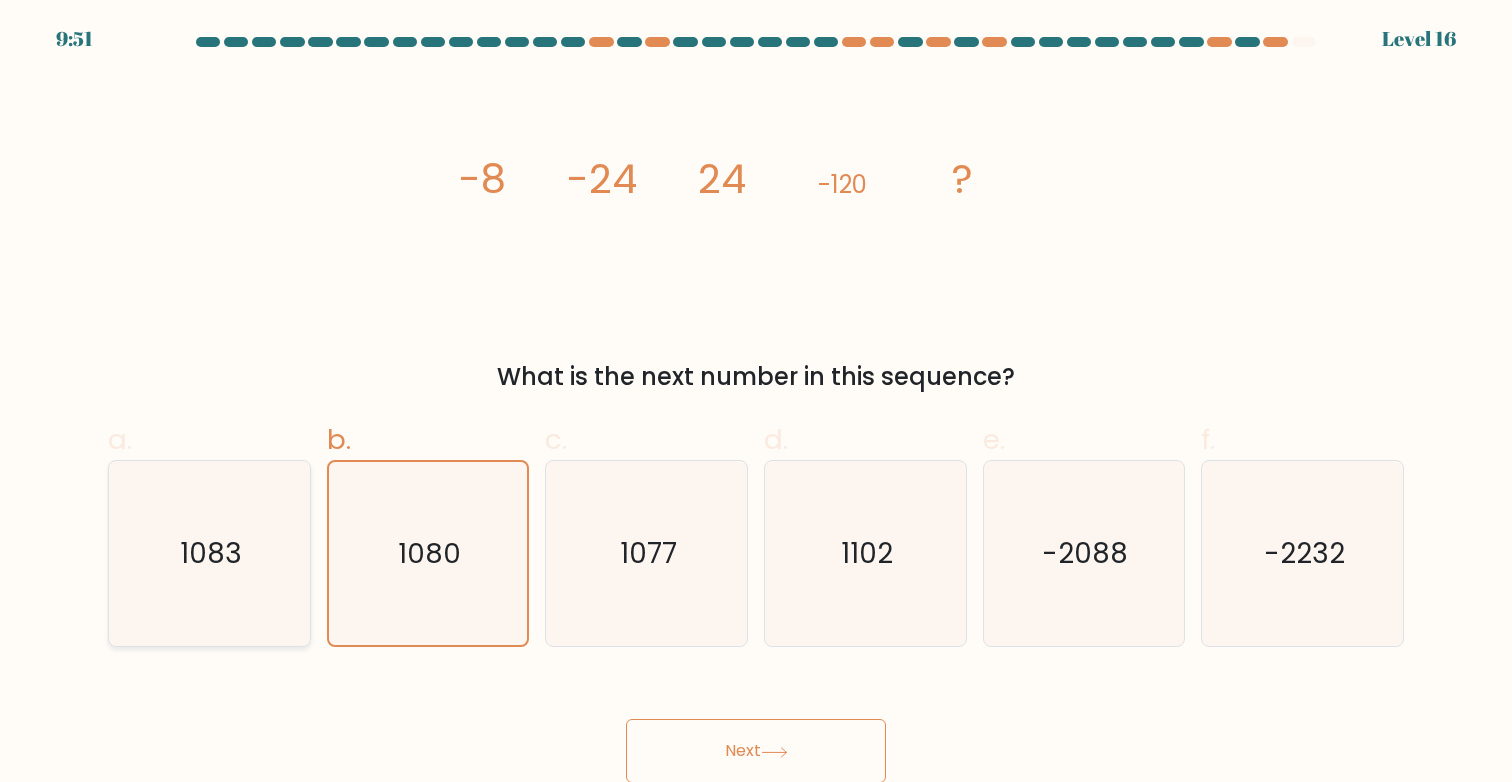 click on "1083" 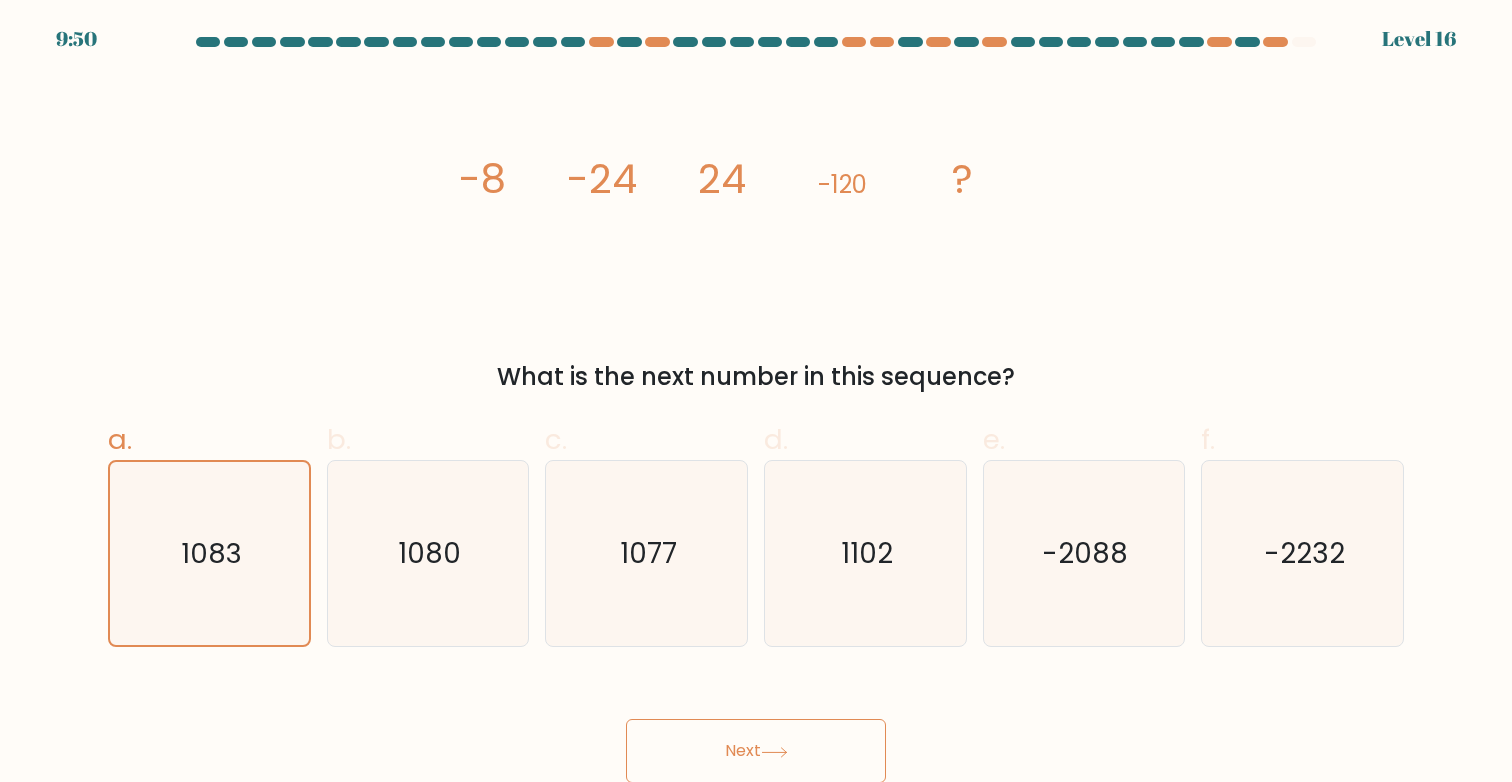 click on "Next" at bounding box center (756, 751) 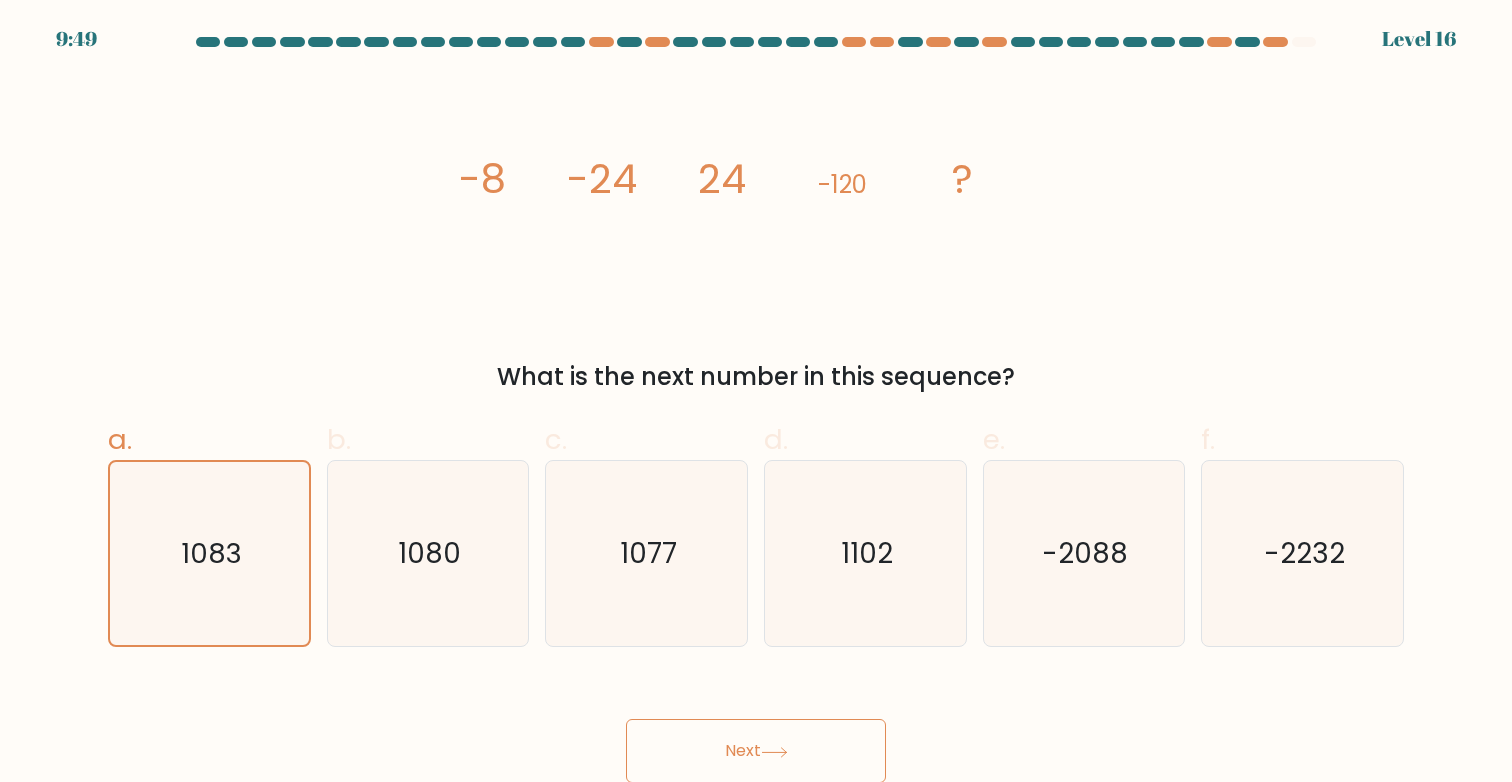 click on "Next" at bounding box center [756, 751] 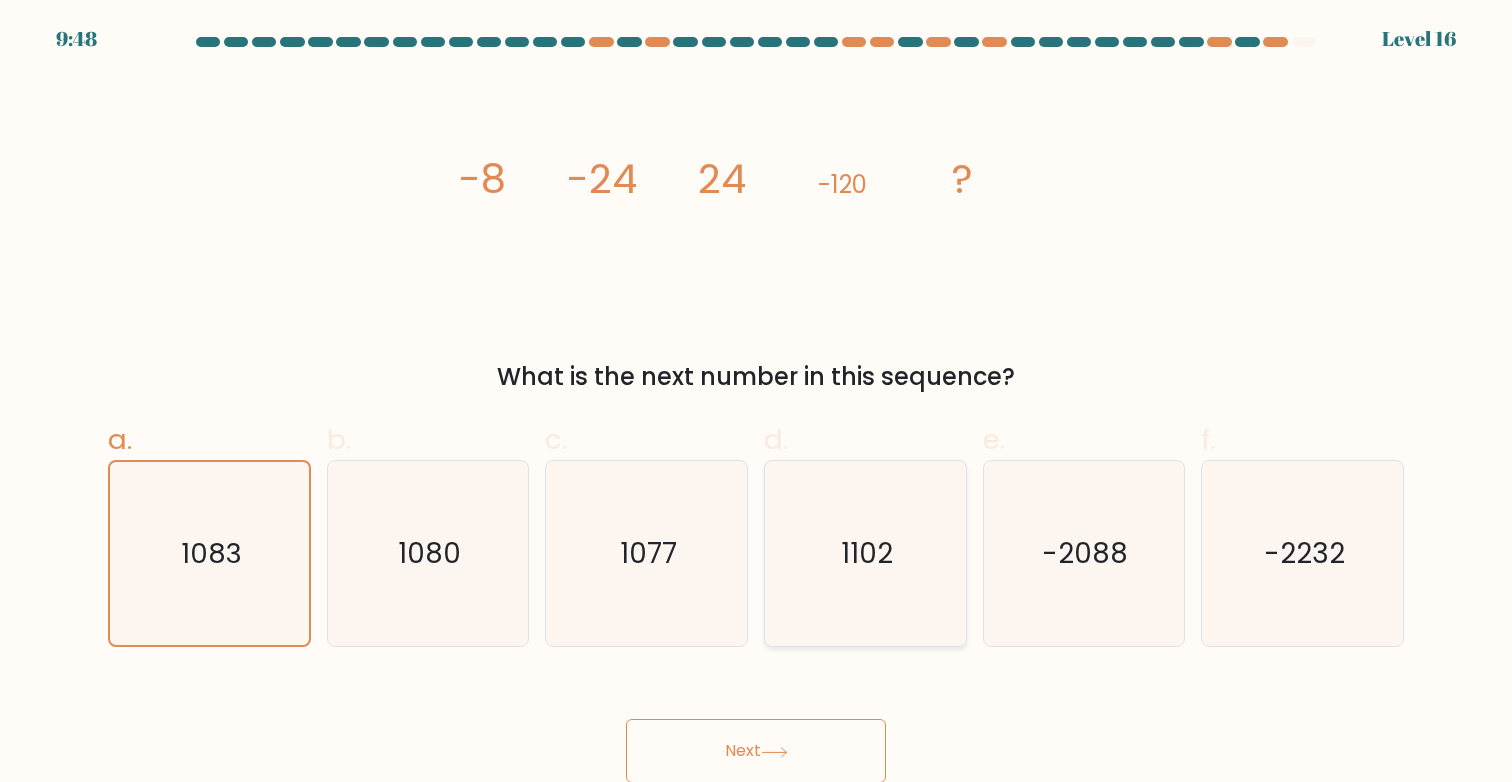 scroll, scrollTop: 1, scrollLeft: 0, axis: vertical 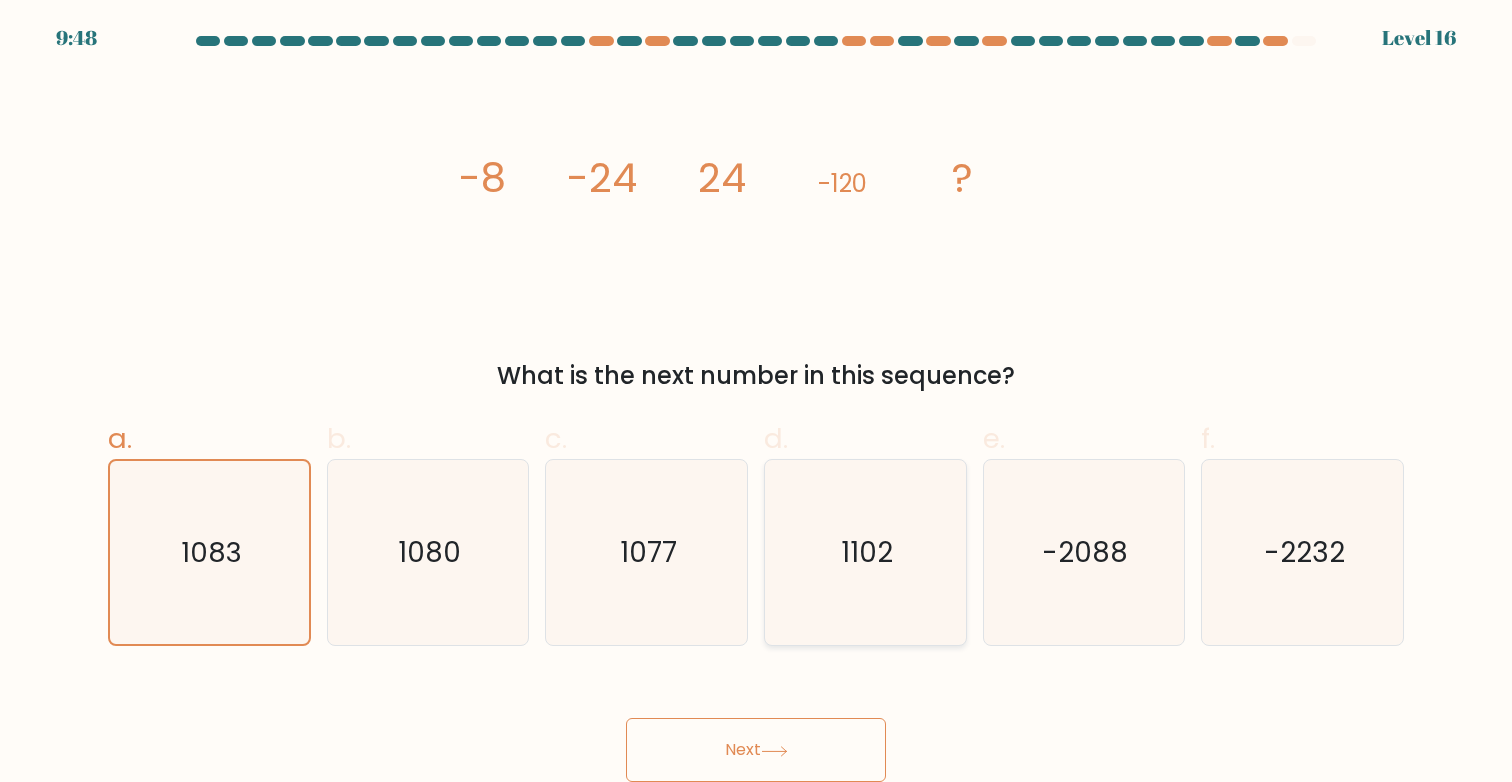 click on "1102" 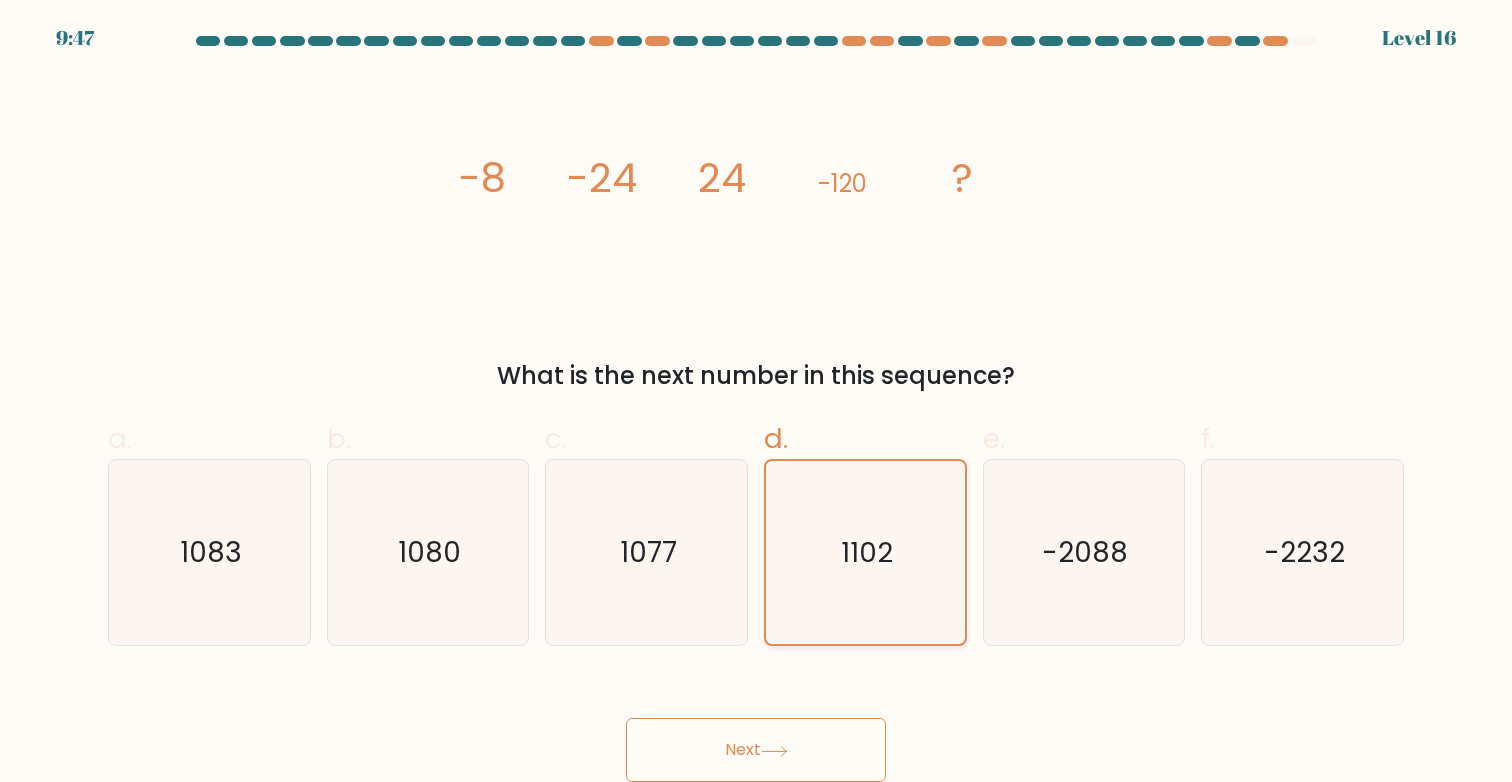 click on "1102" 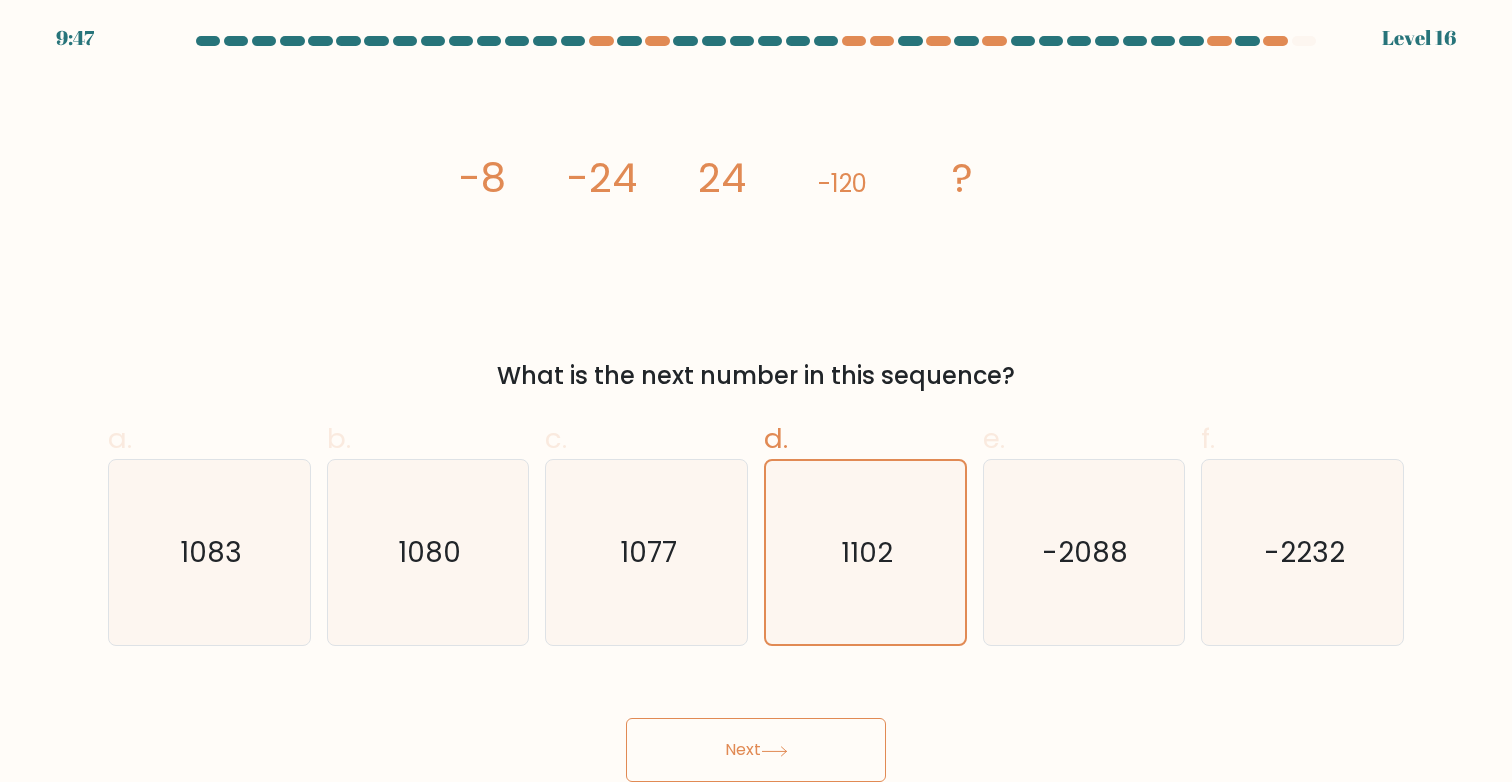 drag, startPoint x: 761, startPoint y: 653, endPoint x: 769, endPoint y: 695, distance: 42.755116 